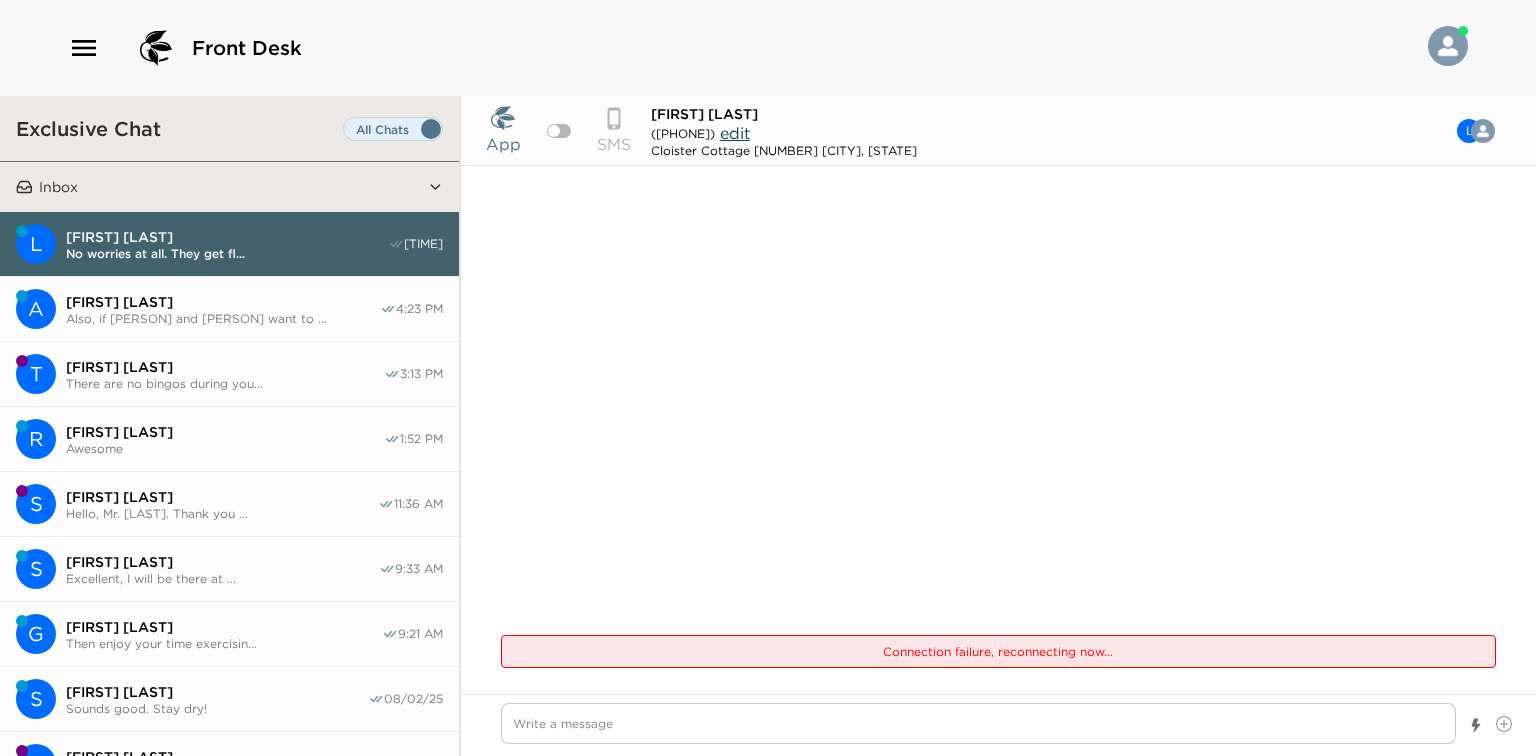scroll, scrollTop: 0, scrollLeft: 0, axis: both 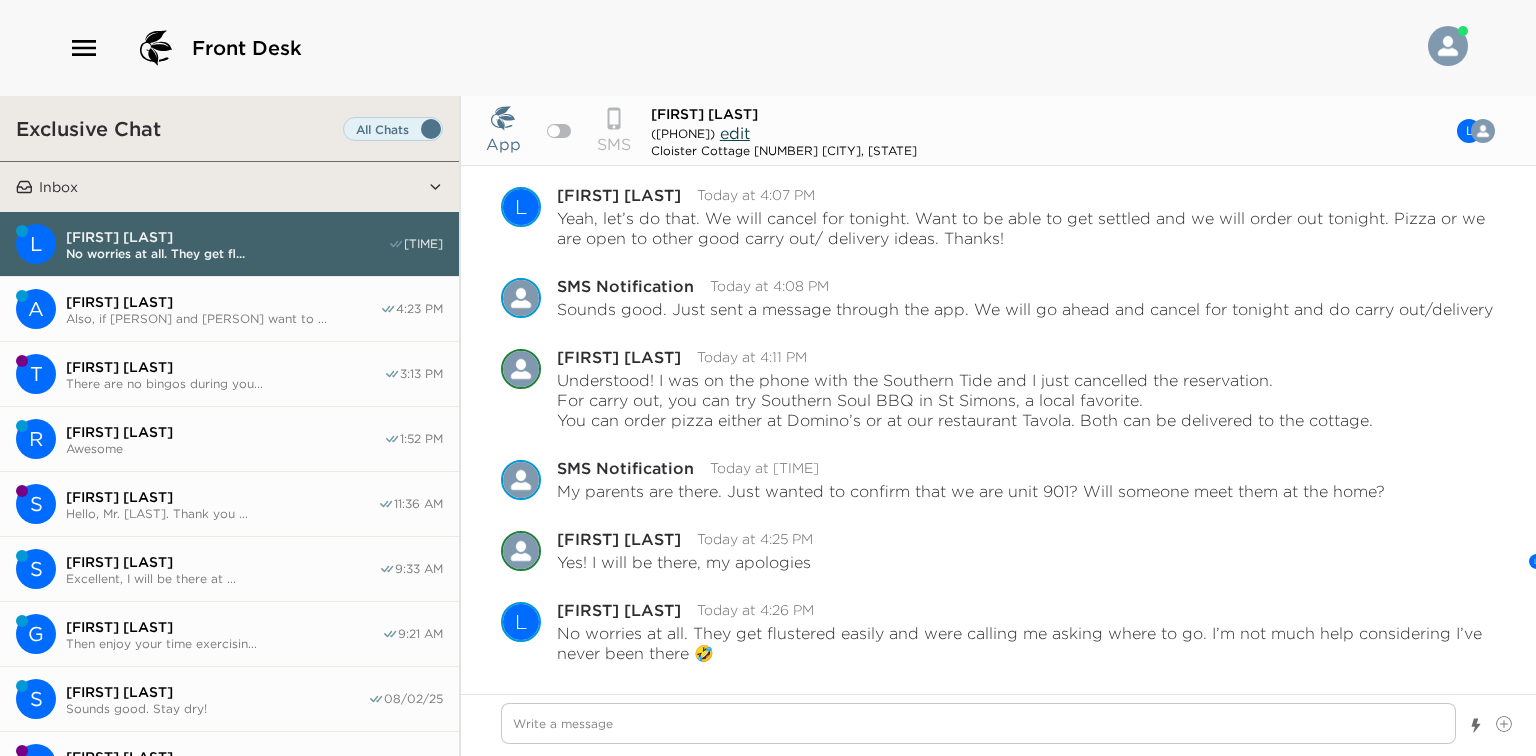 click at bounding box center [978, 723] 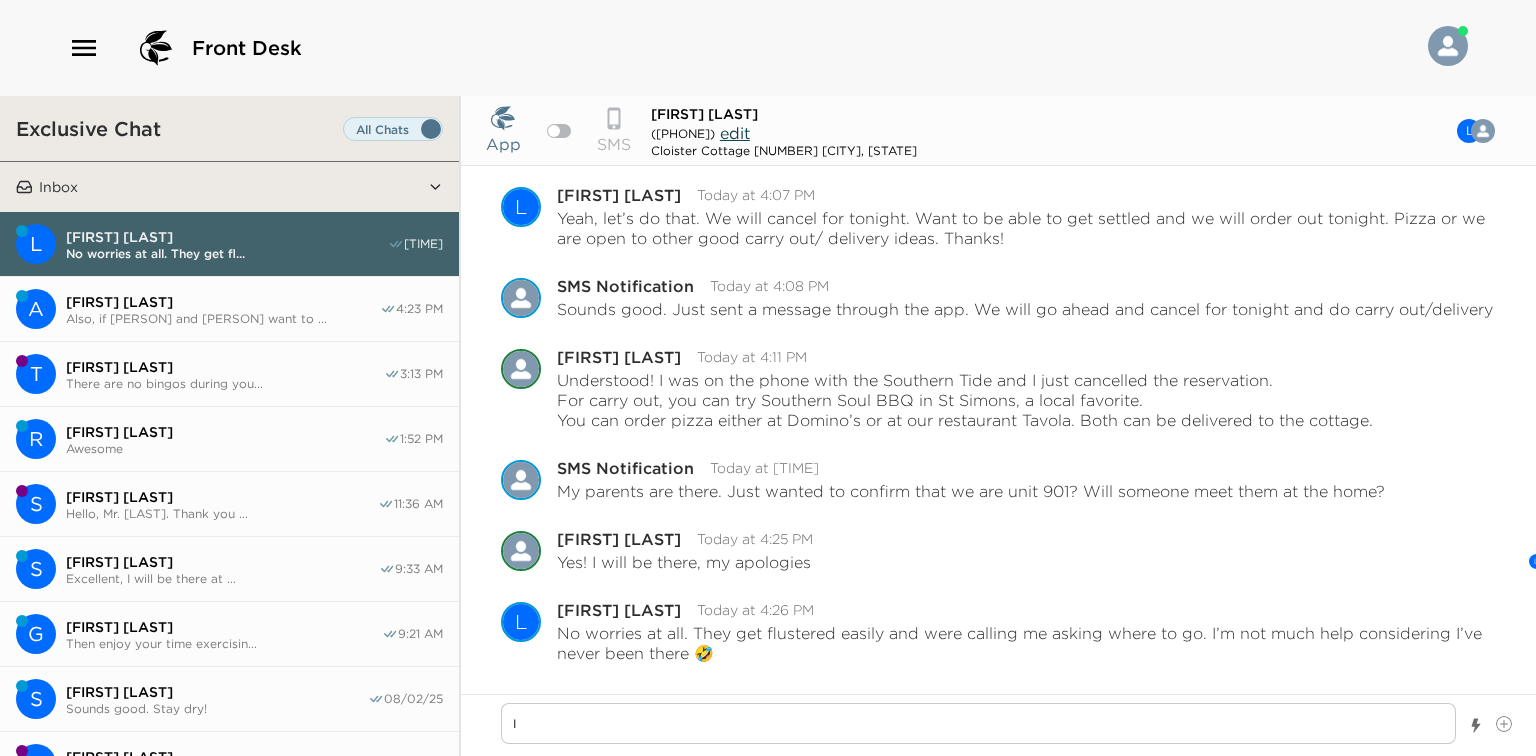 type on "I" 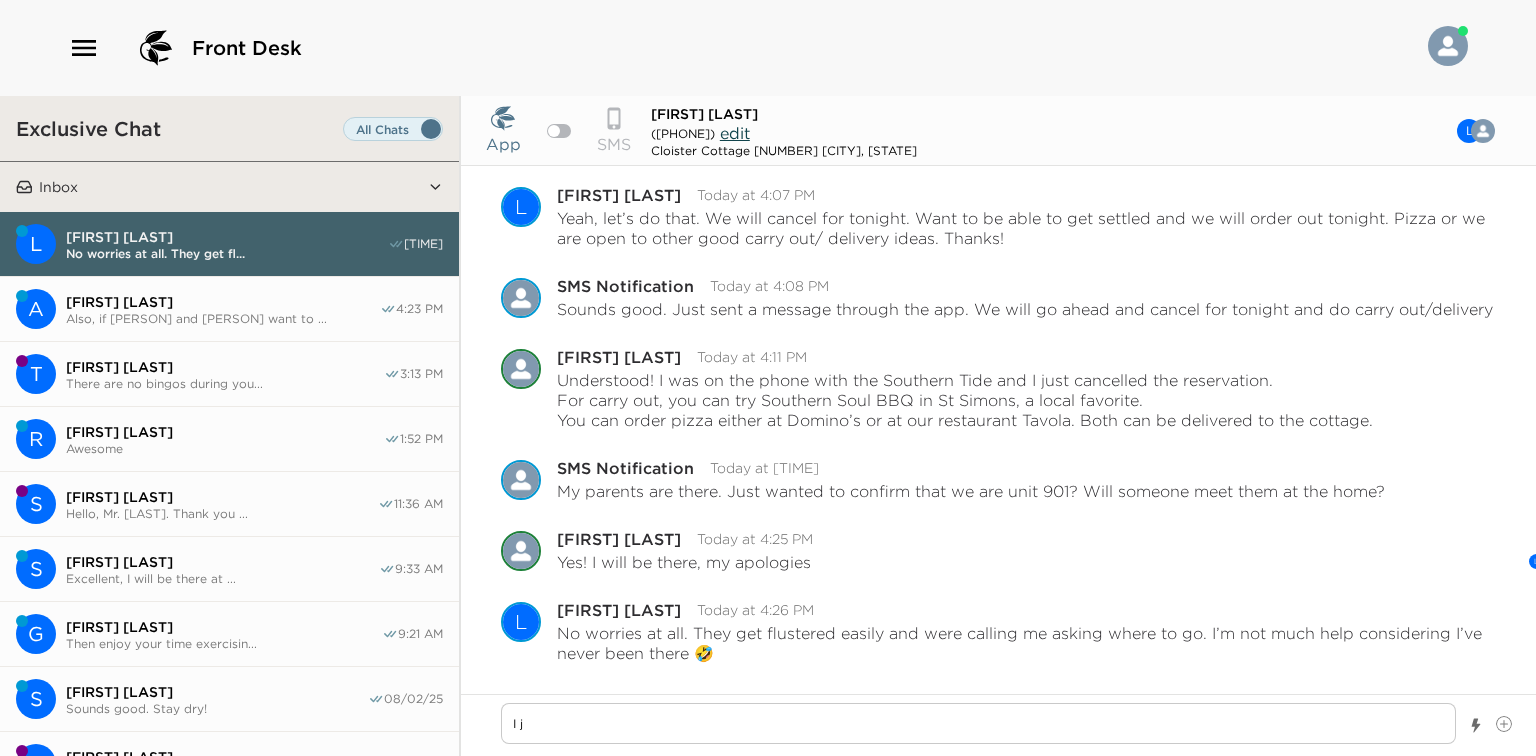 type on "I ju" 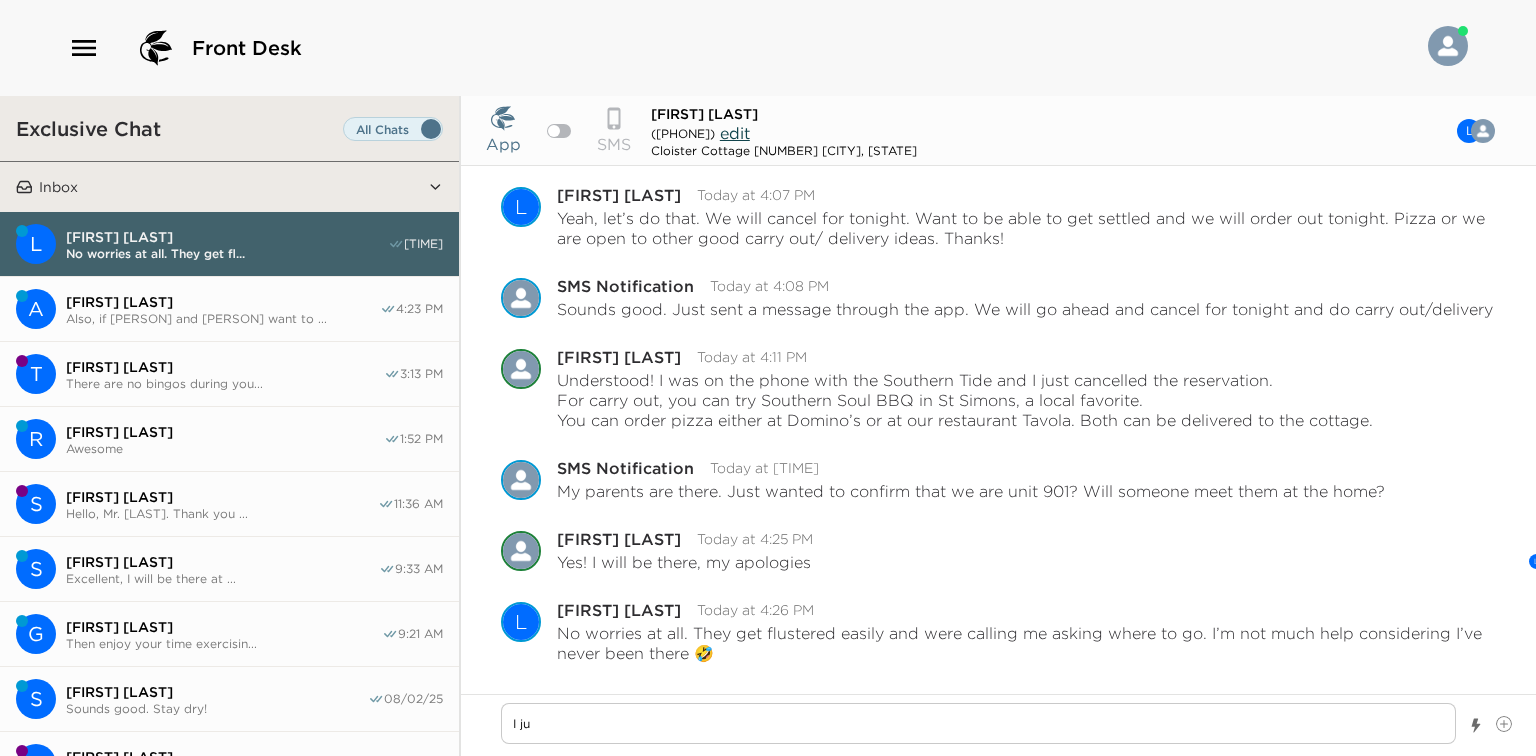 type on "I jus" 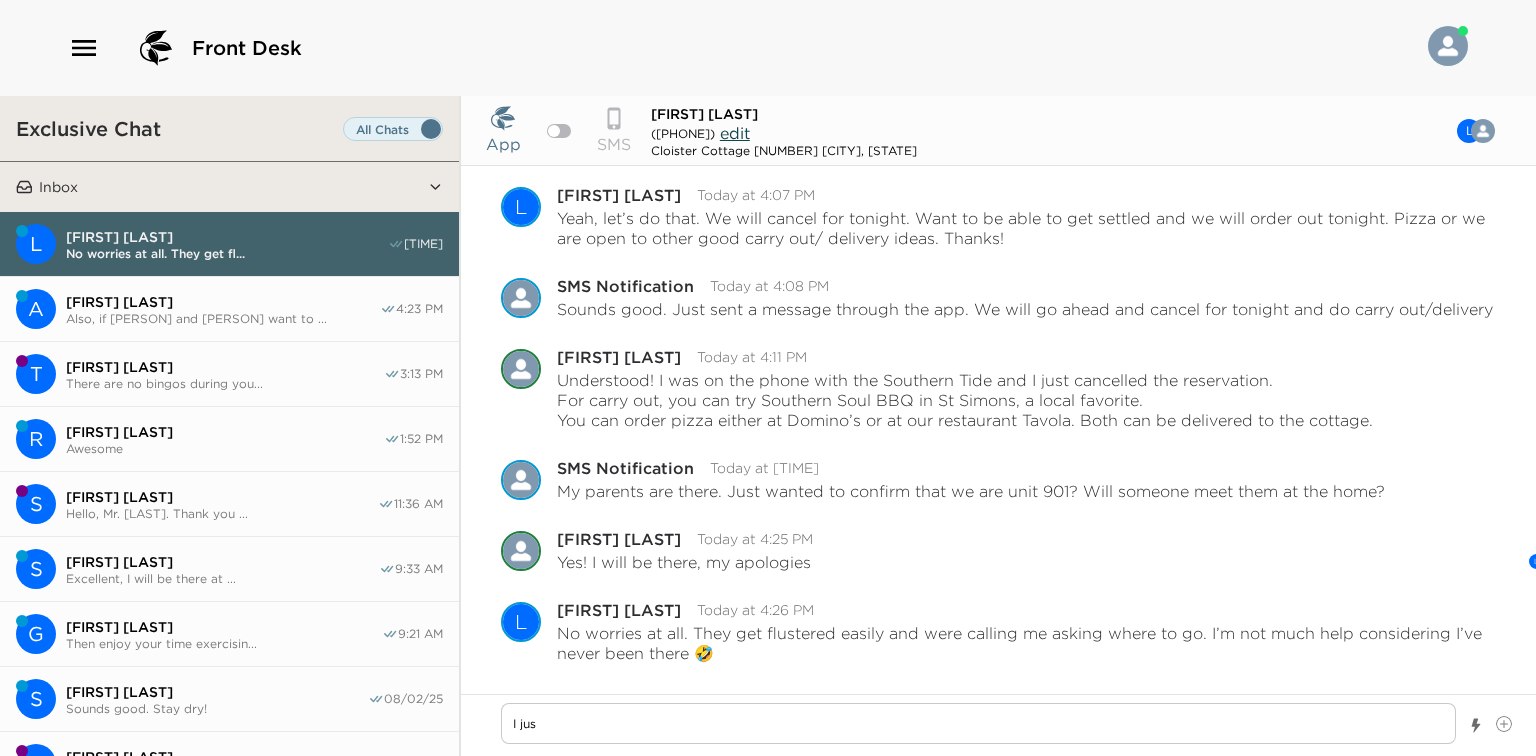 type on "I just" 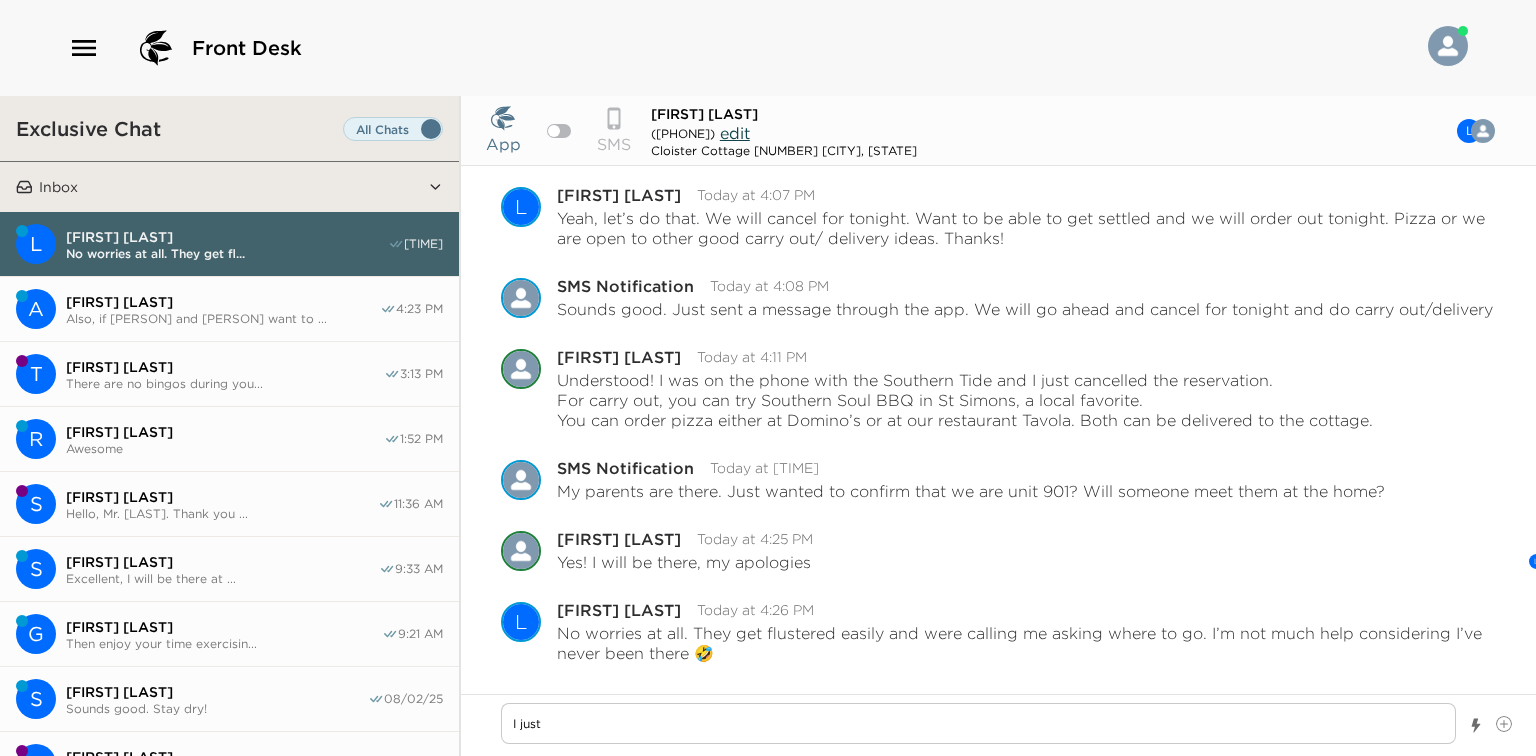 type on "I just" 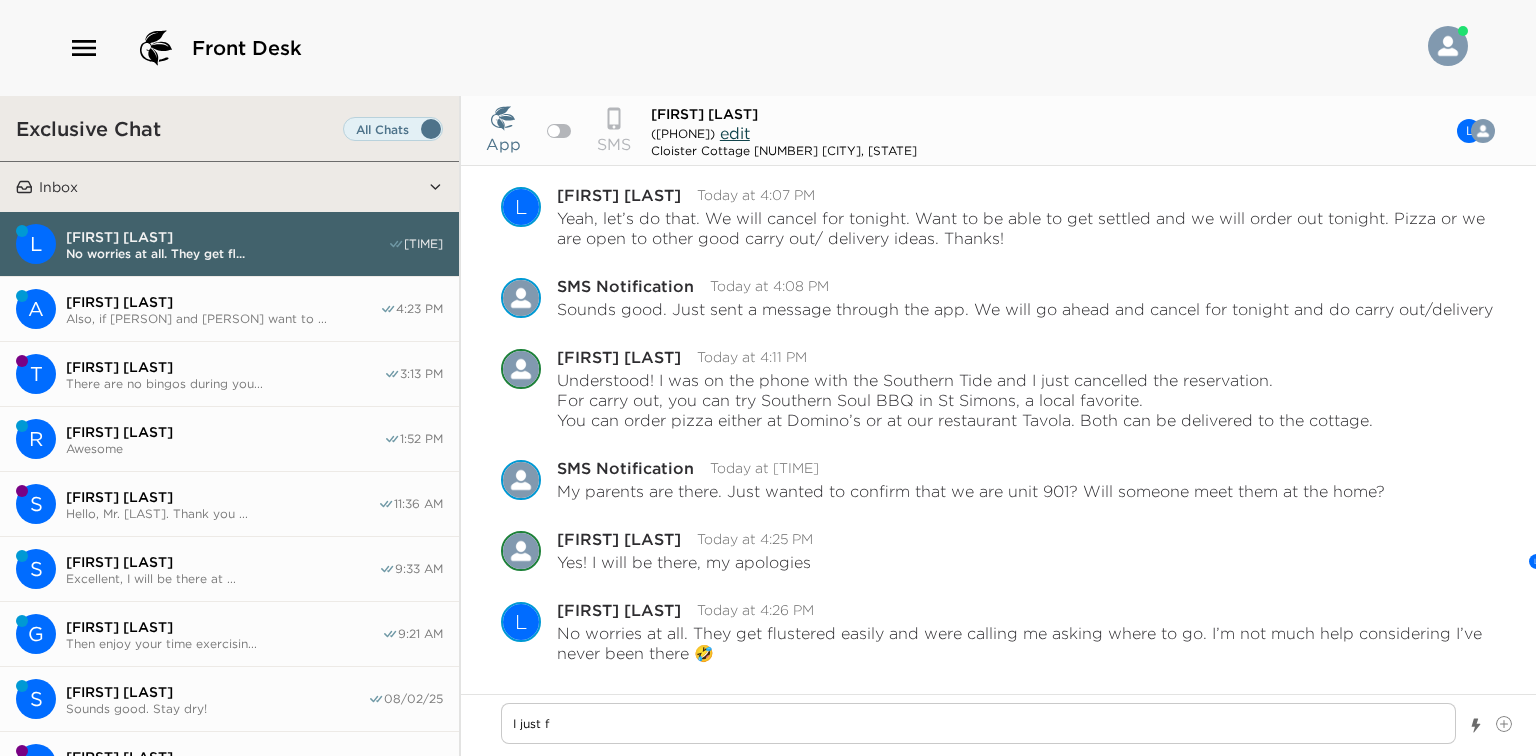 type on "x" 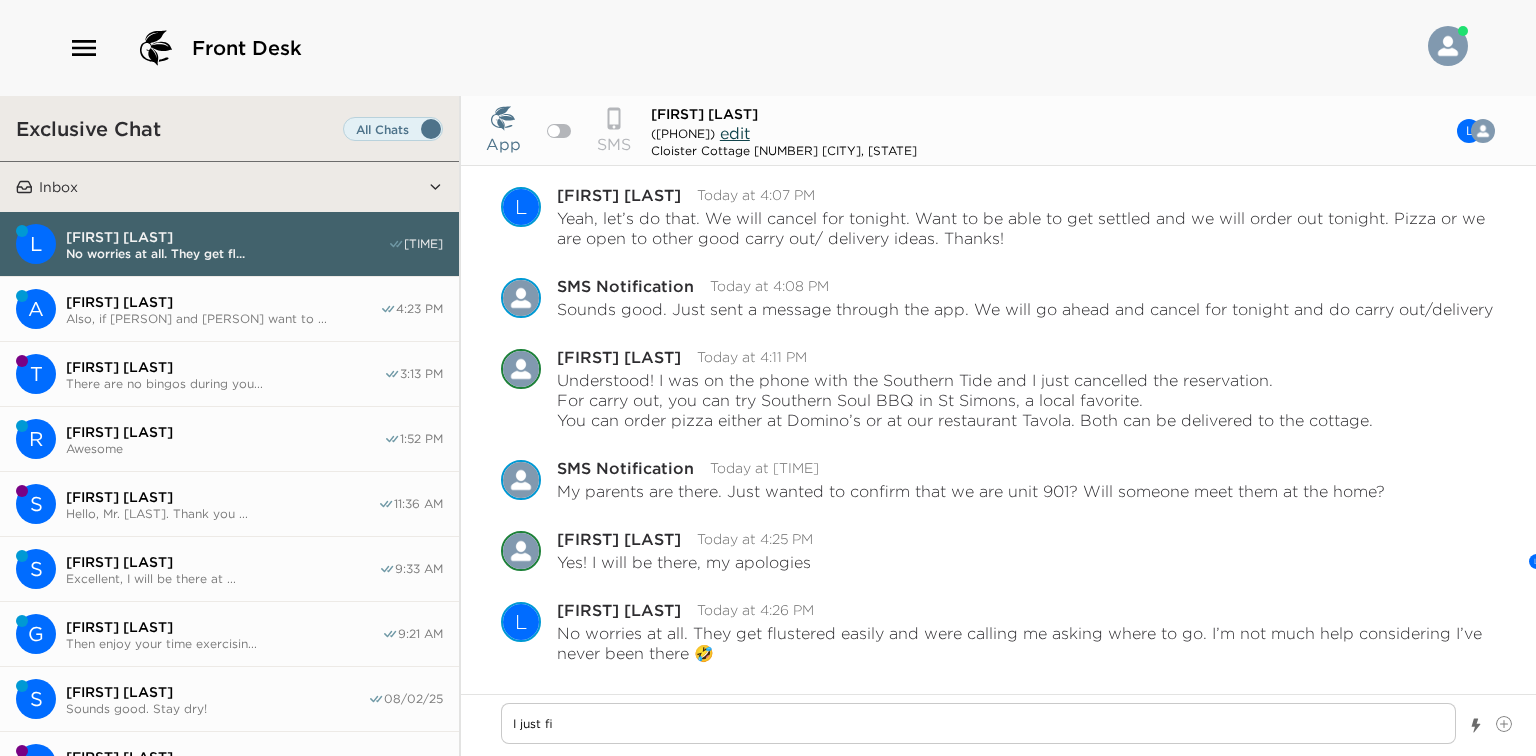 type on "I just fin" 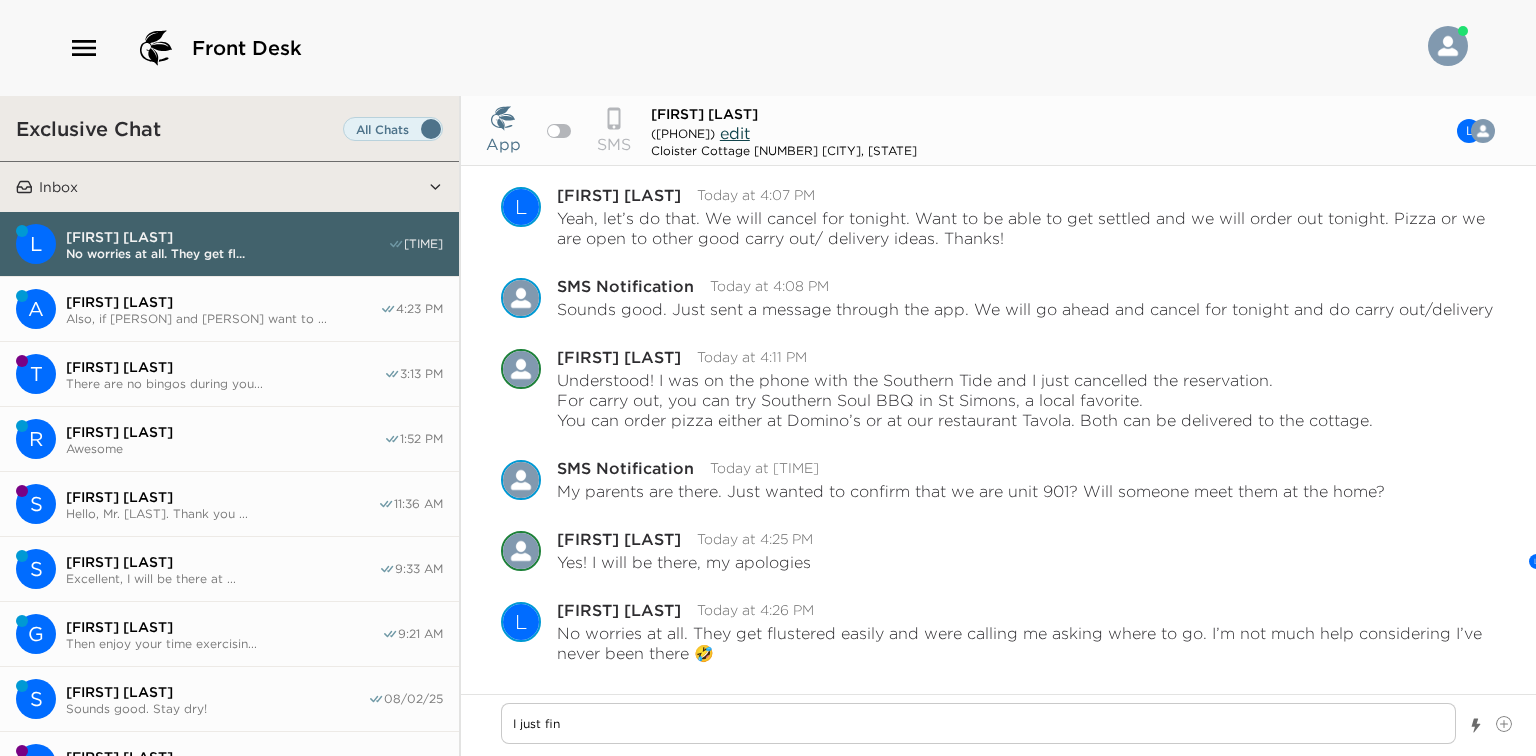type on "I just fini" 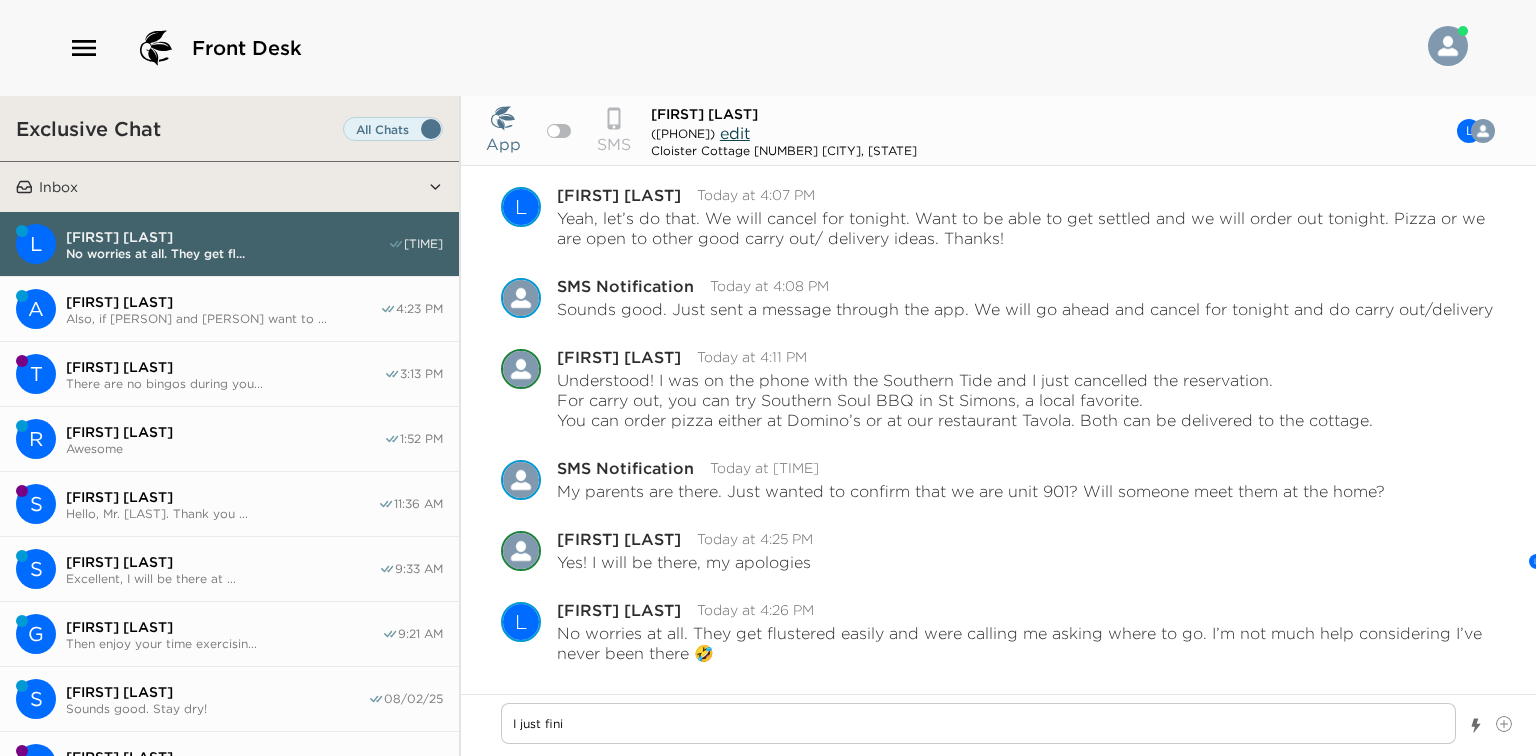 type on "I just finis" 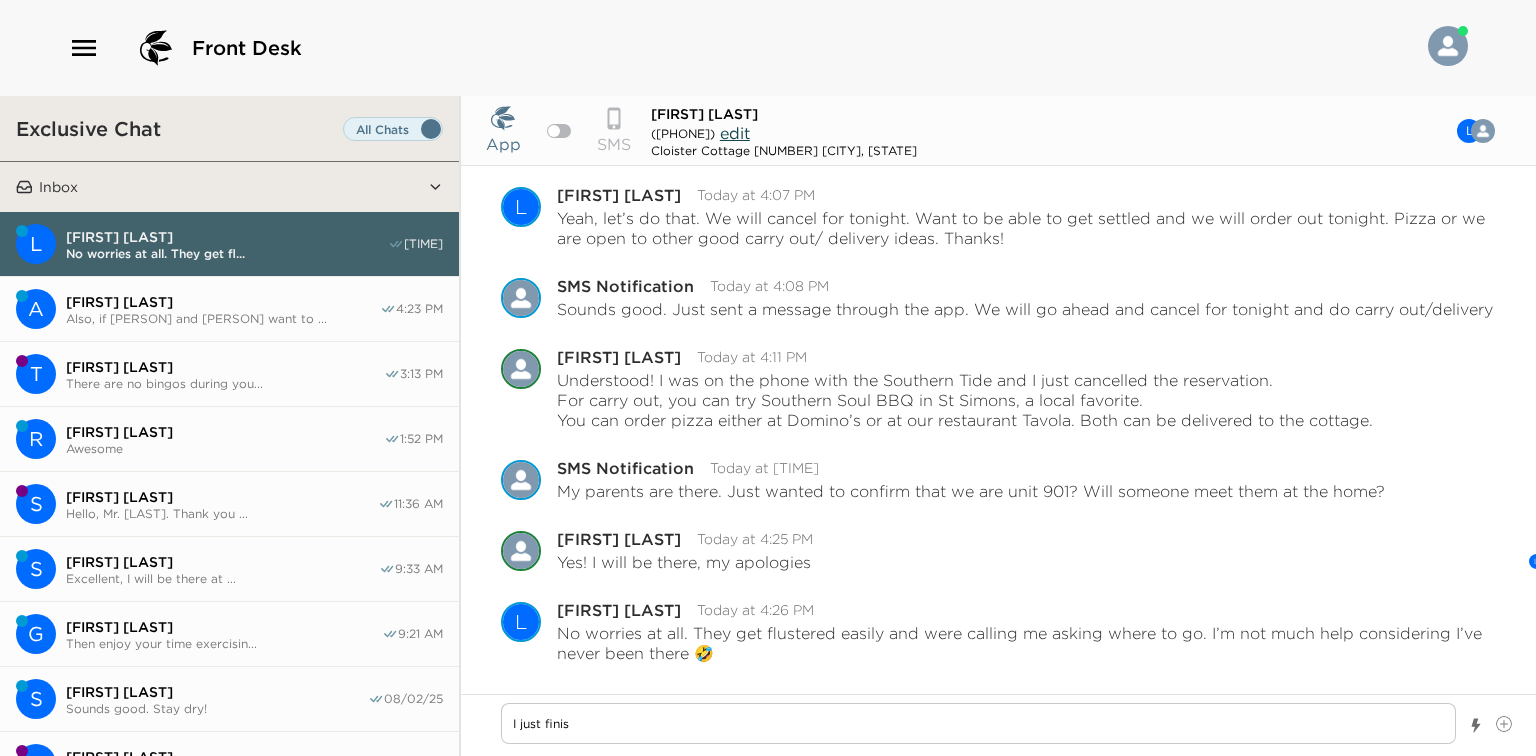 type on "I just finish" 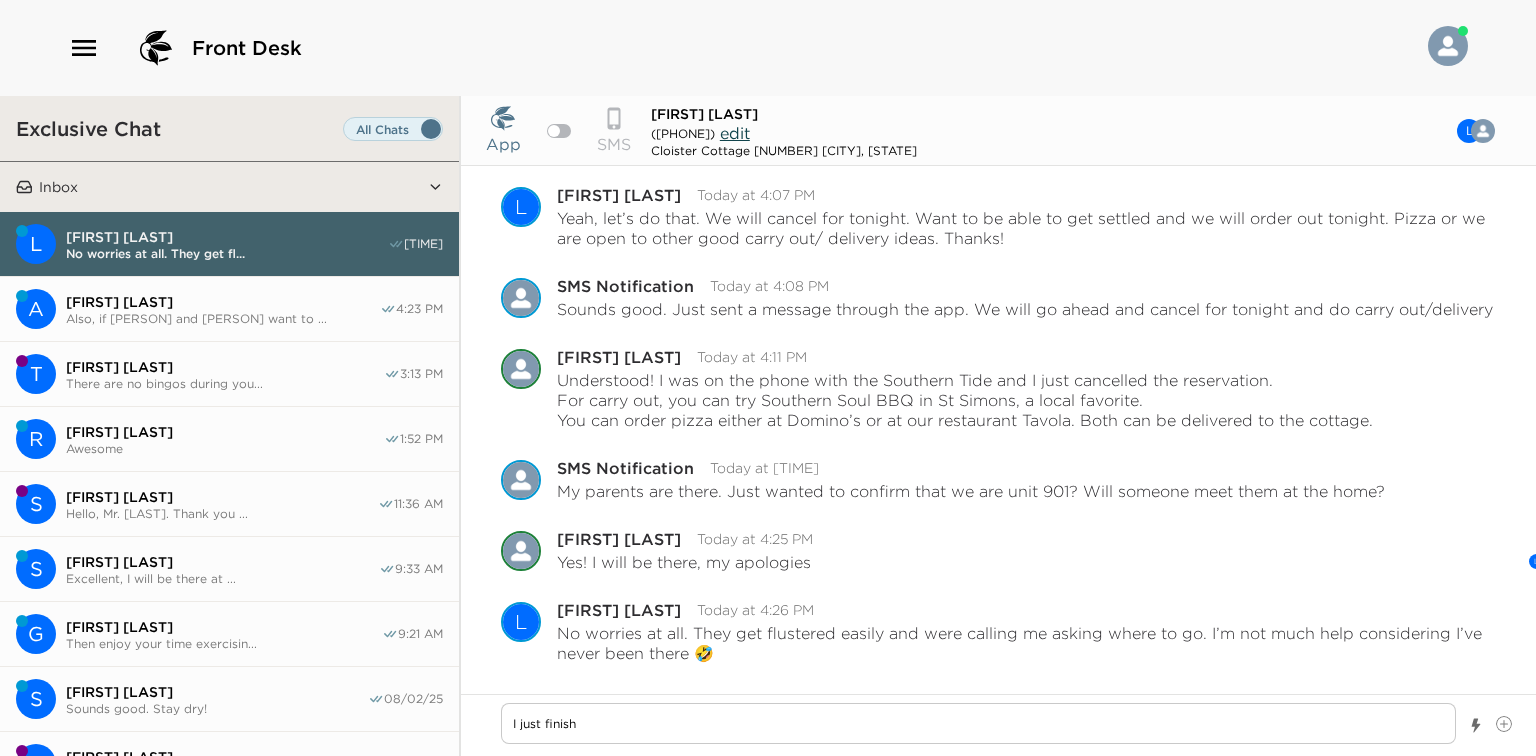 type on "I just finishe" 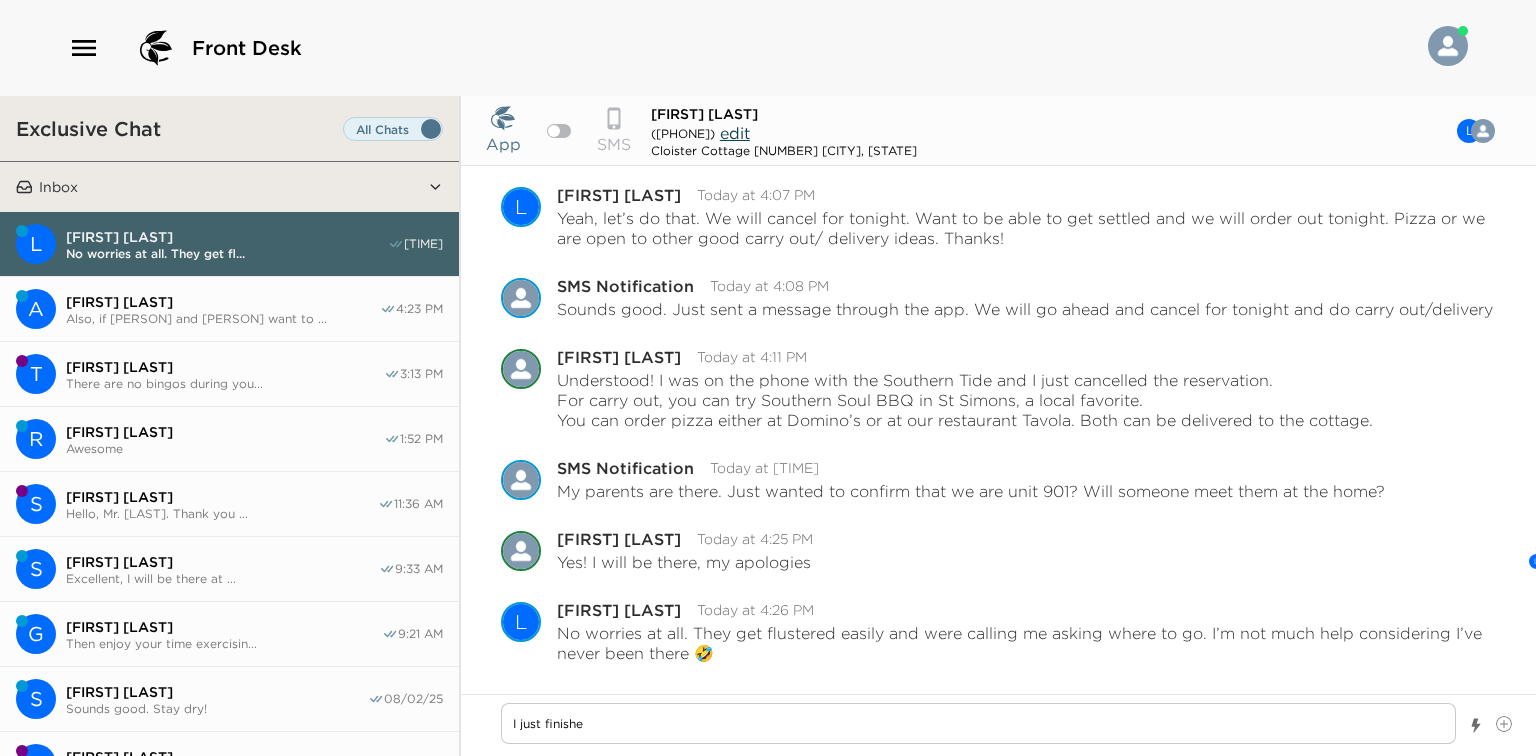 type on "I just finished" 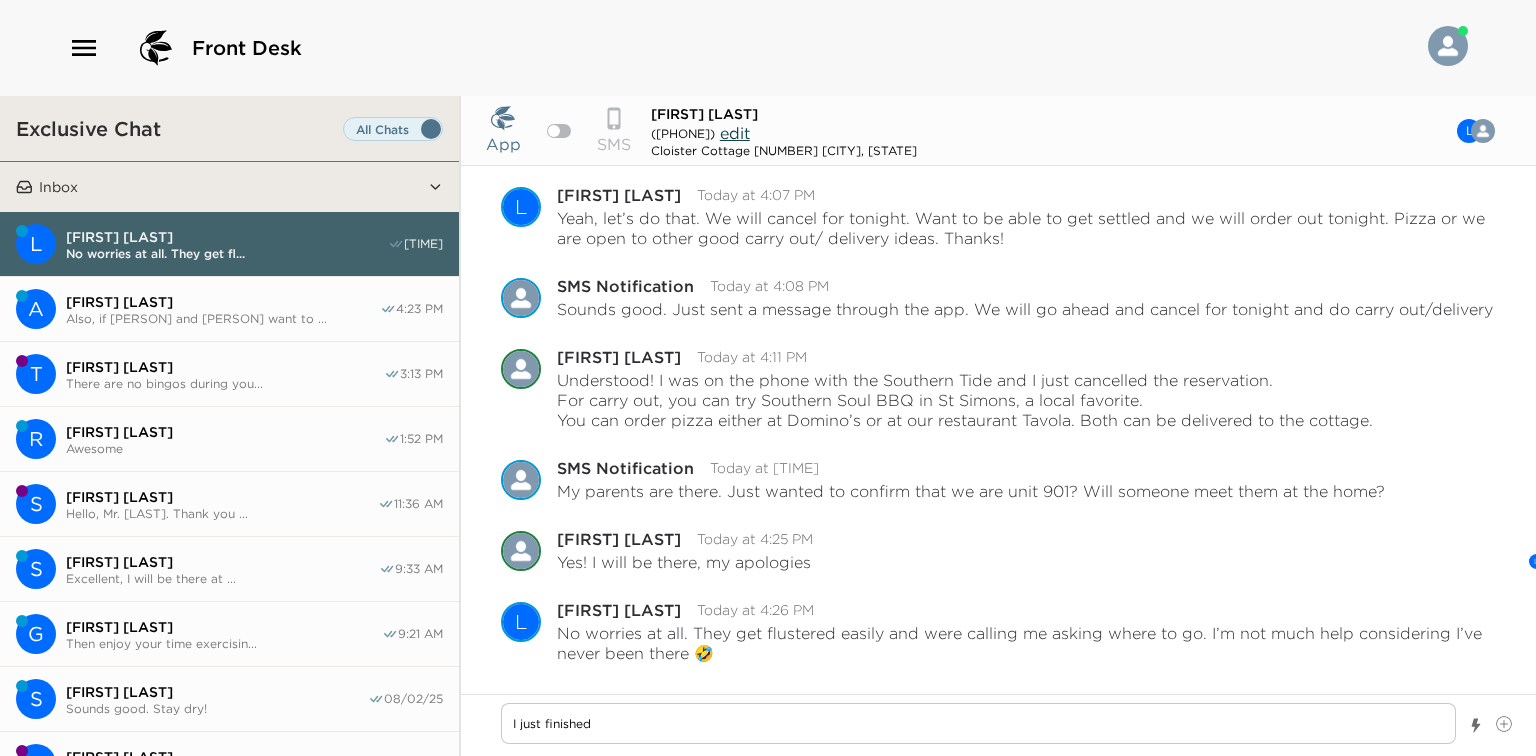 type on "I just finished" 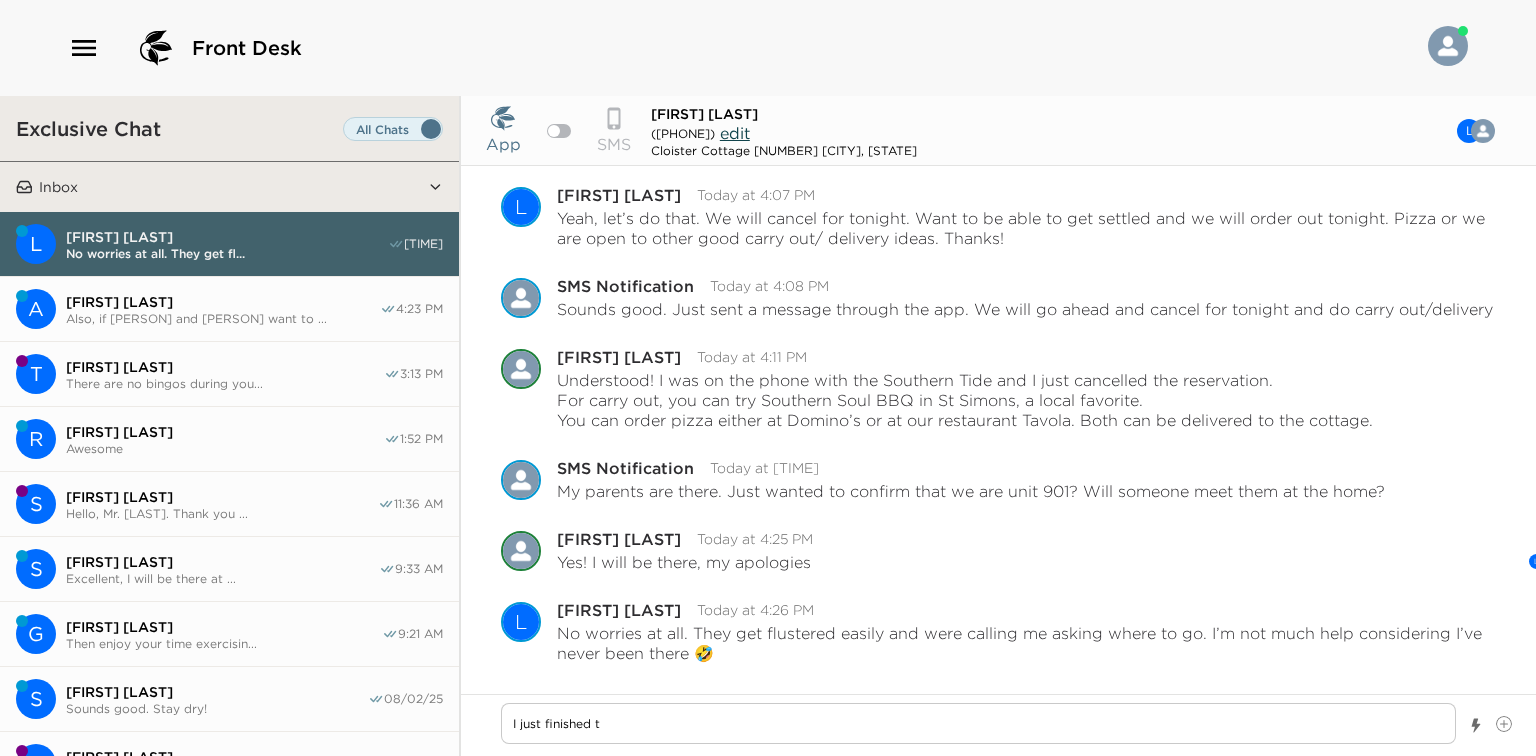 type on "x" 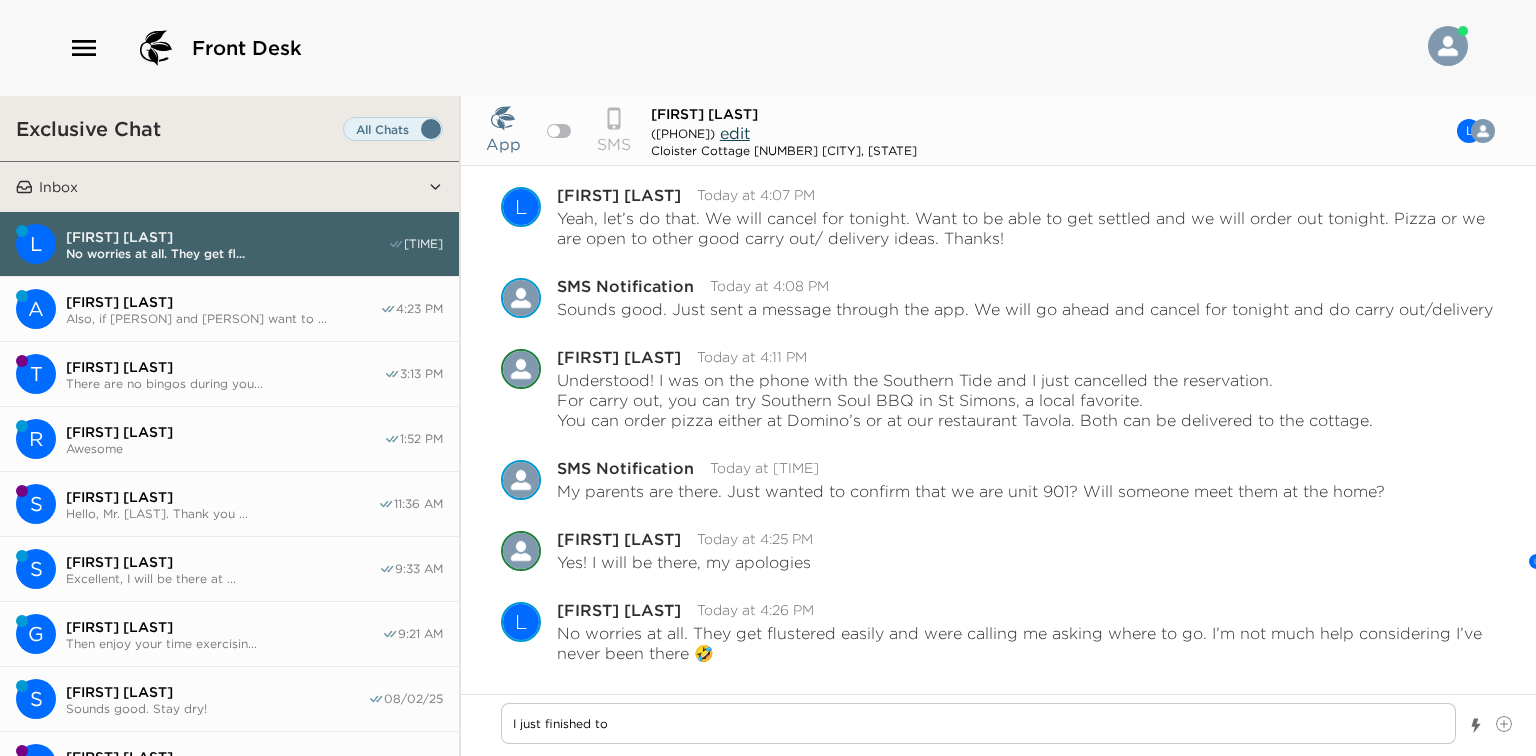 type on "I just finished to" 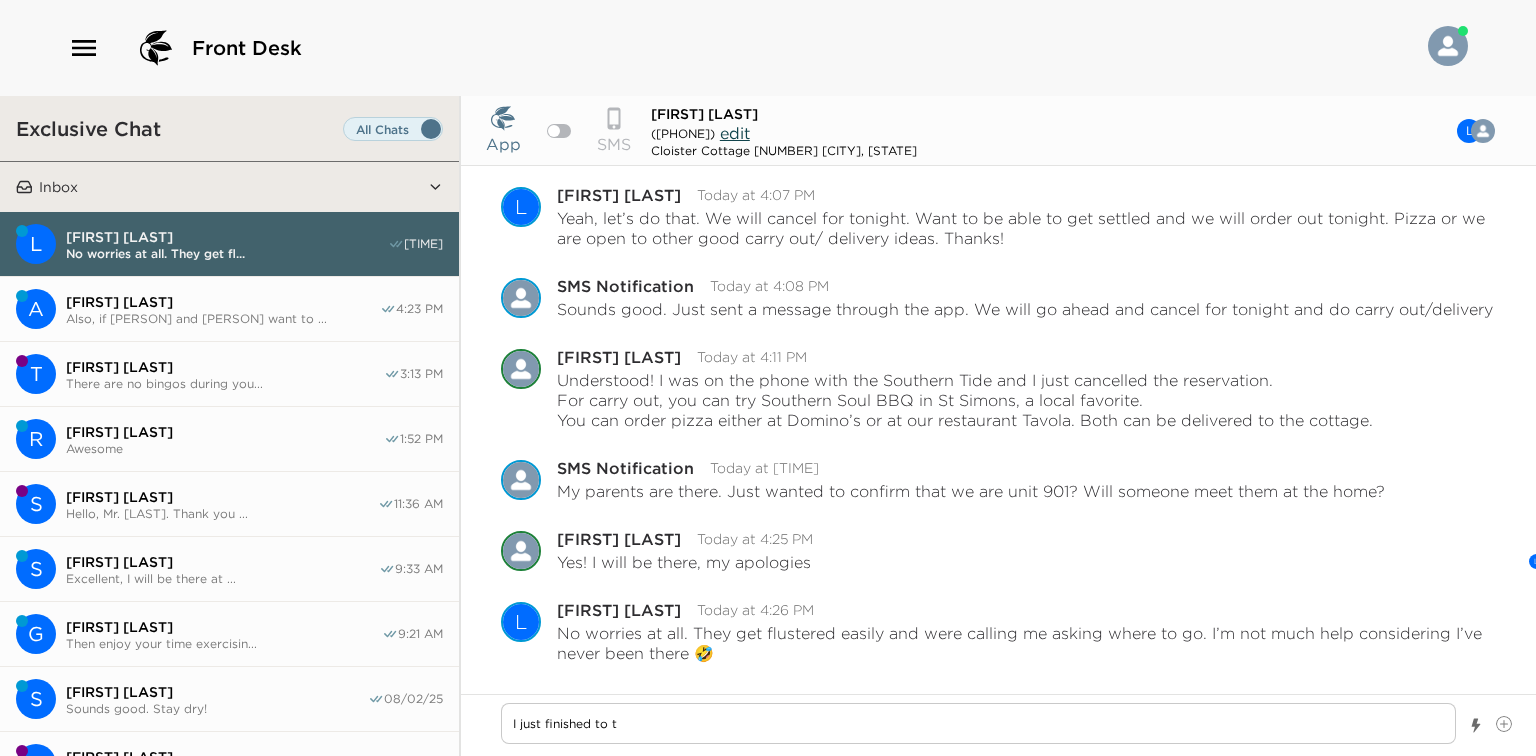 type on "I just finished to ta" 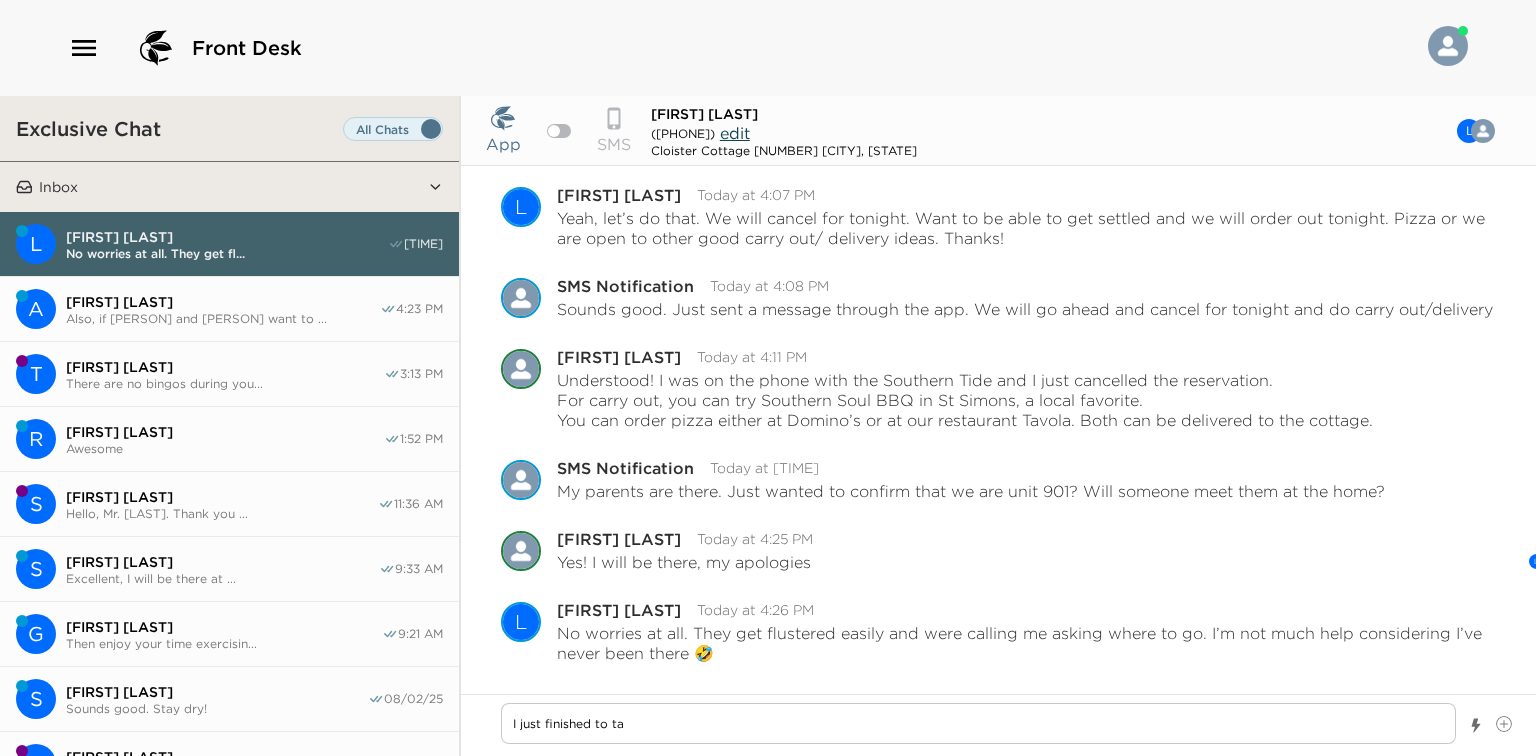 type on "I just finished to tal" 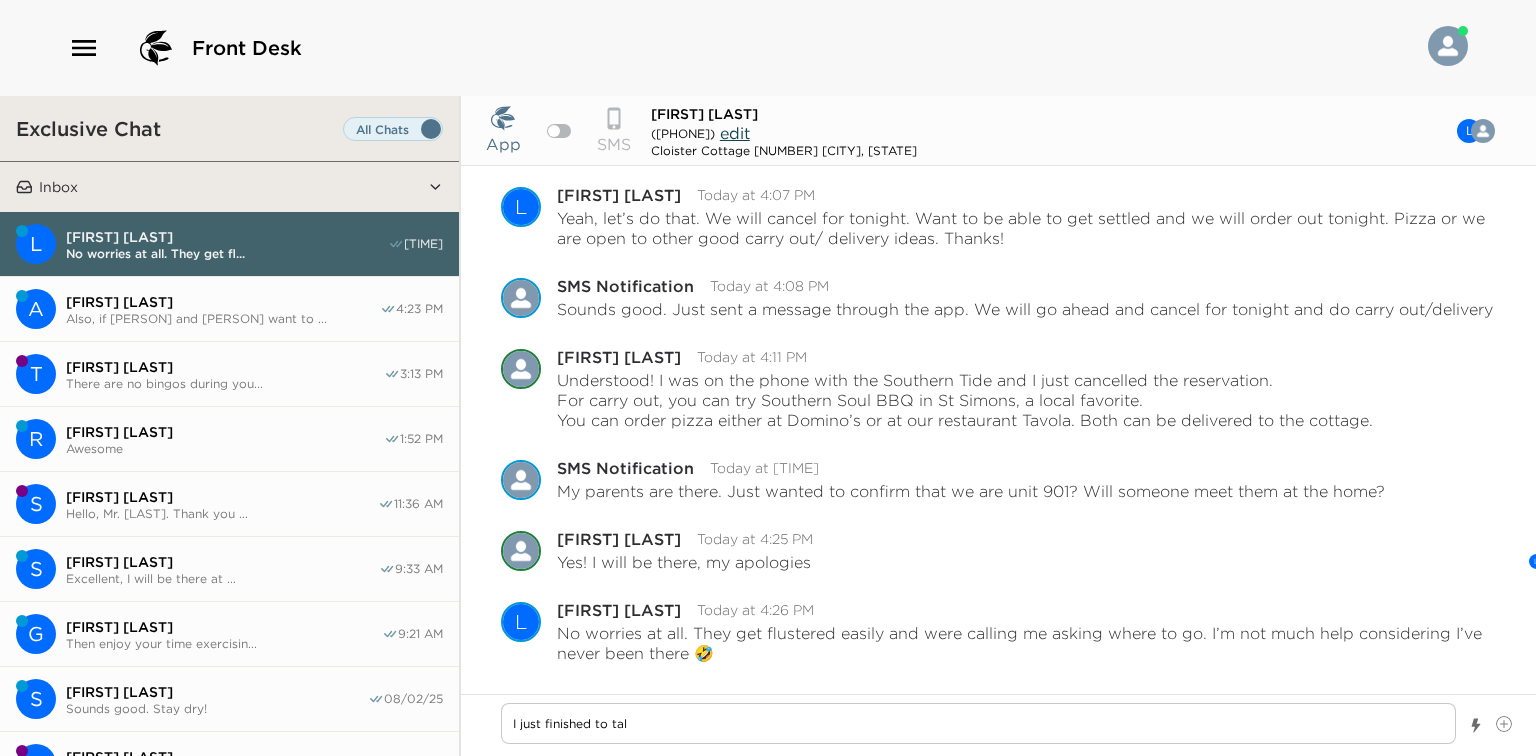type on "I just finished to talk" 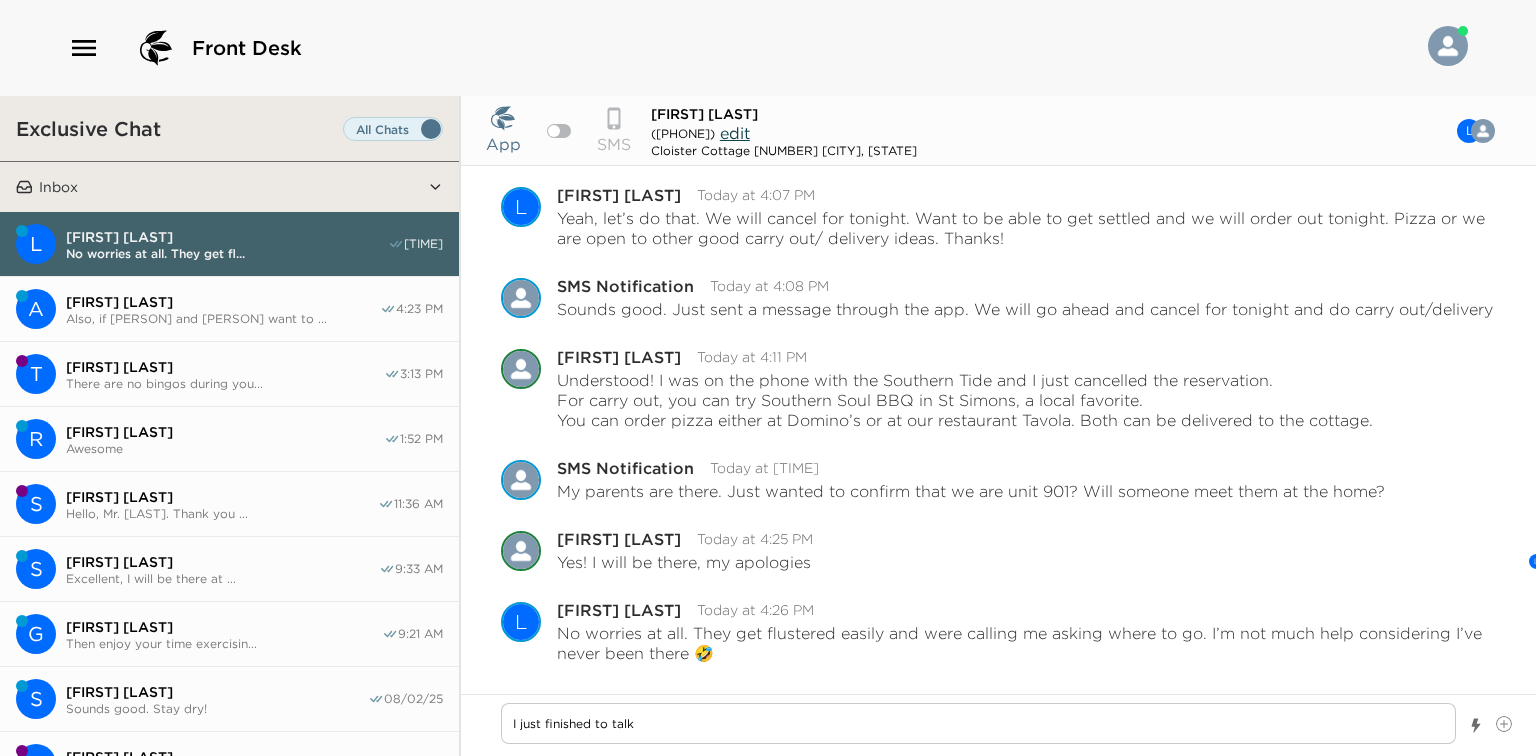 type on "I just finished to talk" 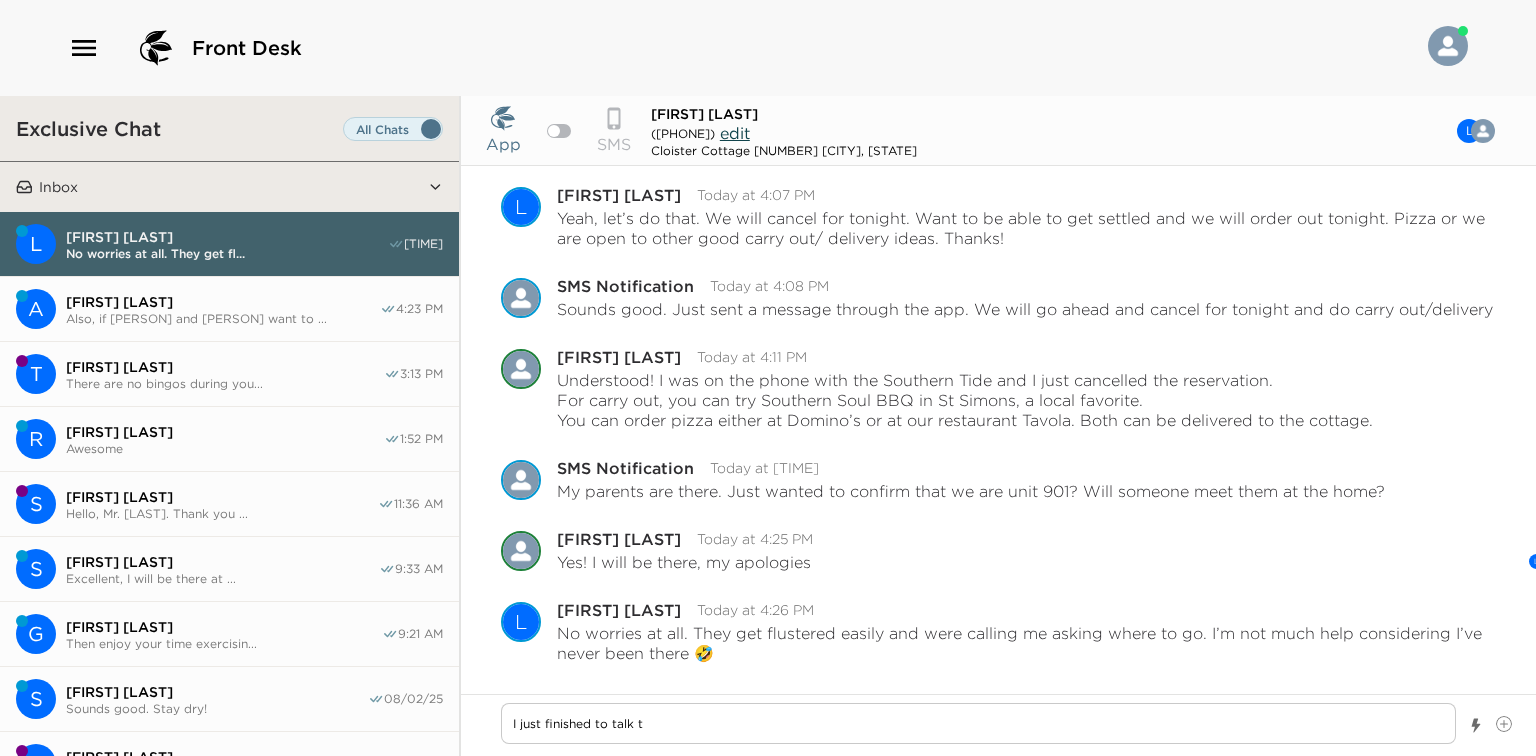 type on "I just finished to talk to" 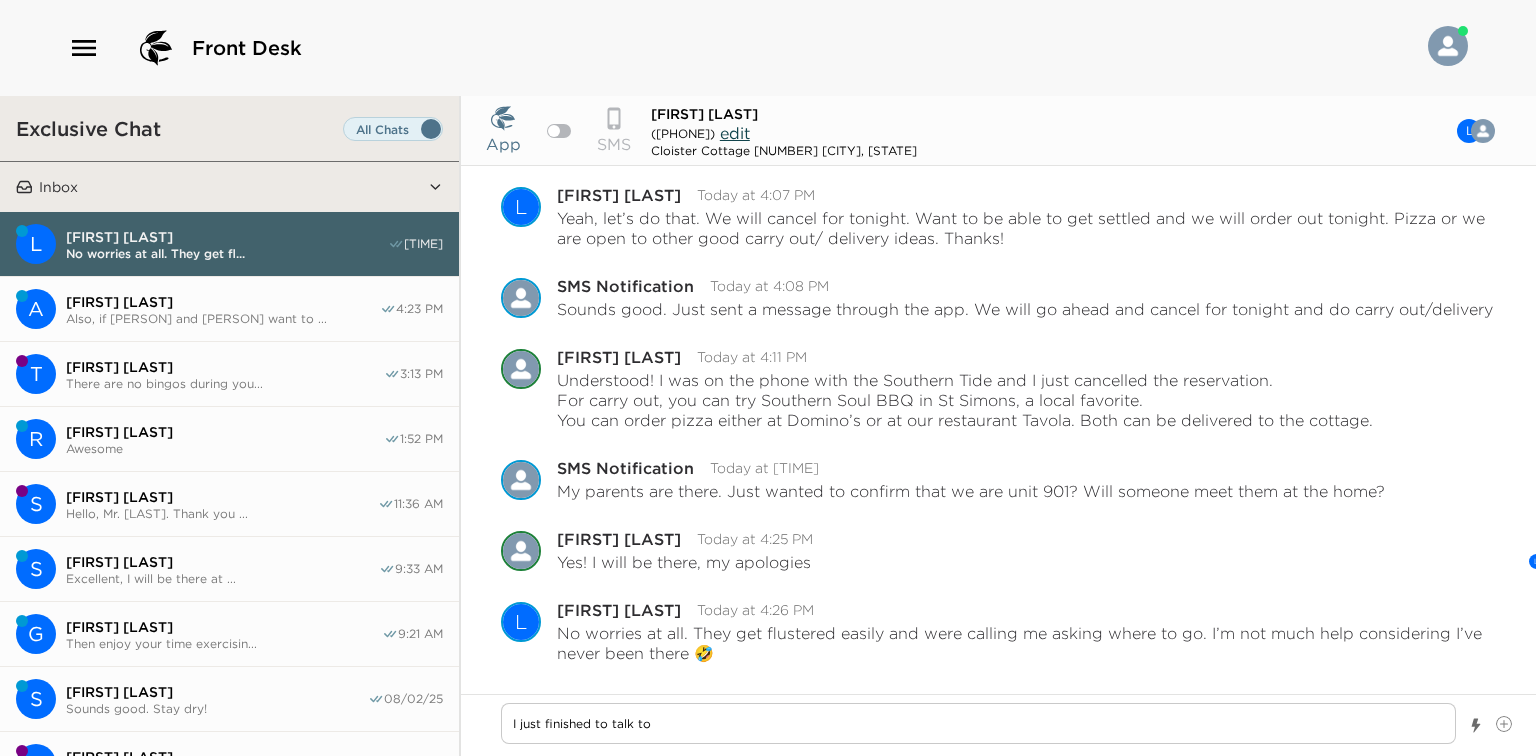 type on "I just finished to talk to" 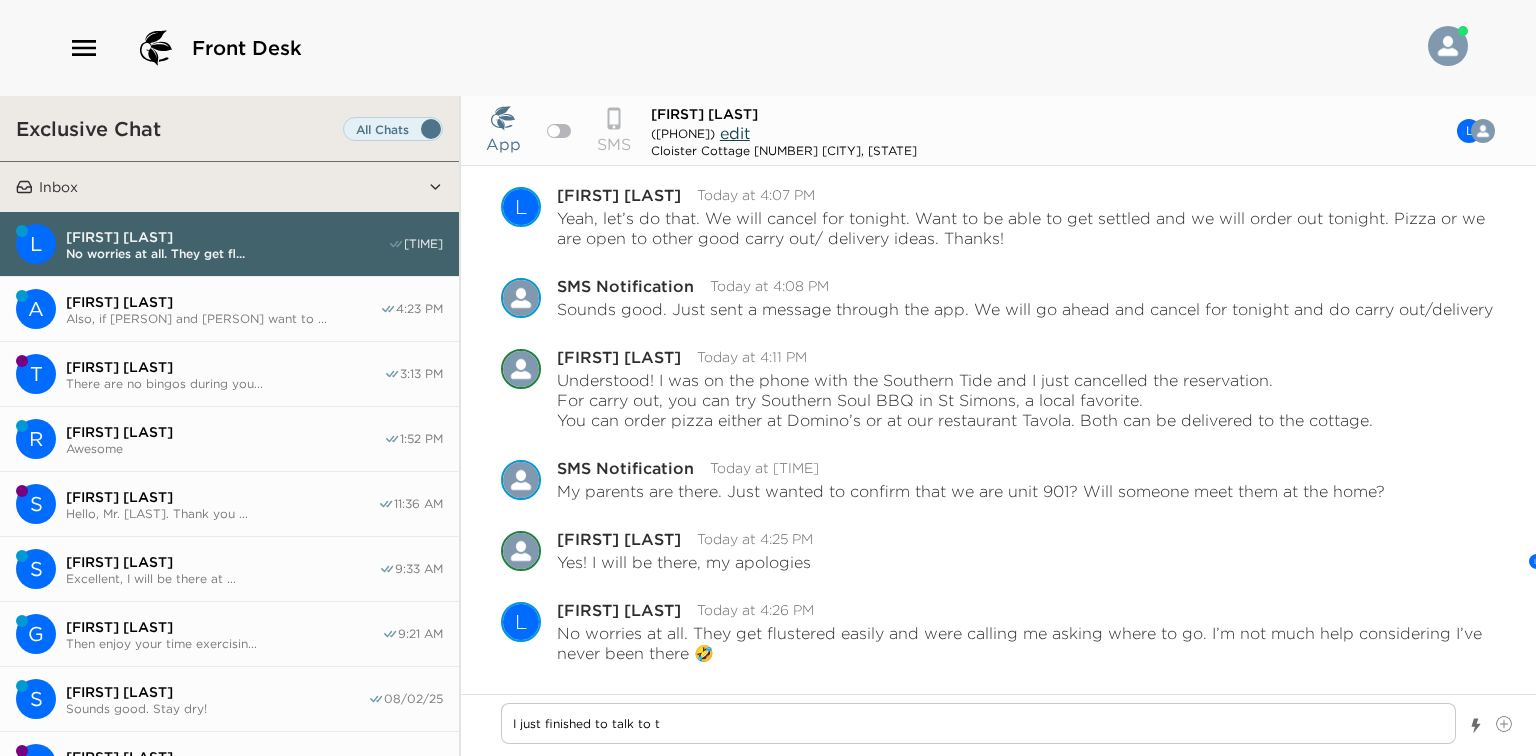 type on "I just finished to talk to th" 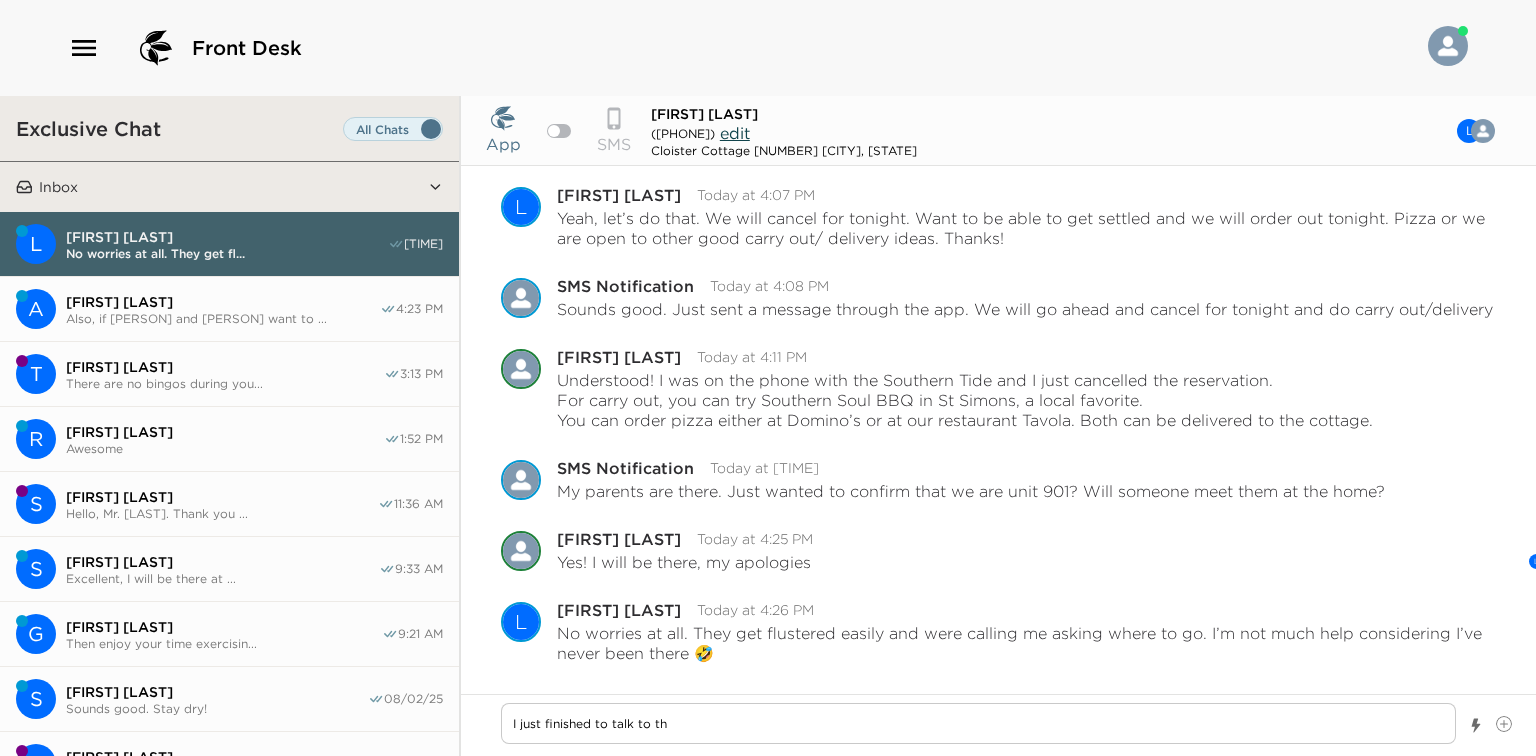 type on "I just finished to talk to the" 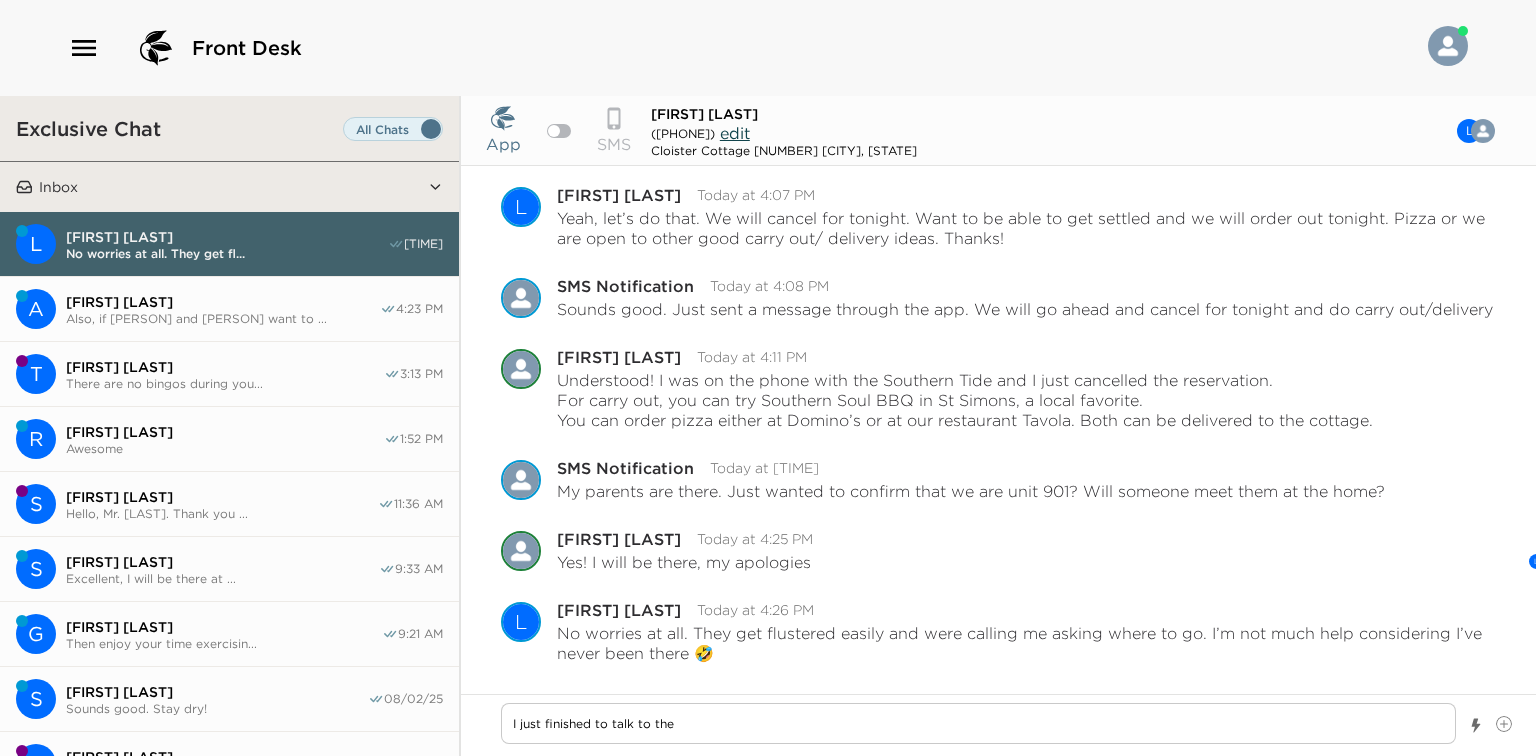 type on "I just finished to talk to them" 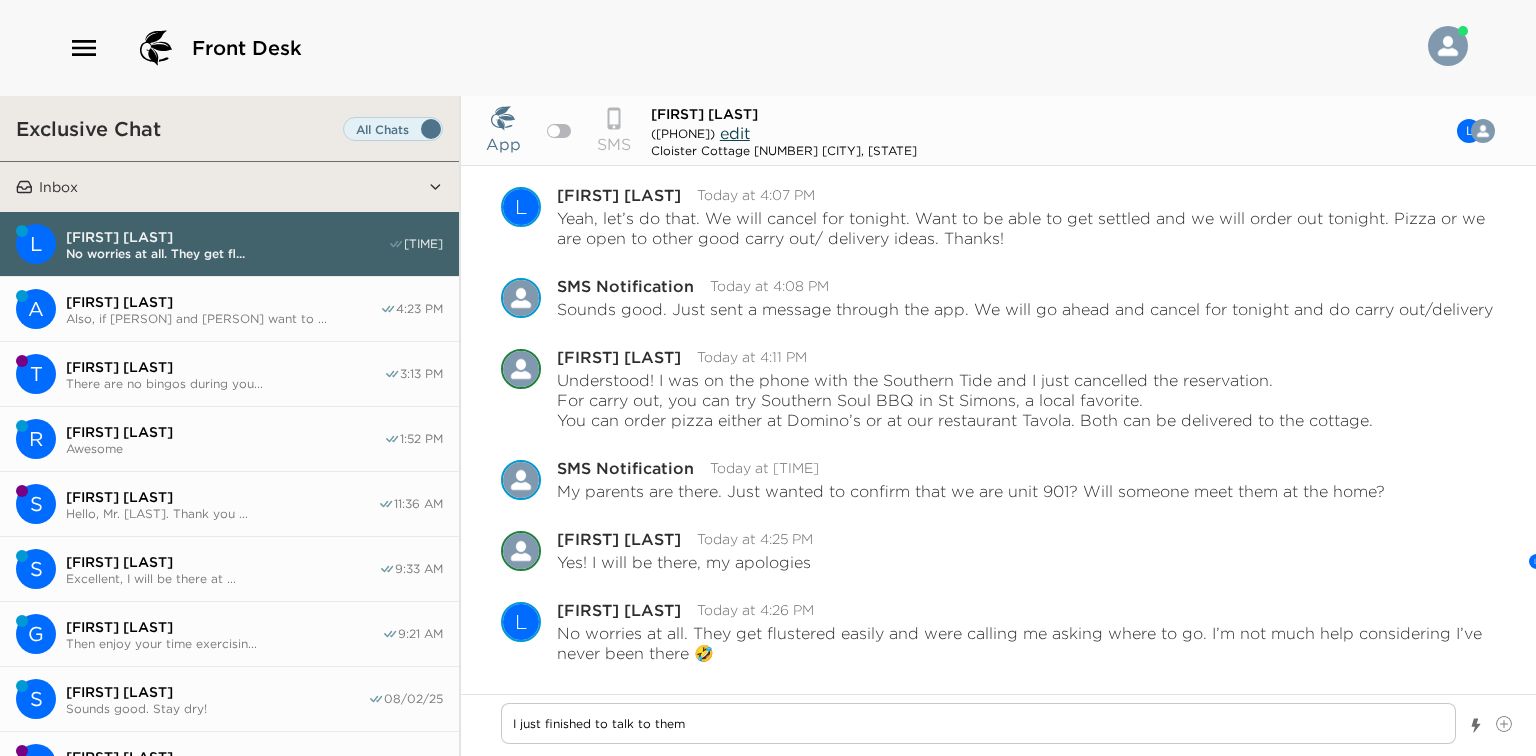 type on "I just finished to talk to them" 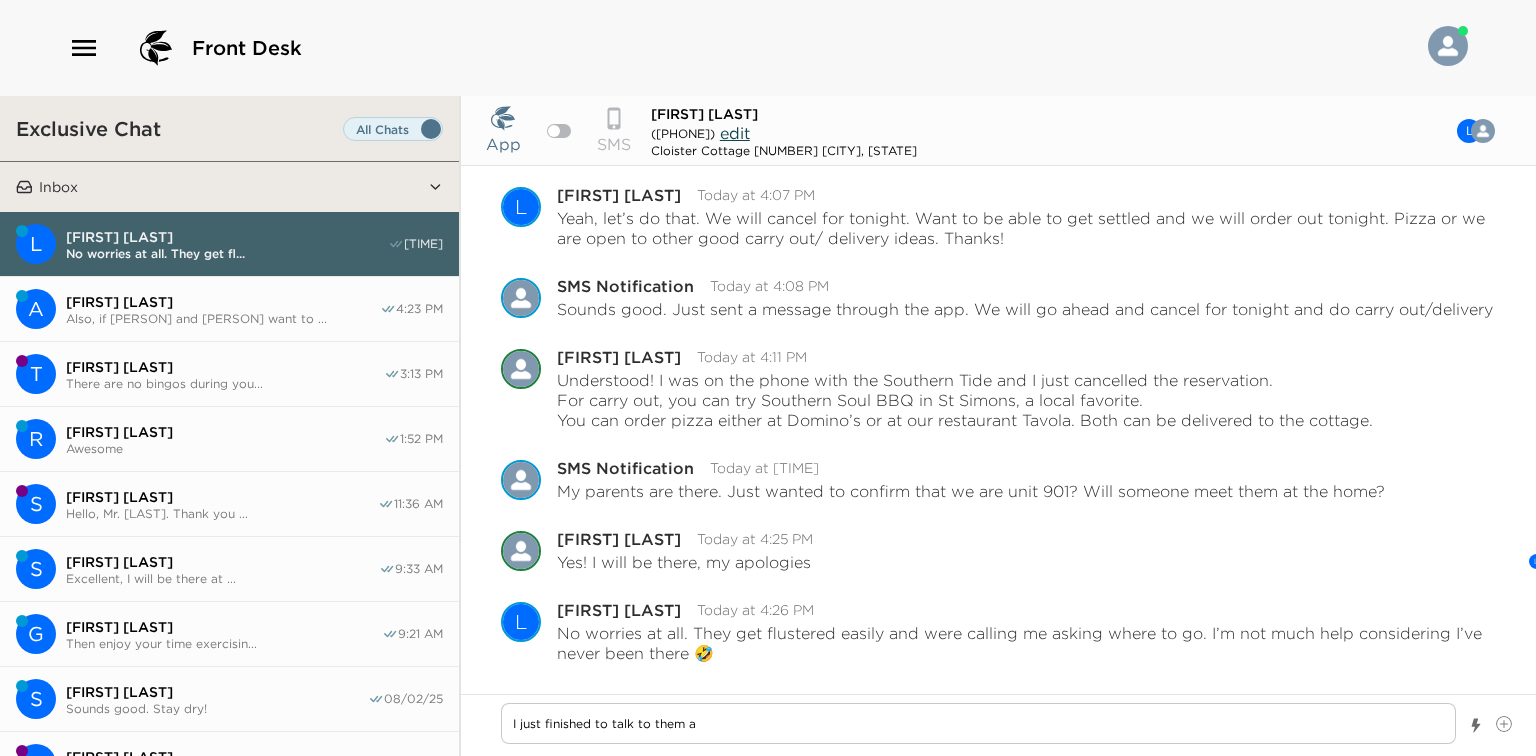 type on "x" 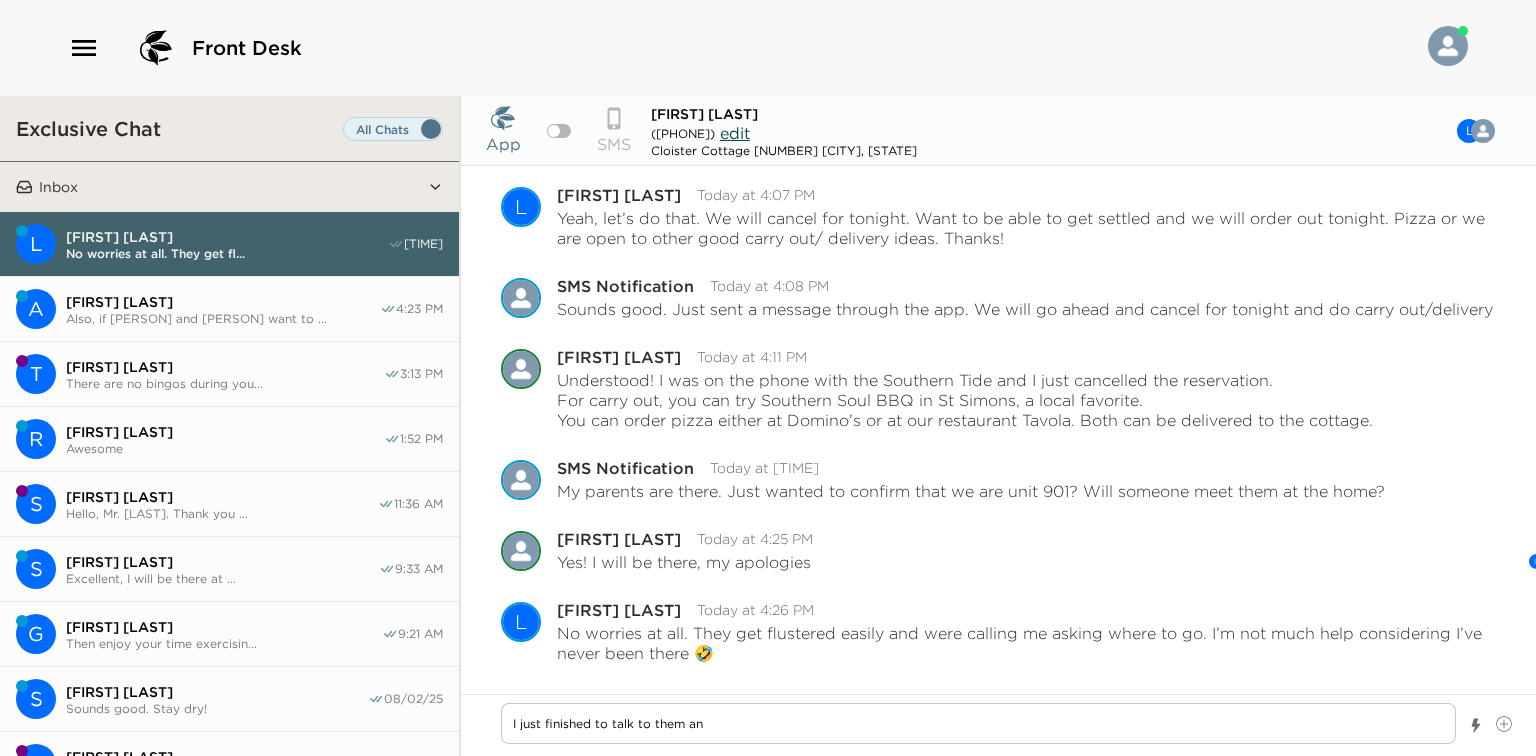 type on "I just finished to talk to them and" 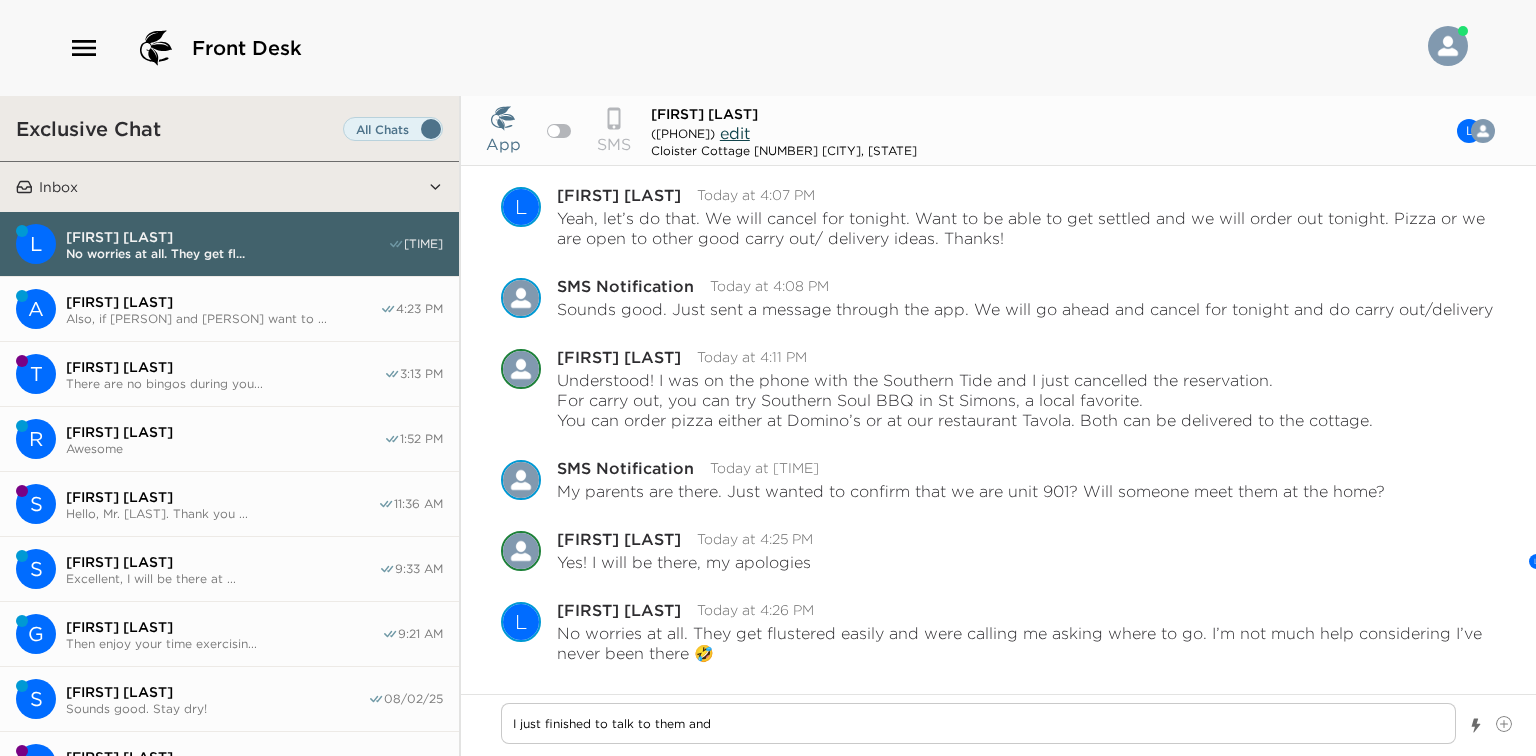 type on "I just finished to talk to them and" 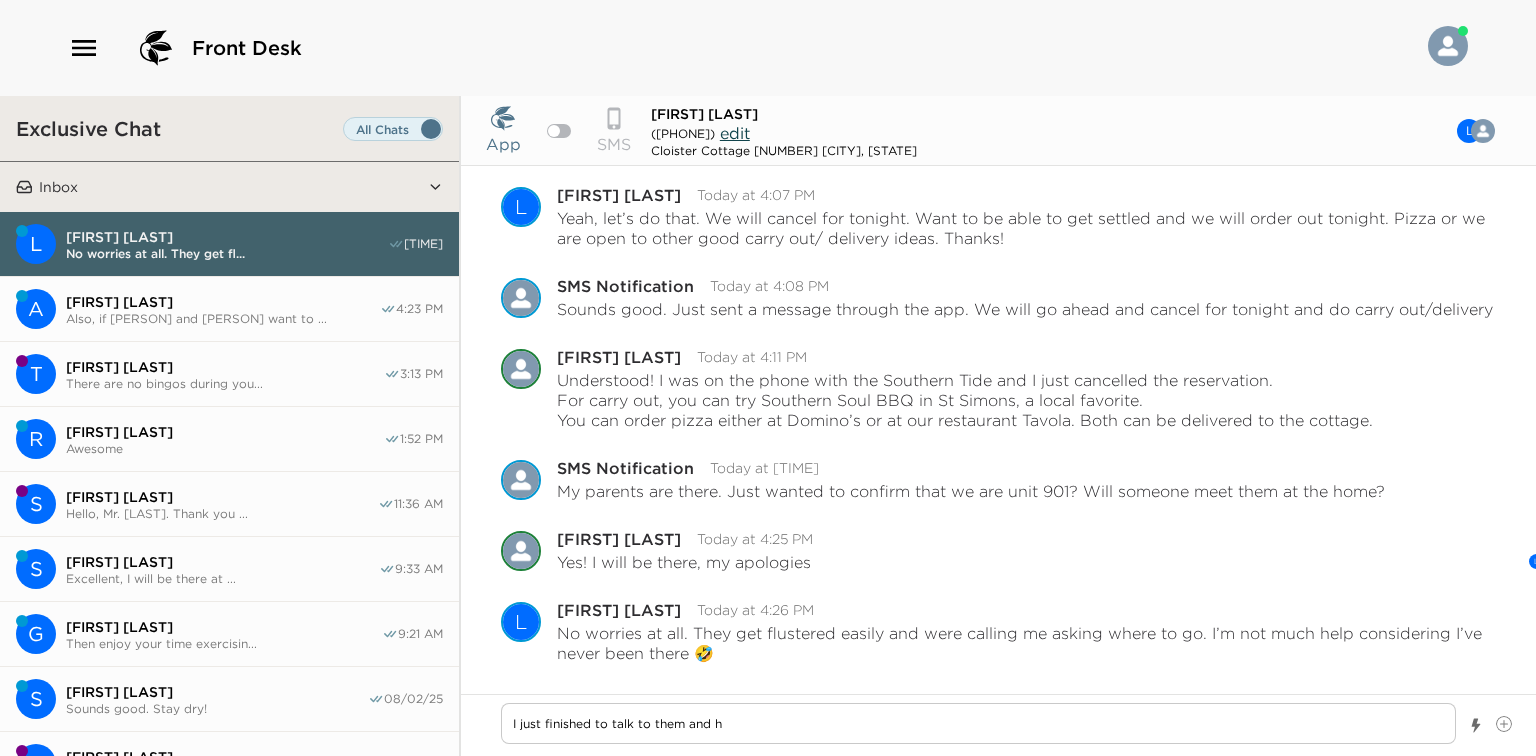 type on "I just finished to talk to them and he" 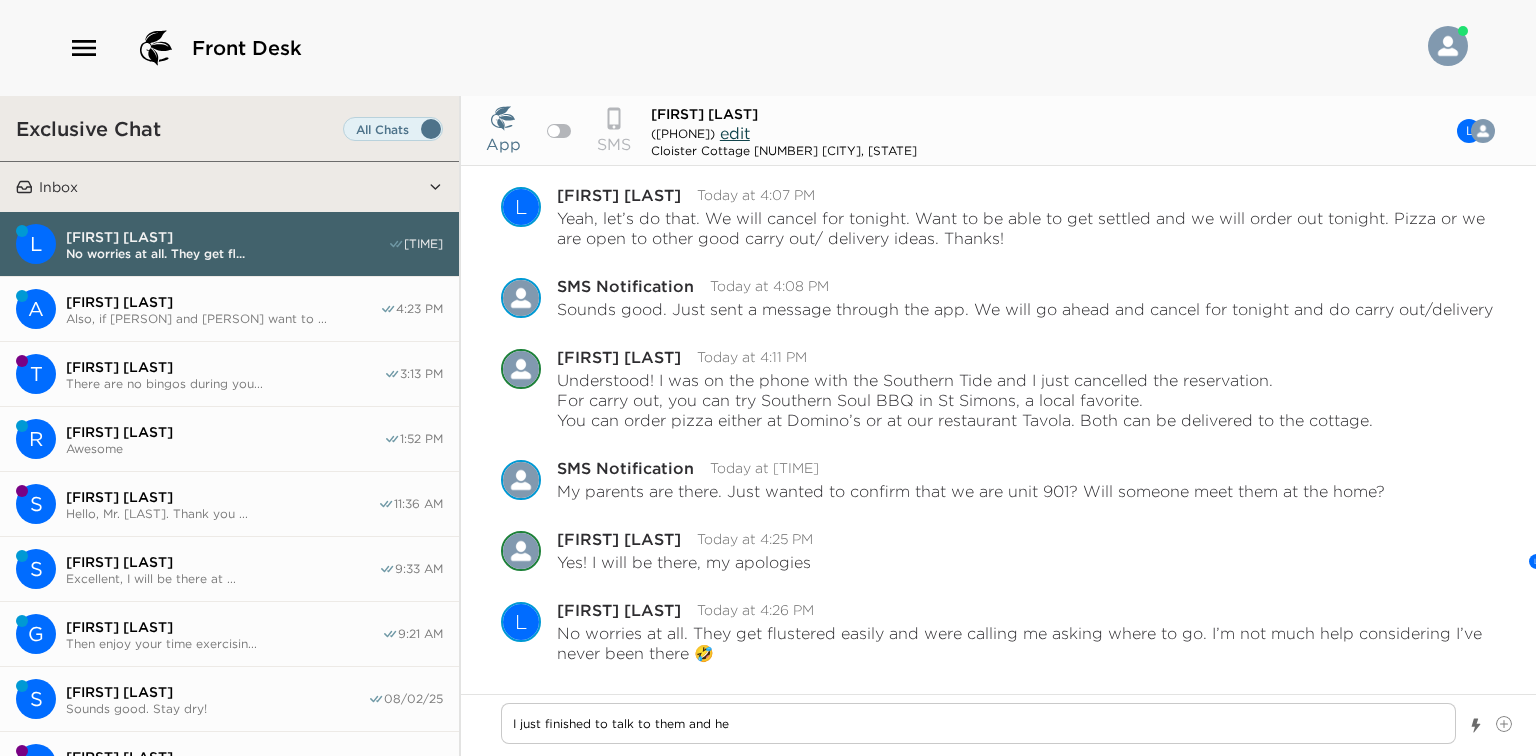 type on "I just finished to talk to them and hel" 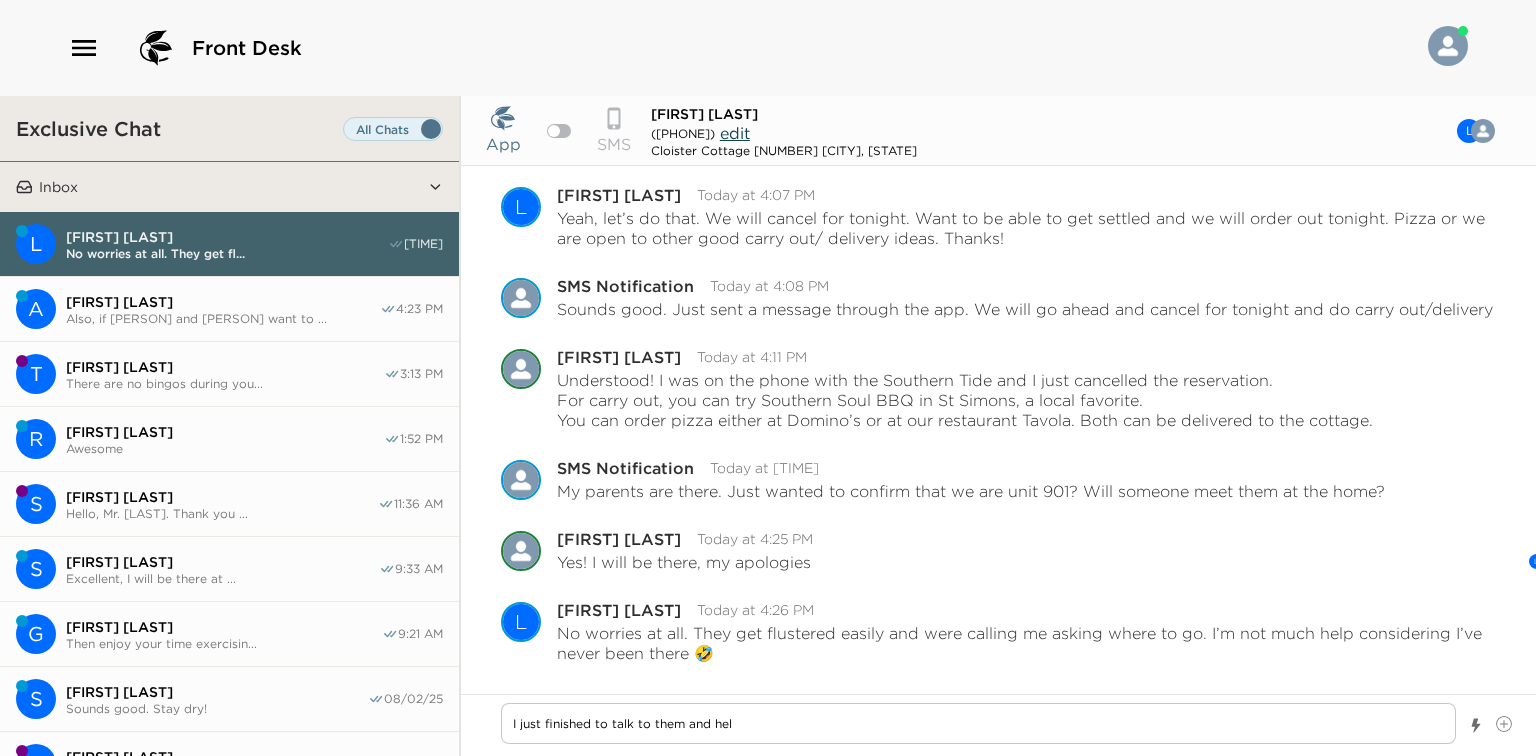 type on "I just finished to talk to them and help" 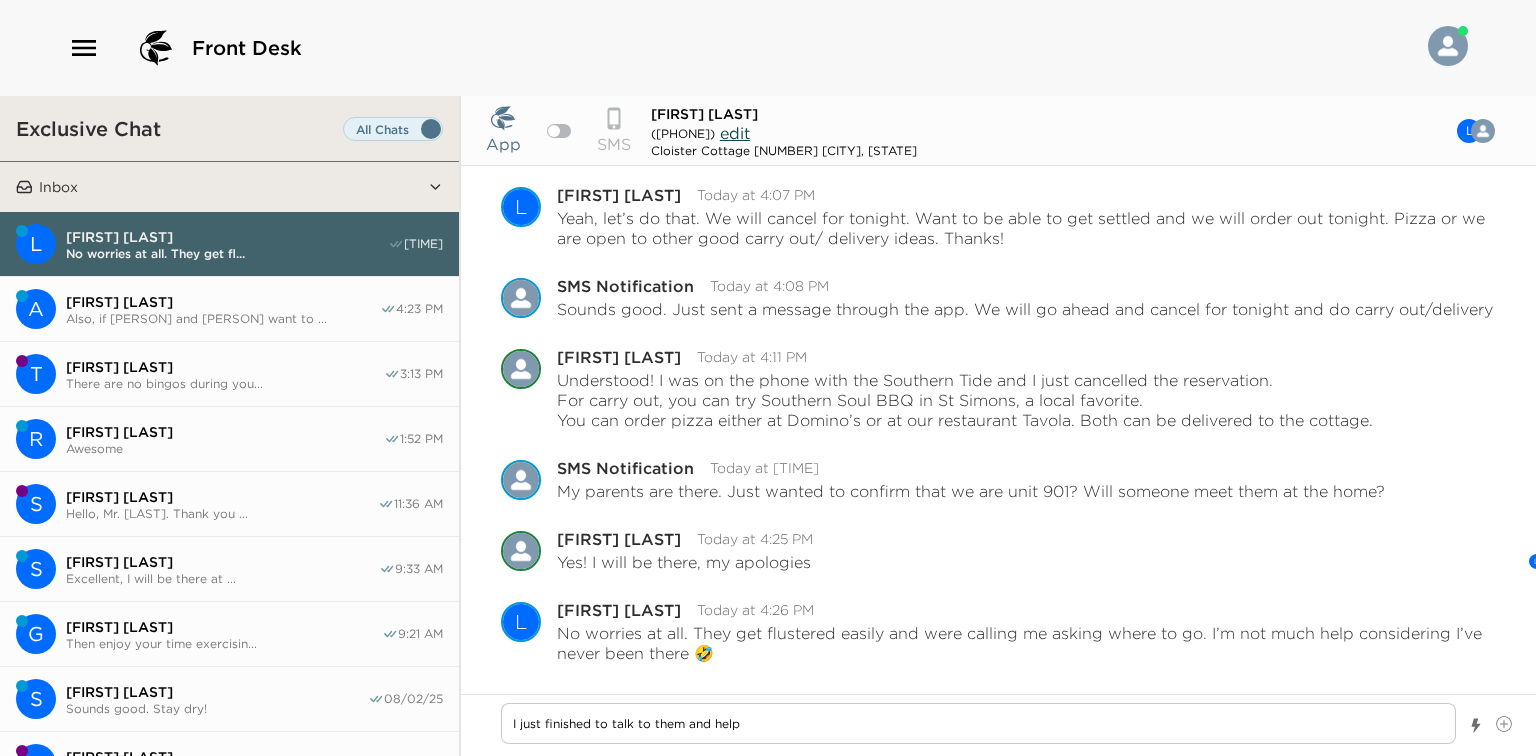 type on "I just finished to talk to them and helpe" 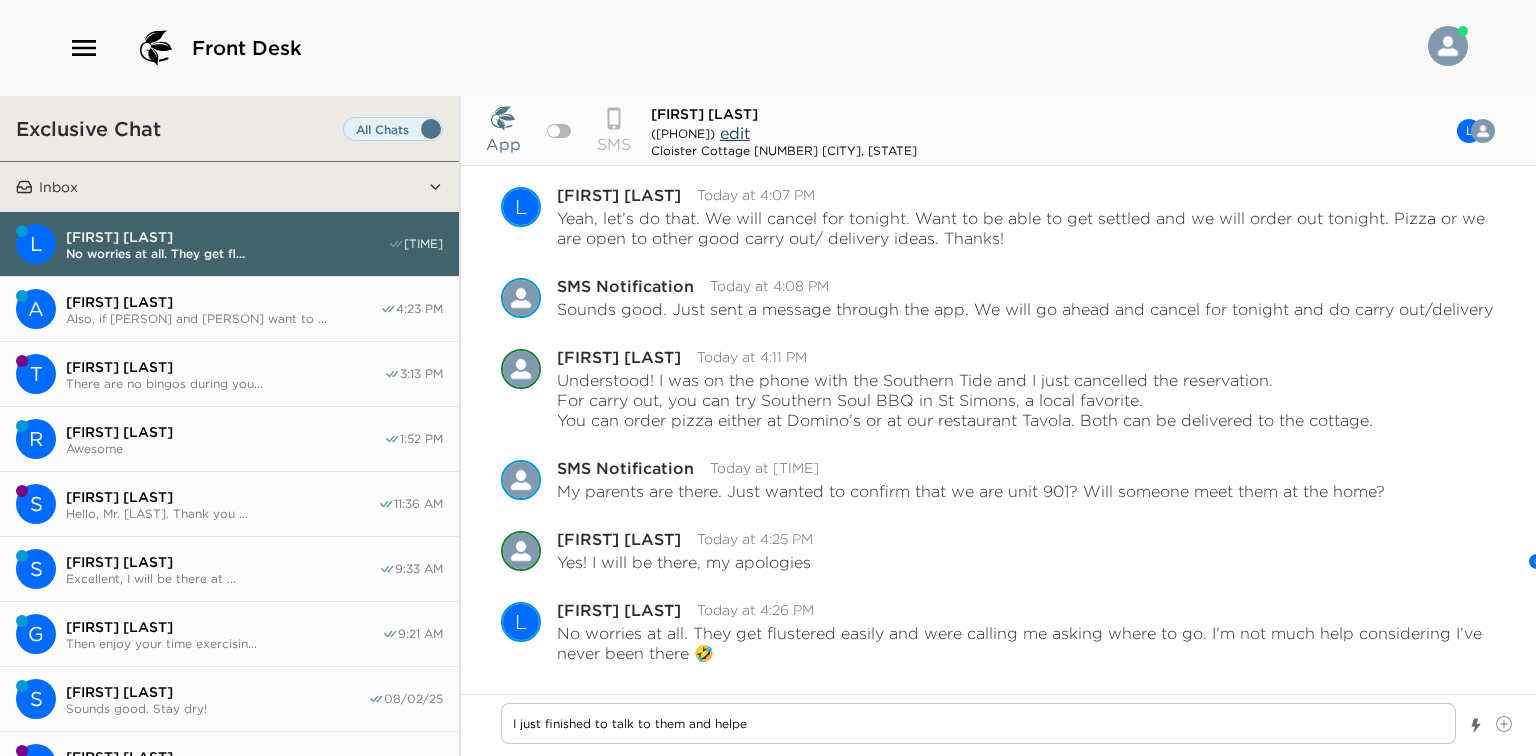 type on "x" 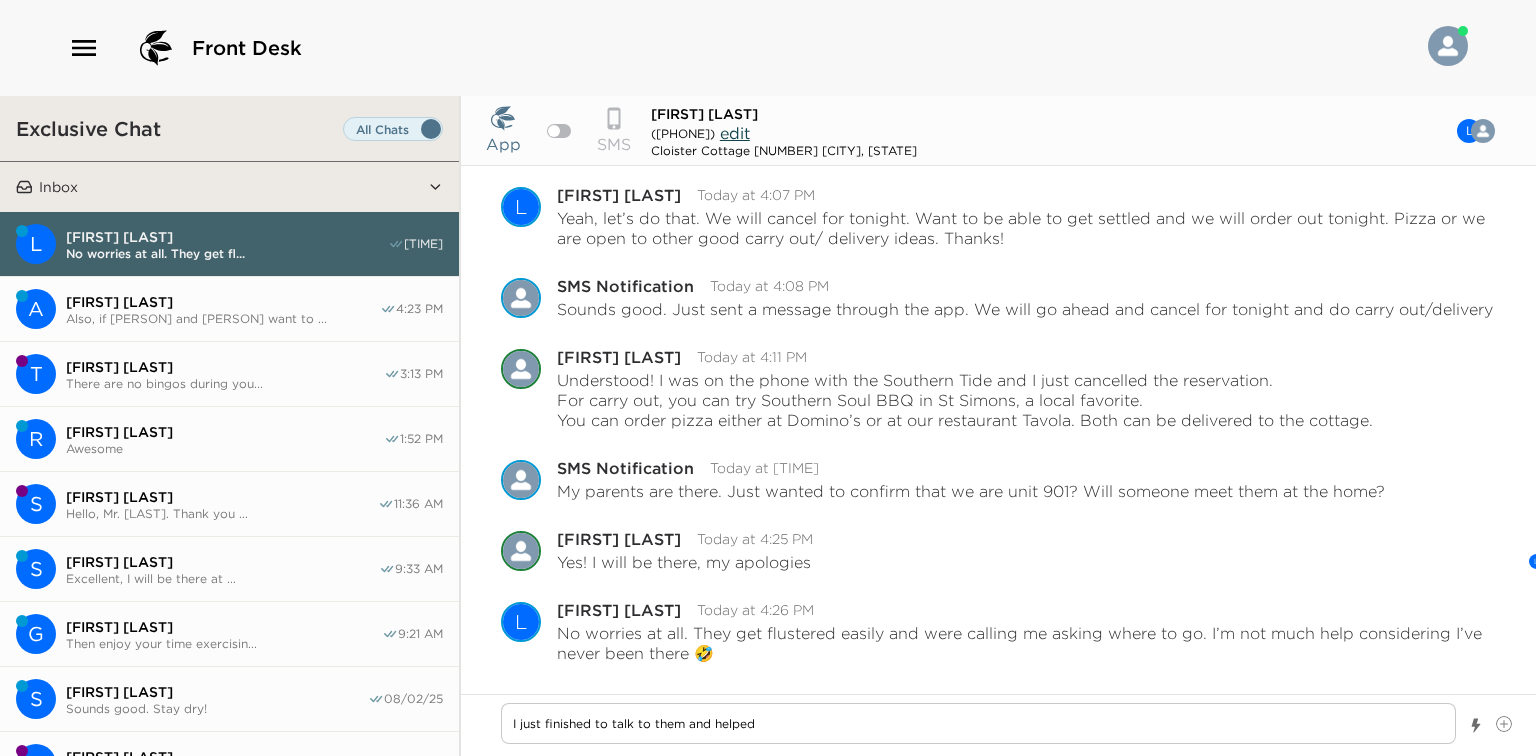 type on "x" 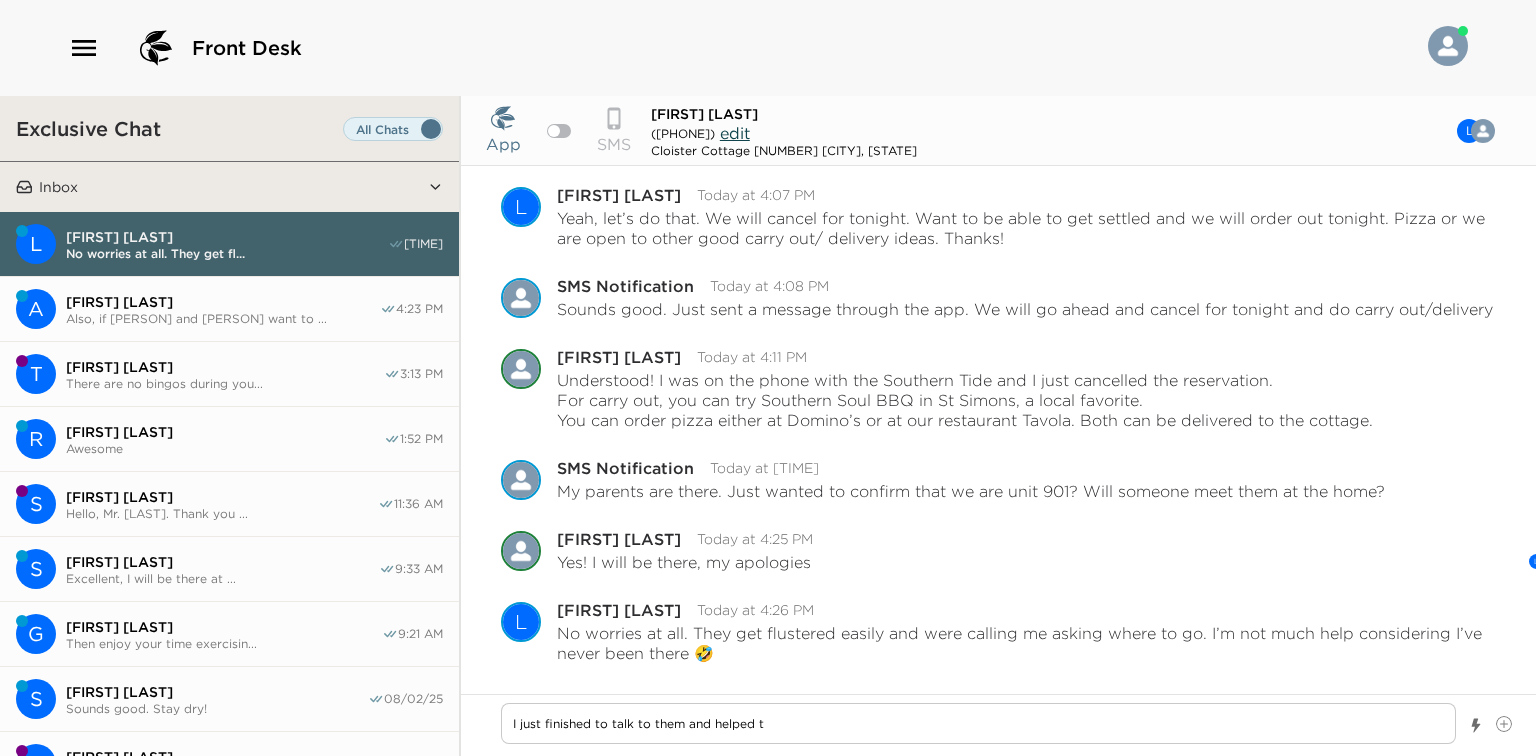 type on "I just finished to talk to them and helped th" 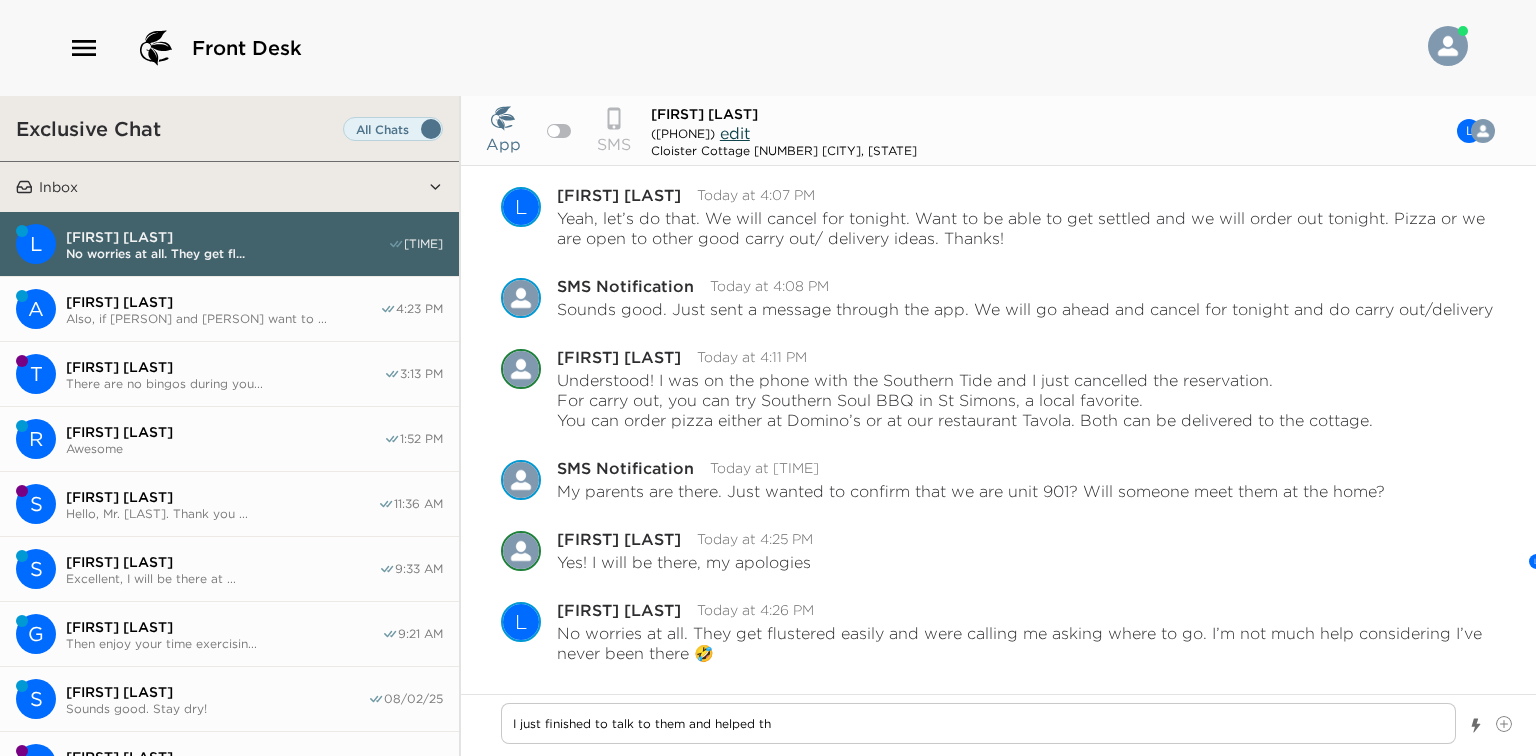 type on "I just finished to talk to them and helped the" 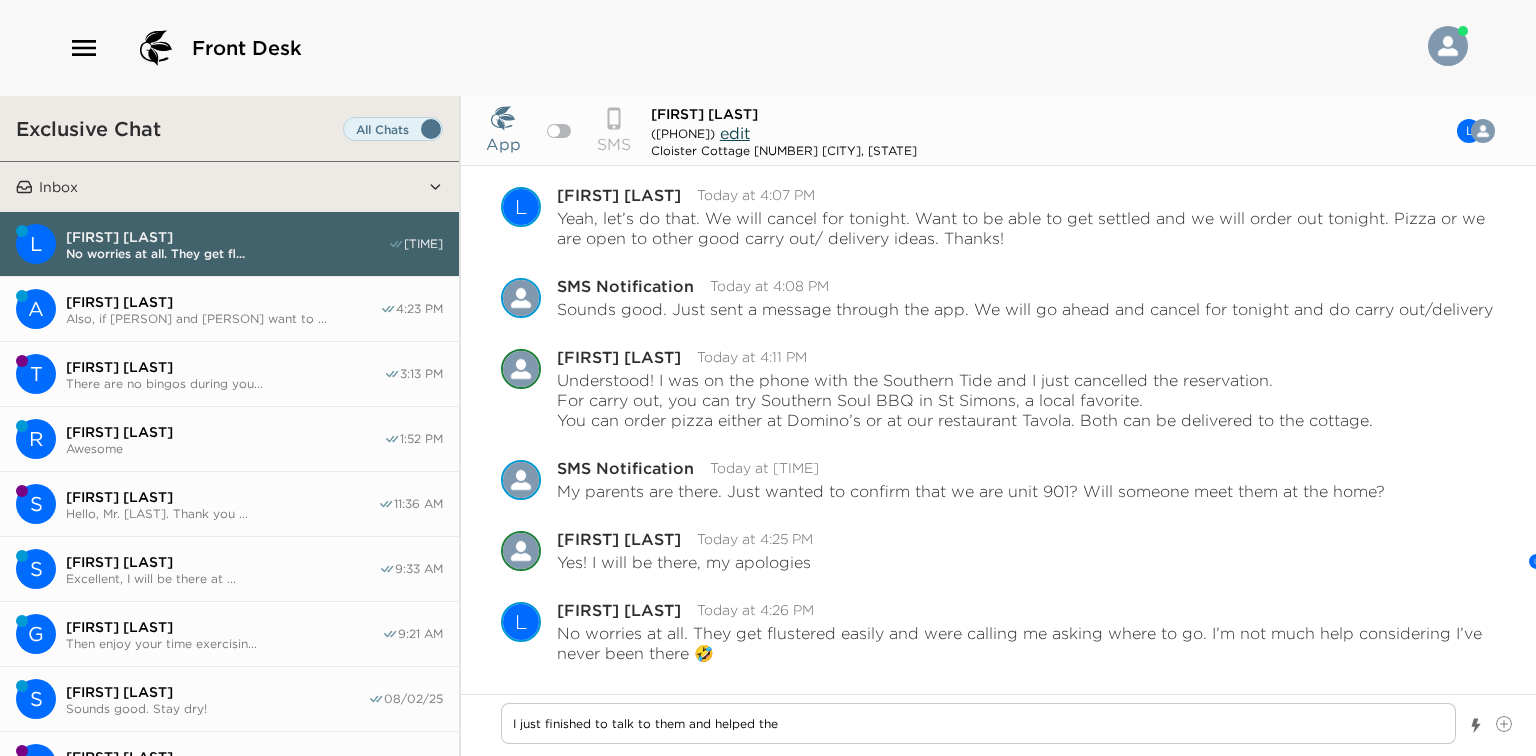type on "I just finished to talk to them and helped them" 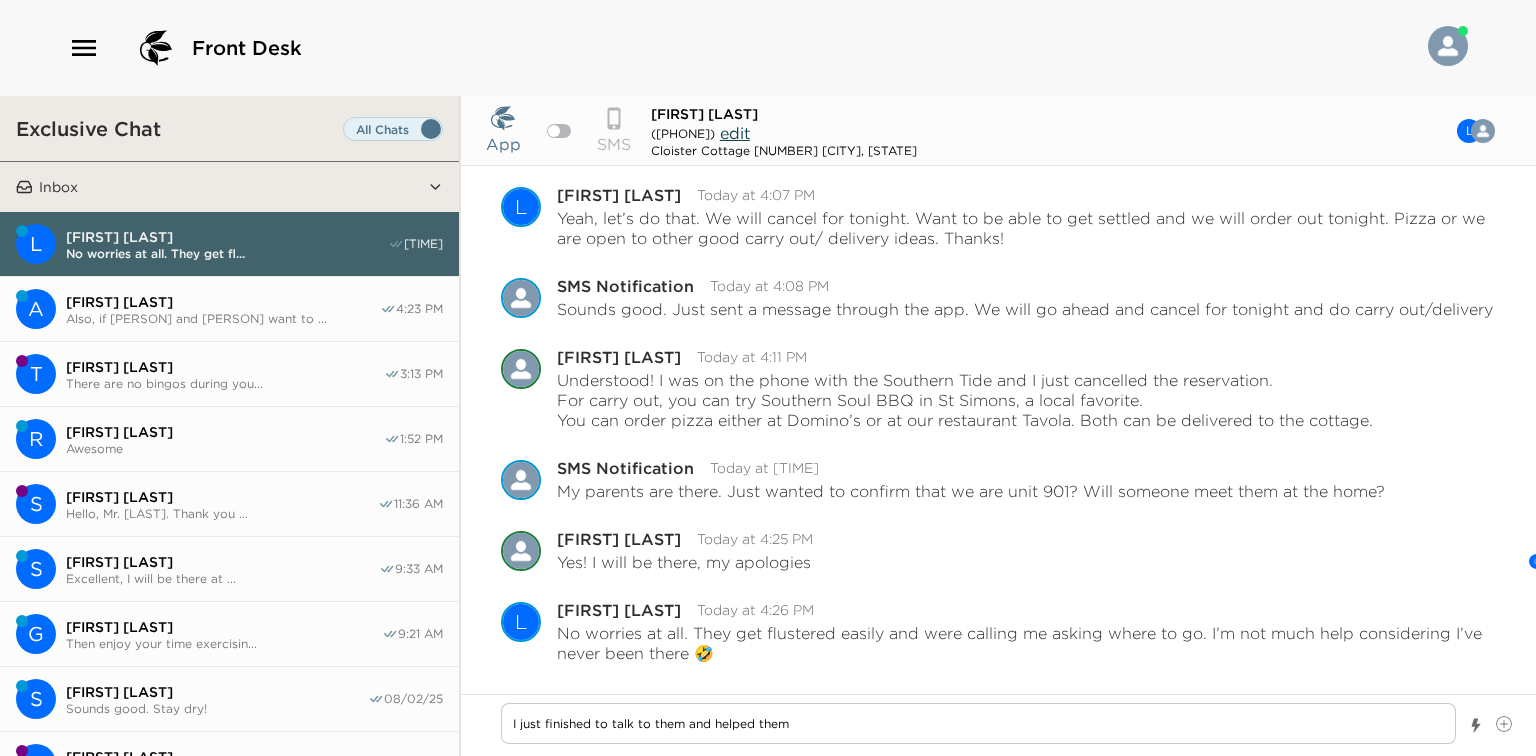type on "I just finished to talk to them and helped them" 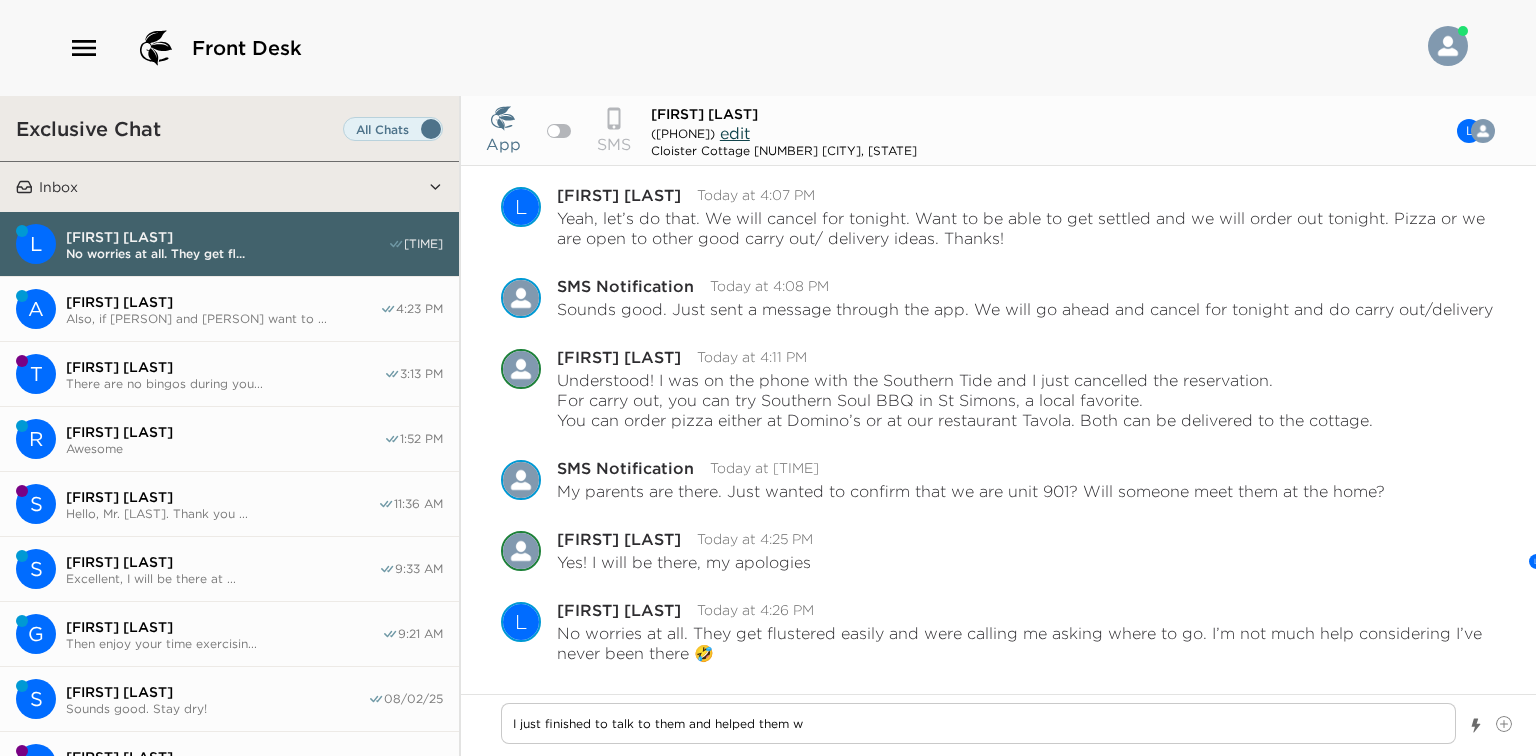 type on "I just finished to talk to them and helped them with th" 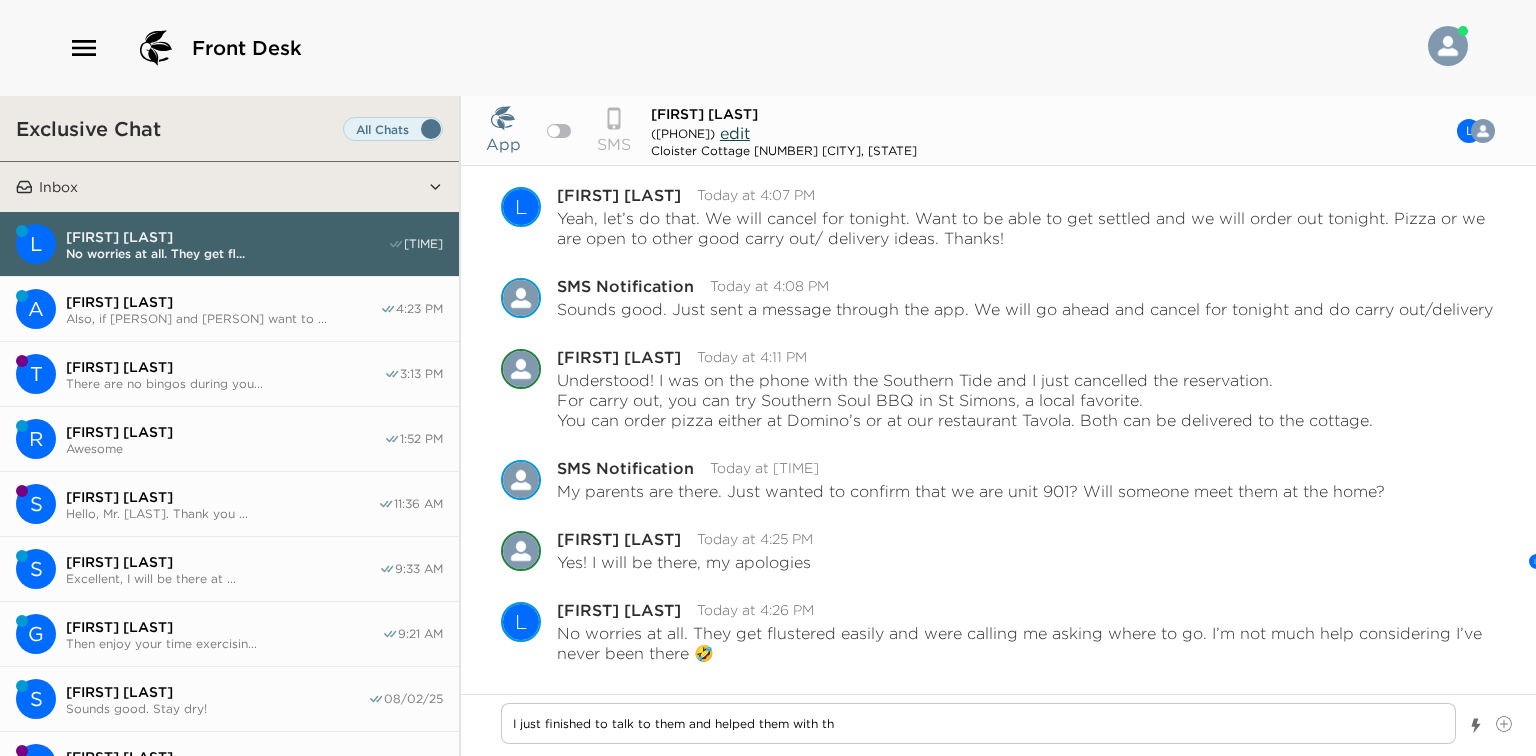 type on "I just finished to talk to them and helped them wit" 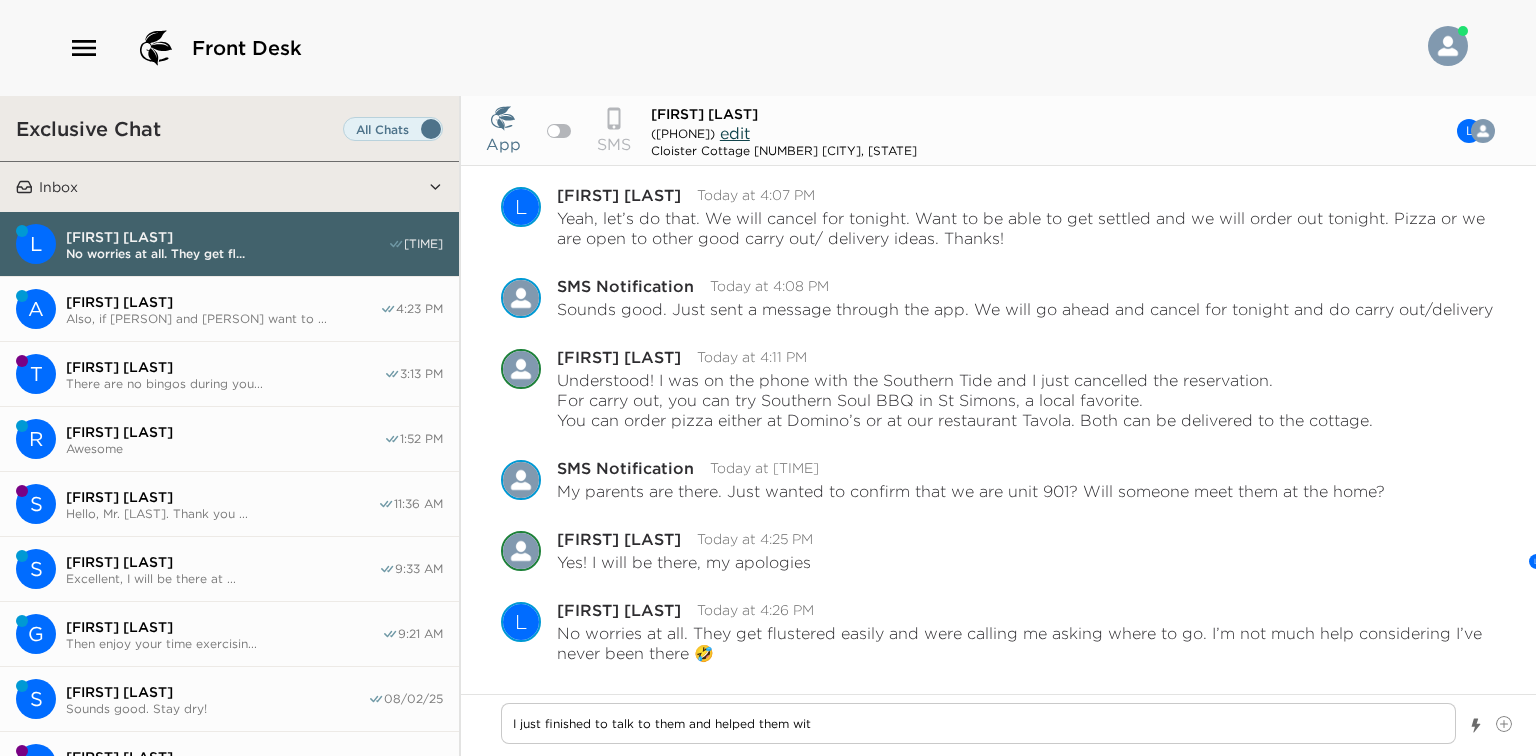 type on "I just finished to talk to them and helped them with" 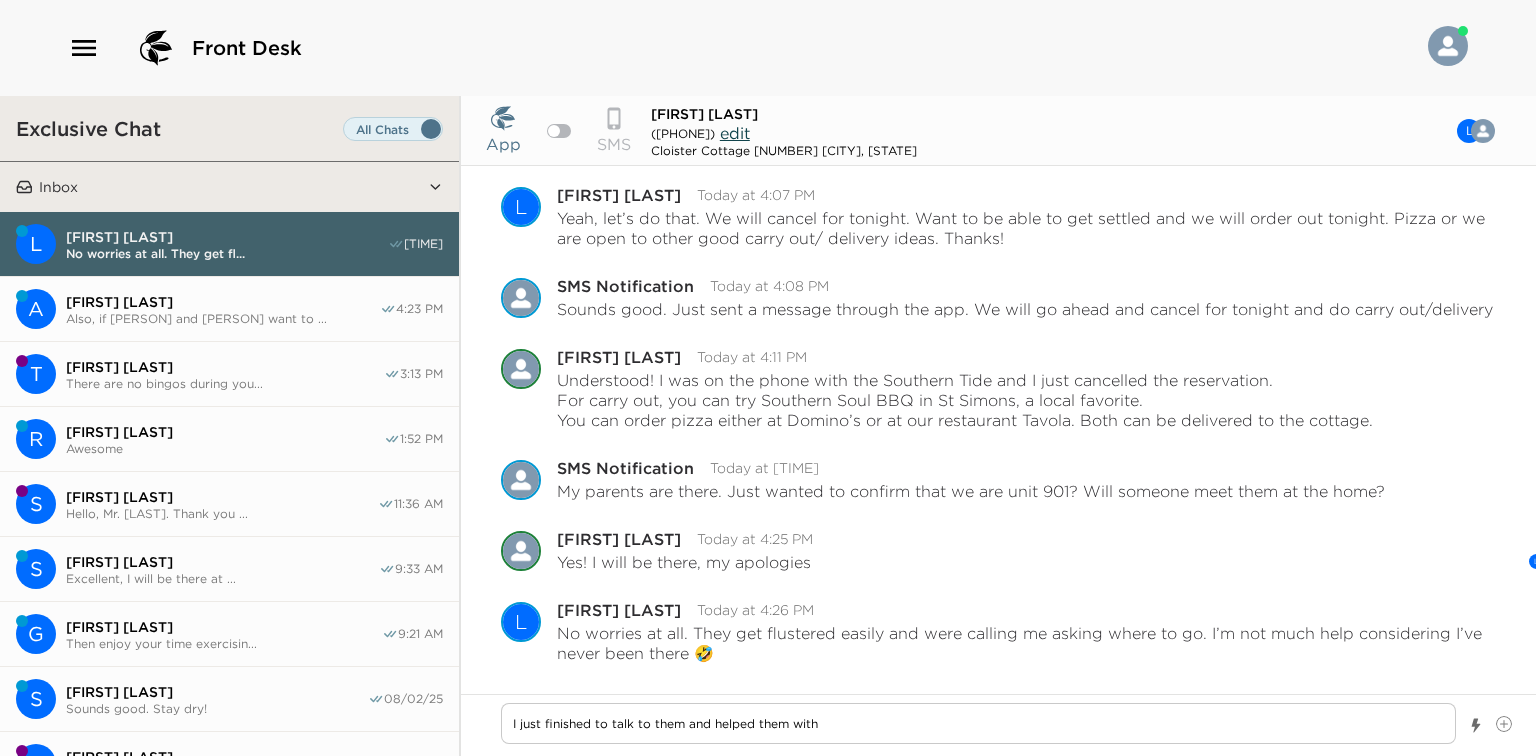 type on "I just finished to talk to them and helped them with" 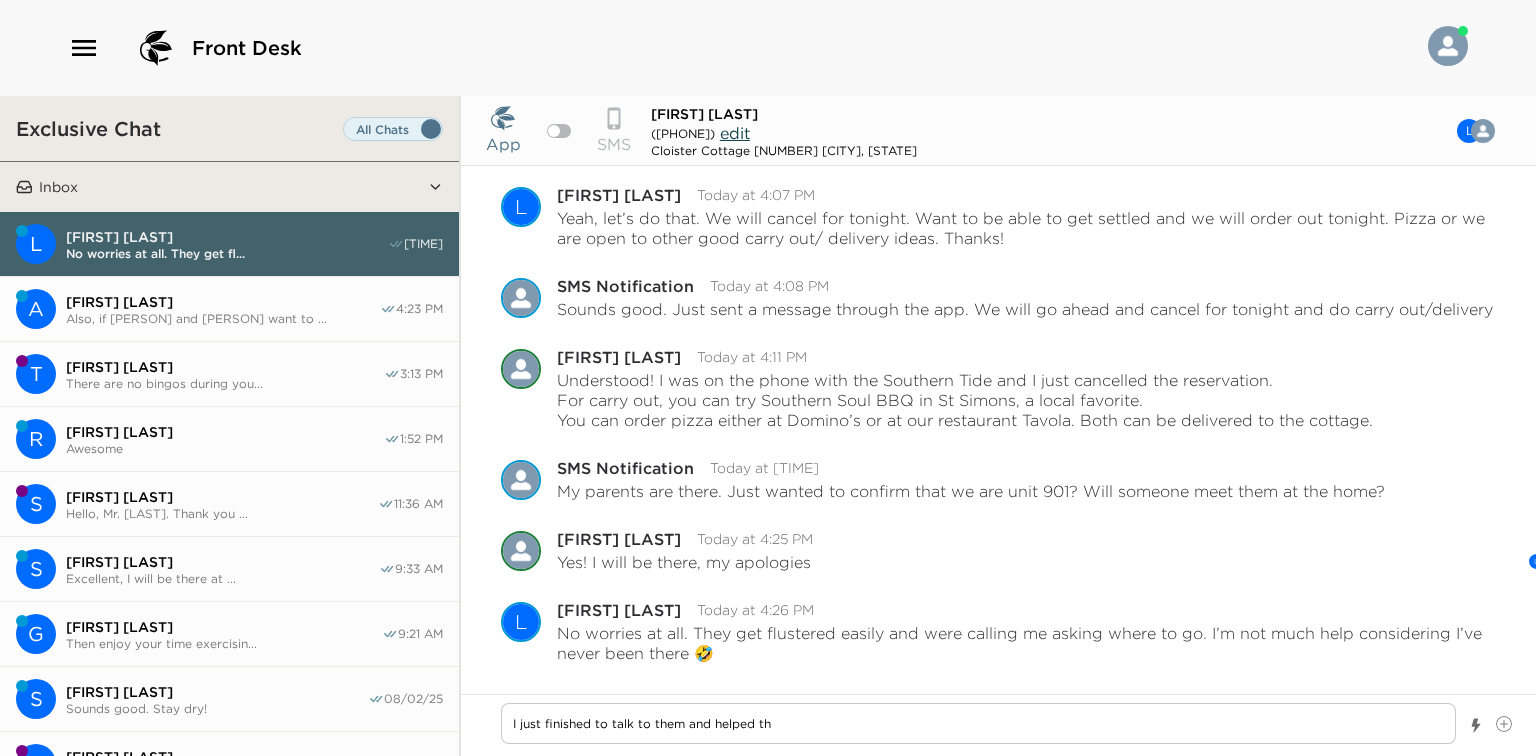 type on "x" 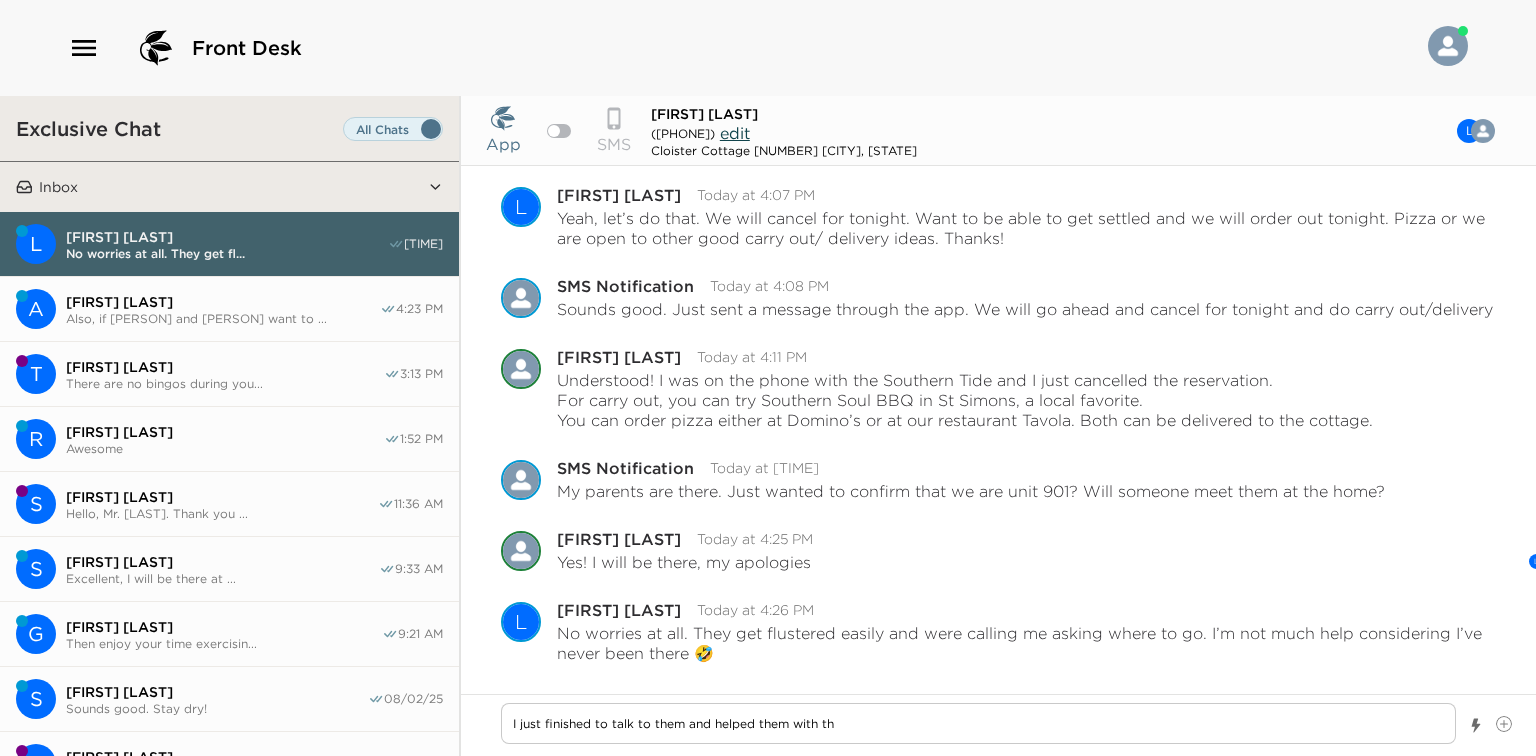 type on "I just finished to talk to them and helped them with the" 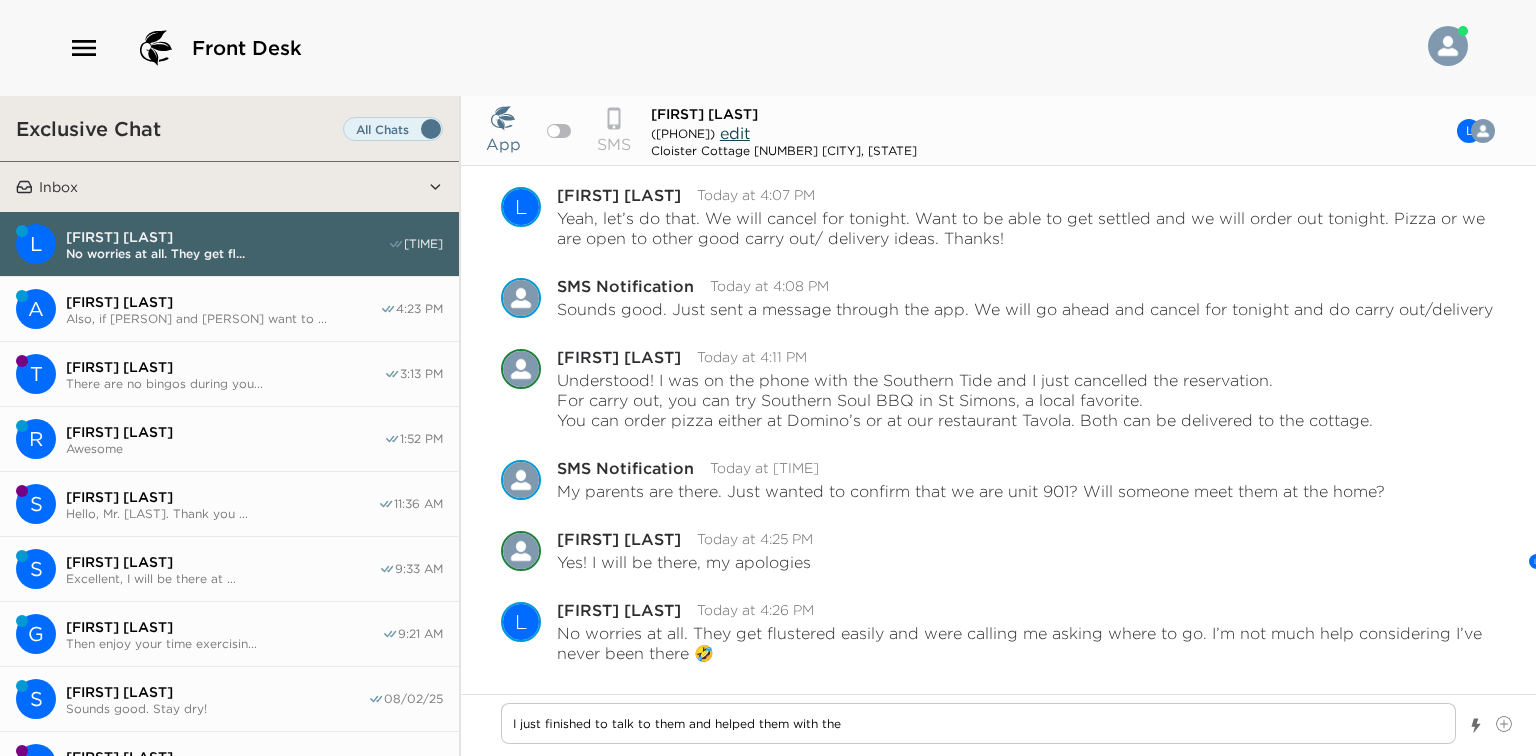 type on "I just finished to talk to them and helped them with thei" 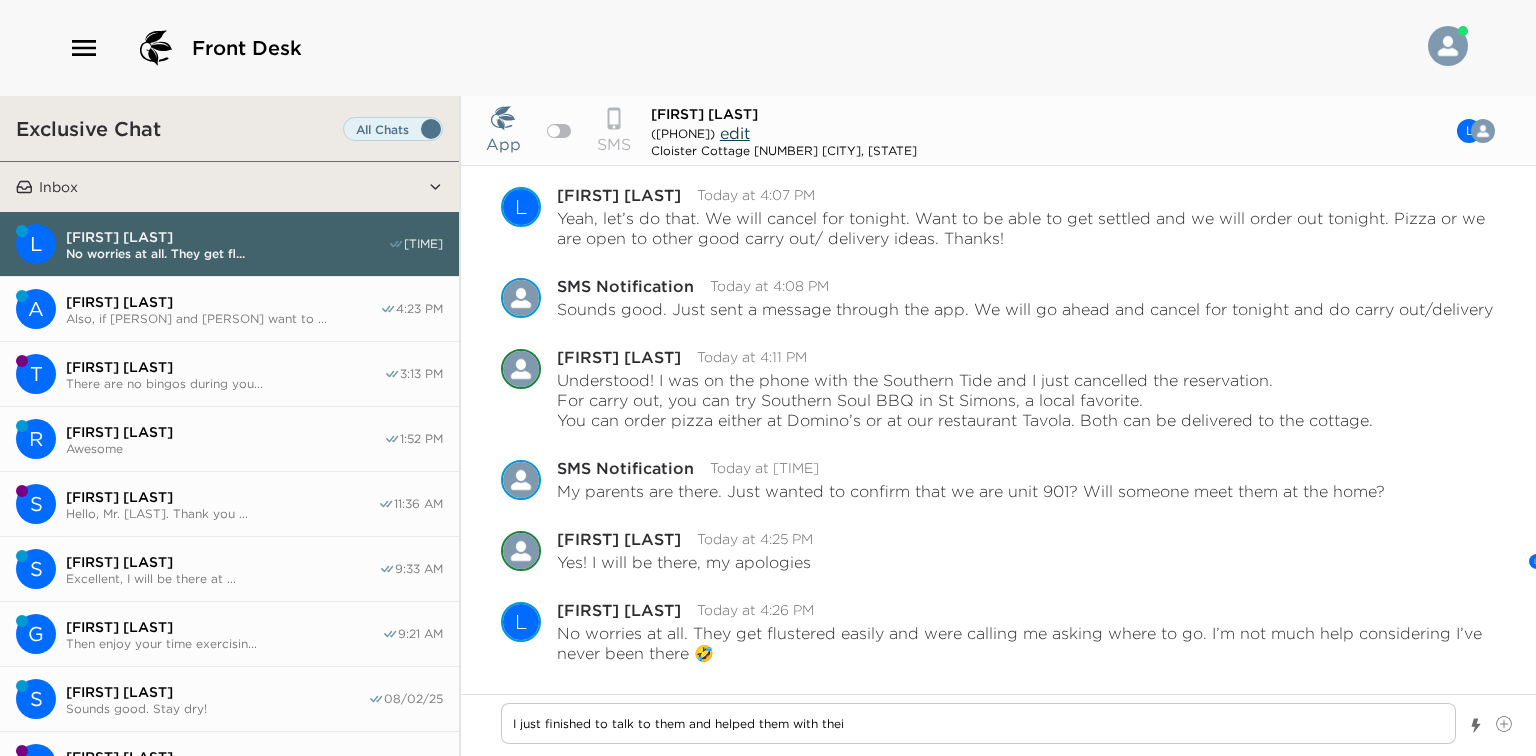type on "I just finished to talk to them and helped them with their" 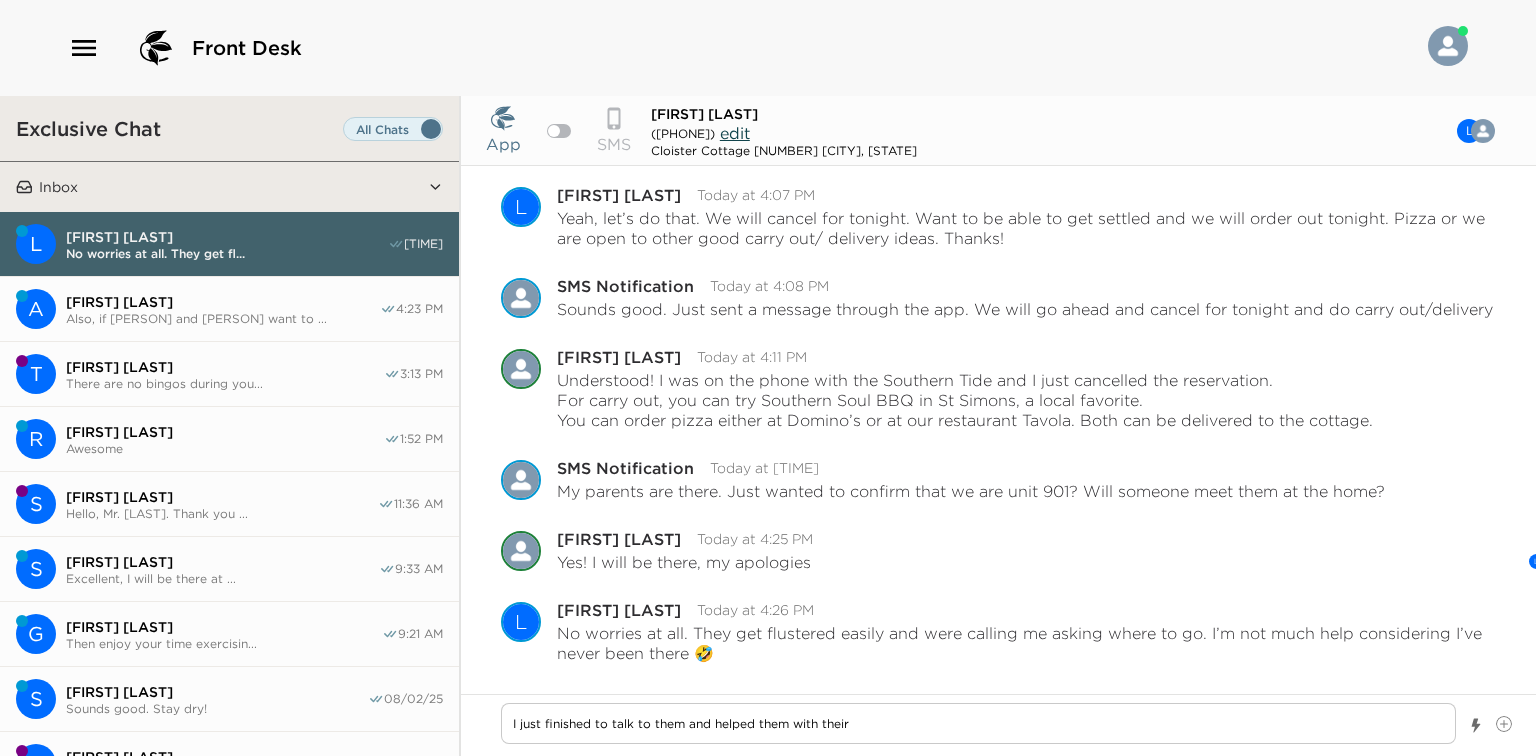 type on "I just finished to talk to them and helped them with their" 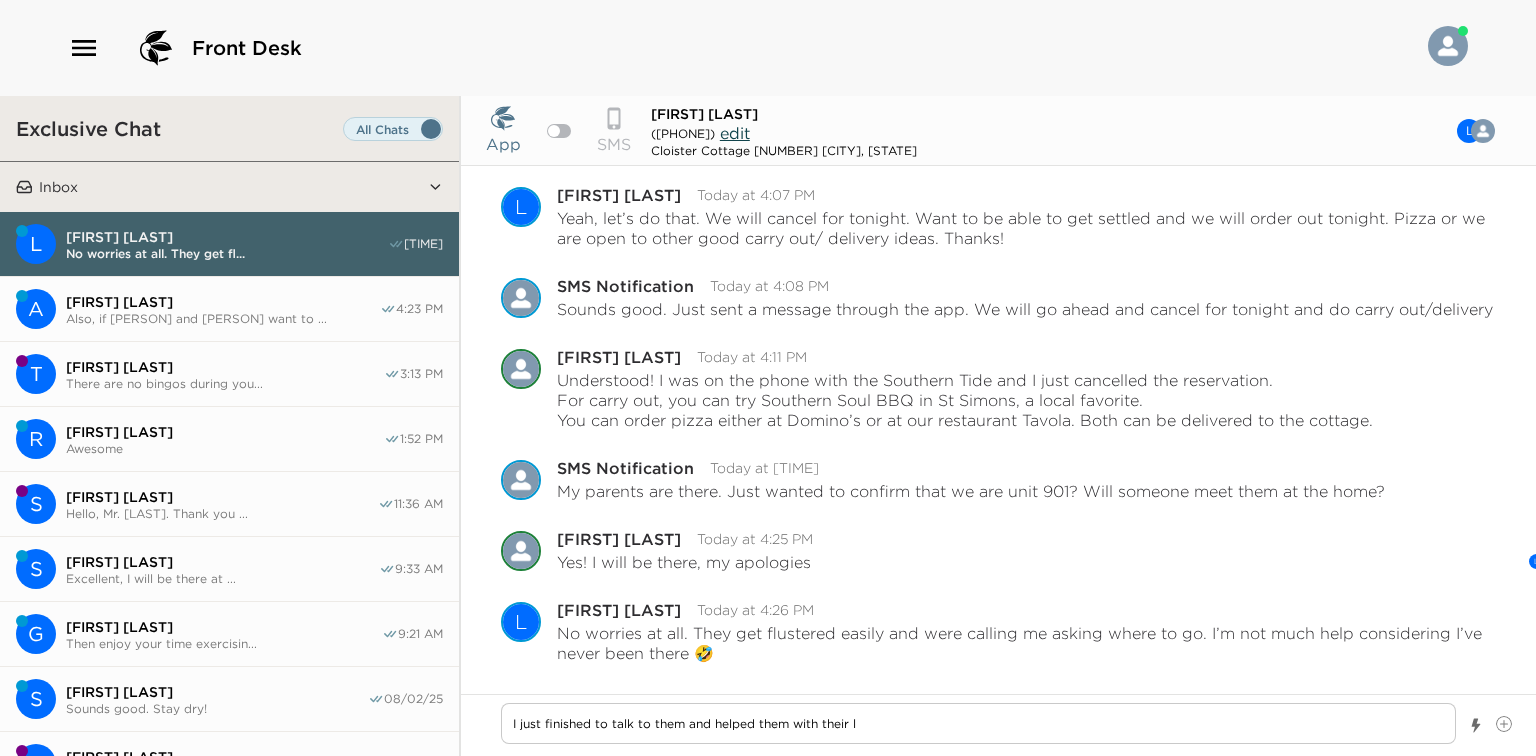 type on "I just finished to talk to them and helped them with their lu" 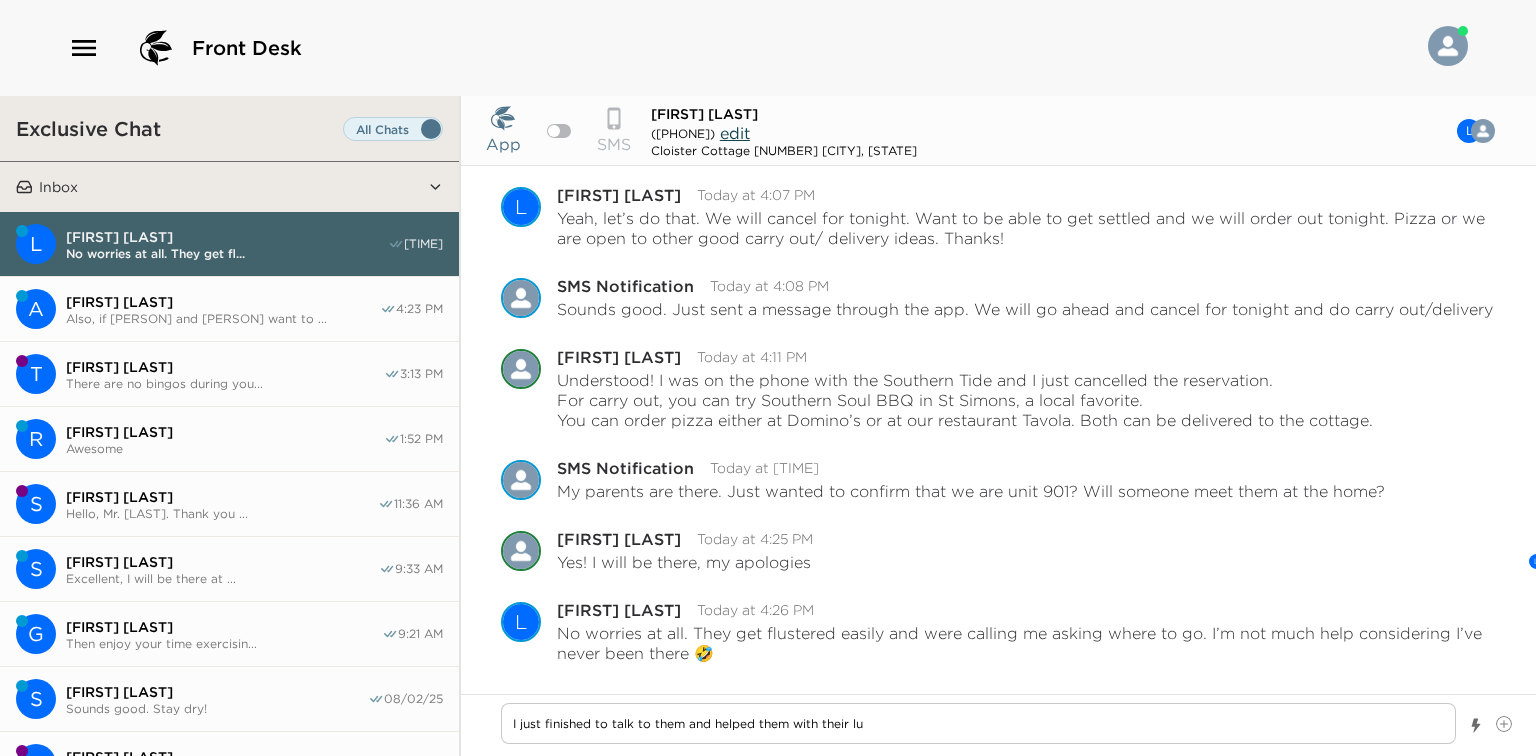 type on "I just finished to talk to them and helped them with their lug" 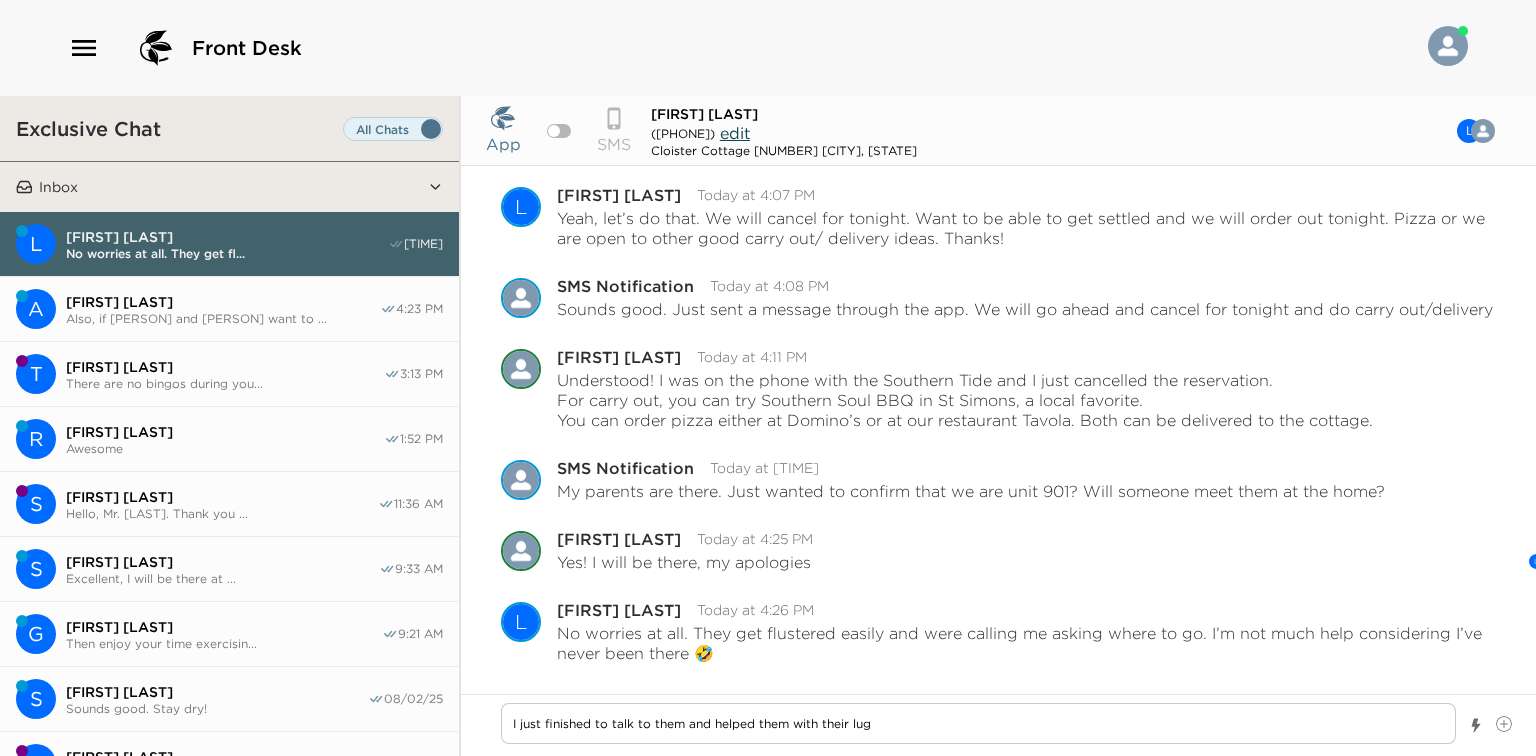 type on "I just finished to talk to them and helped them with their lugg" 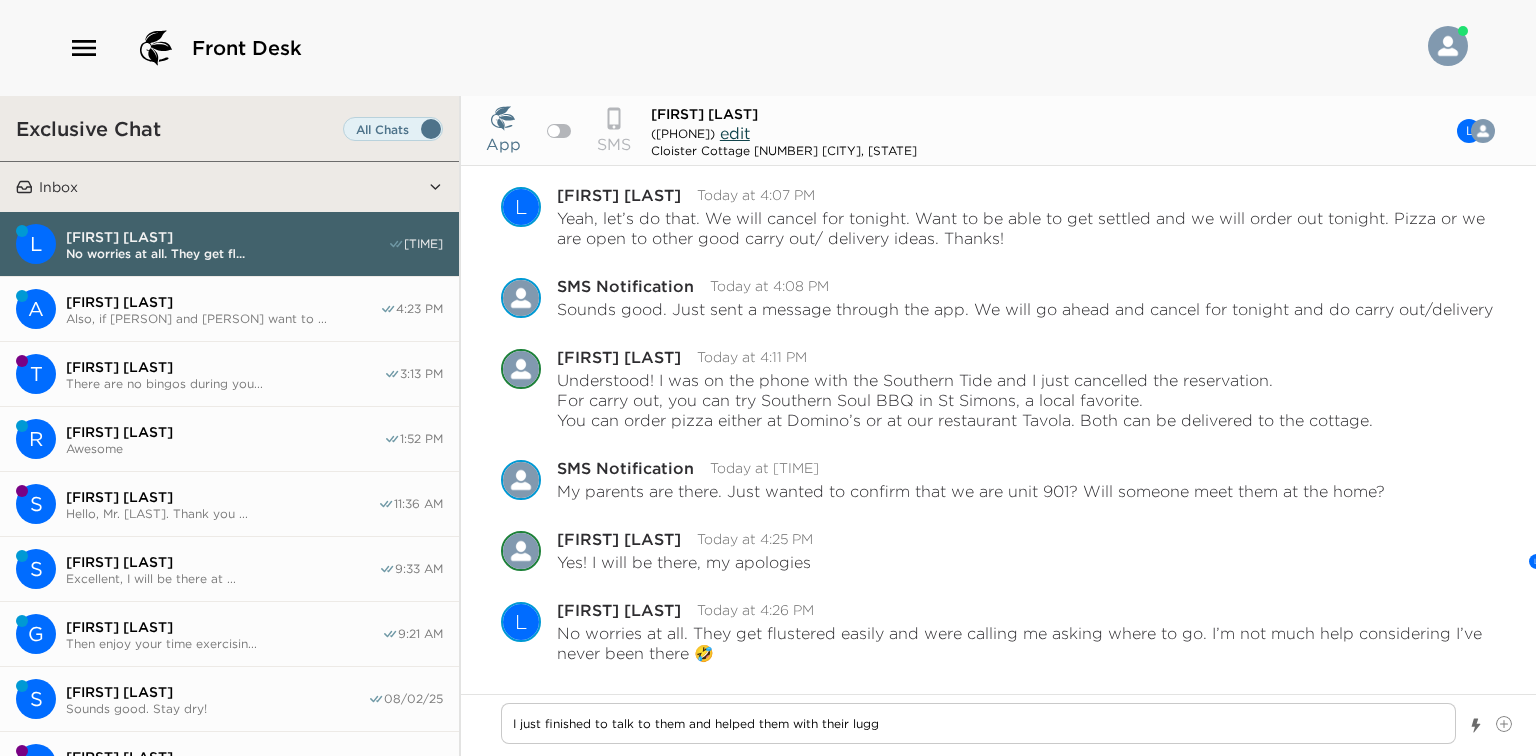 type on "I just finished to talk to them and helped them with their lugga" 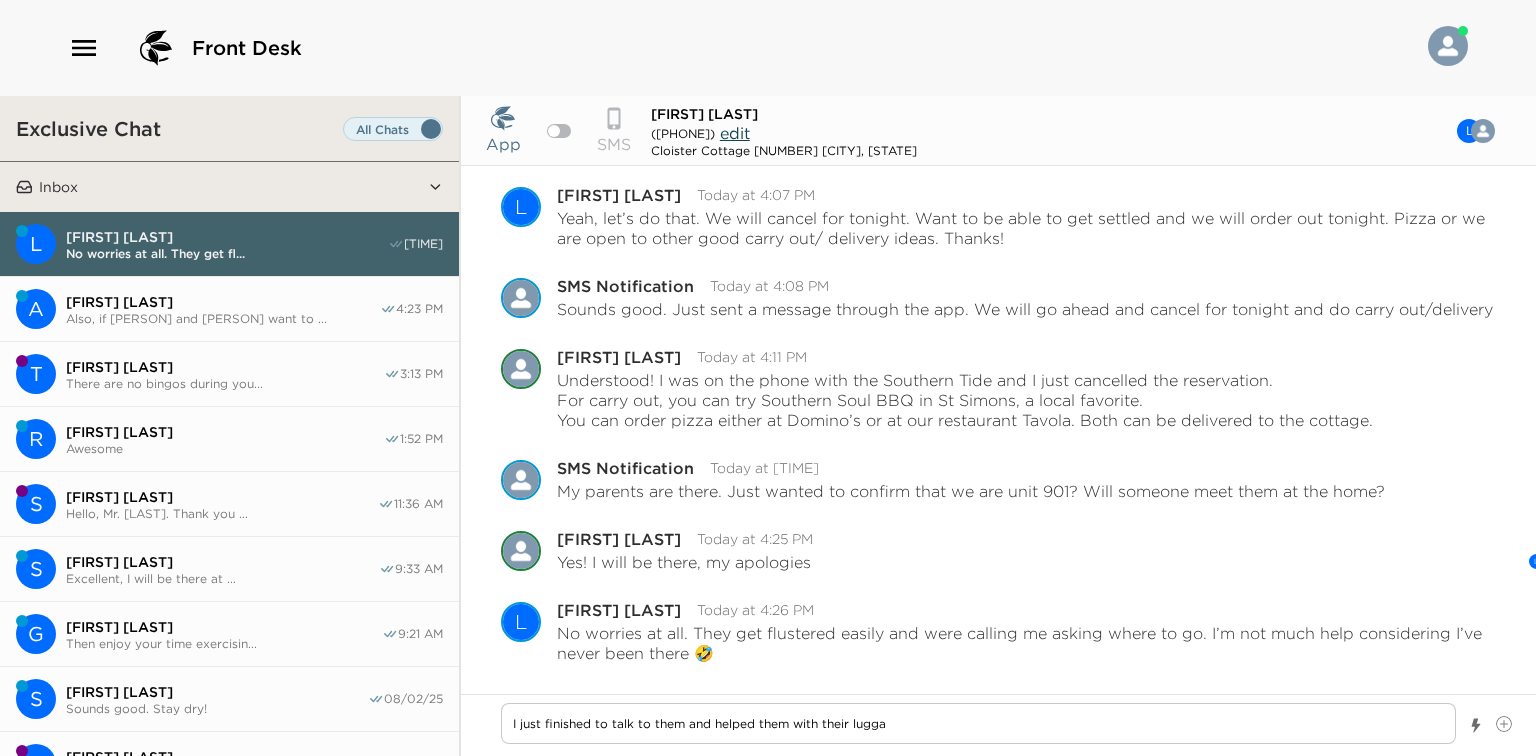 type on "I just finished to talk to them and helped them with their luggag" 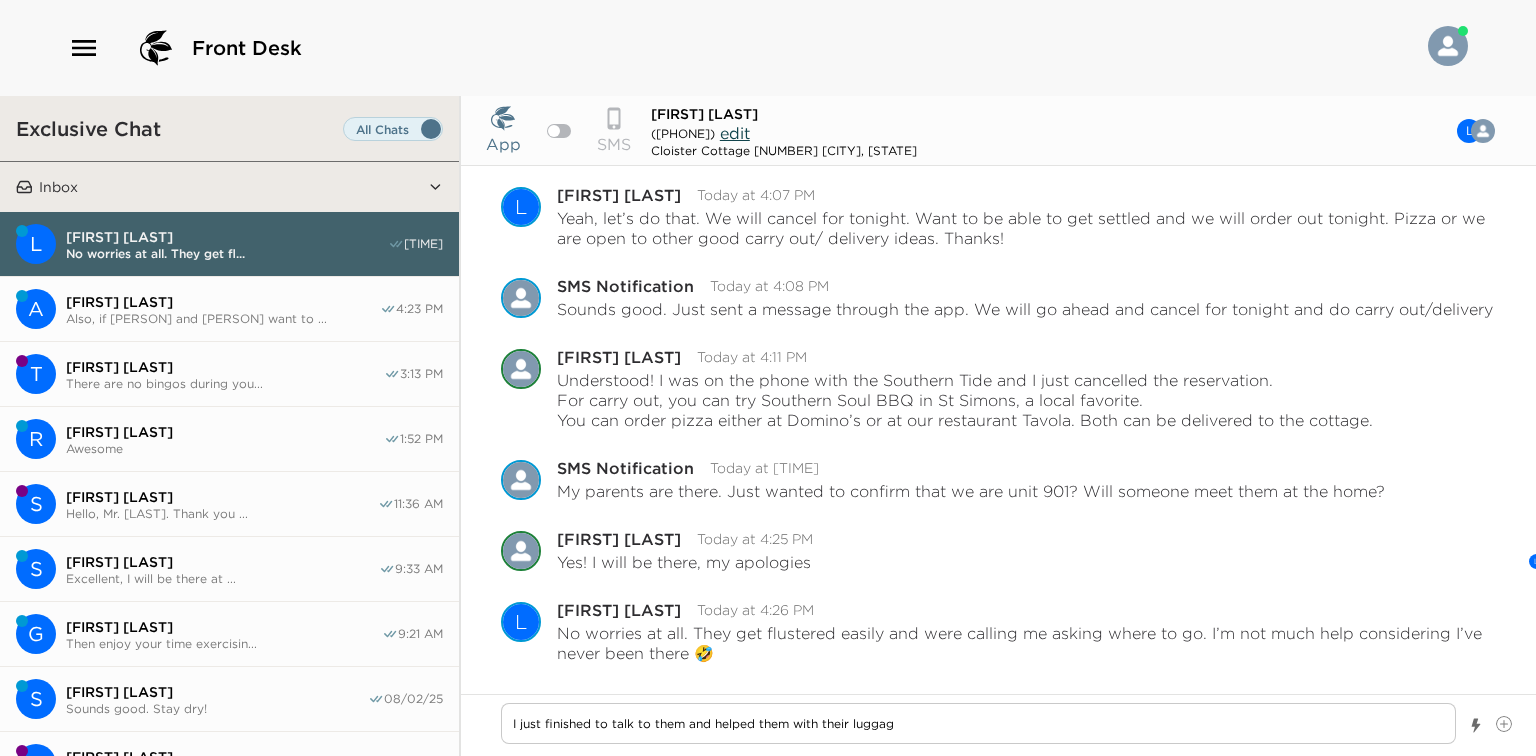 type on "I just finished to talk to them and helped them with their luggage" 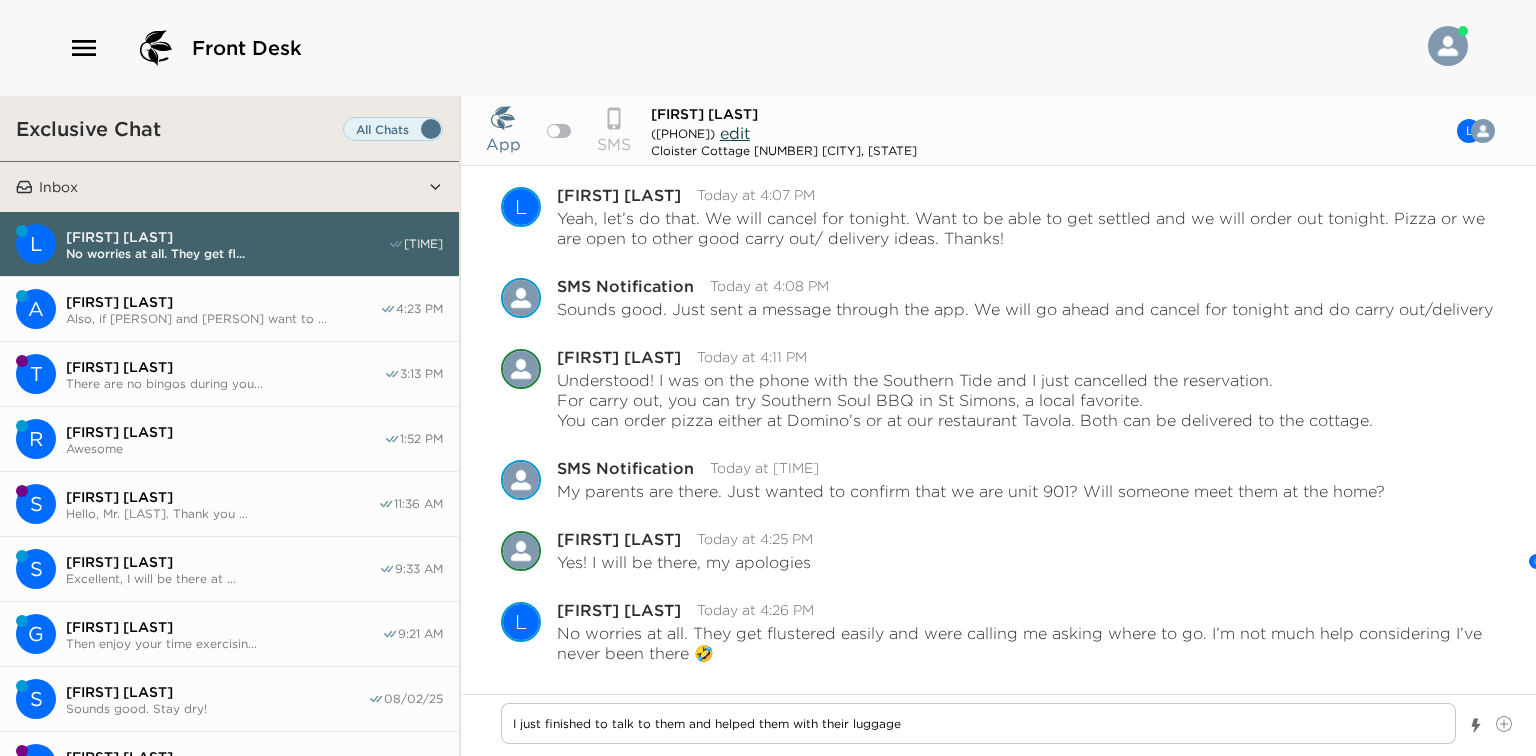 type on "I just finished to talk to them and helped them with their luggage." 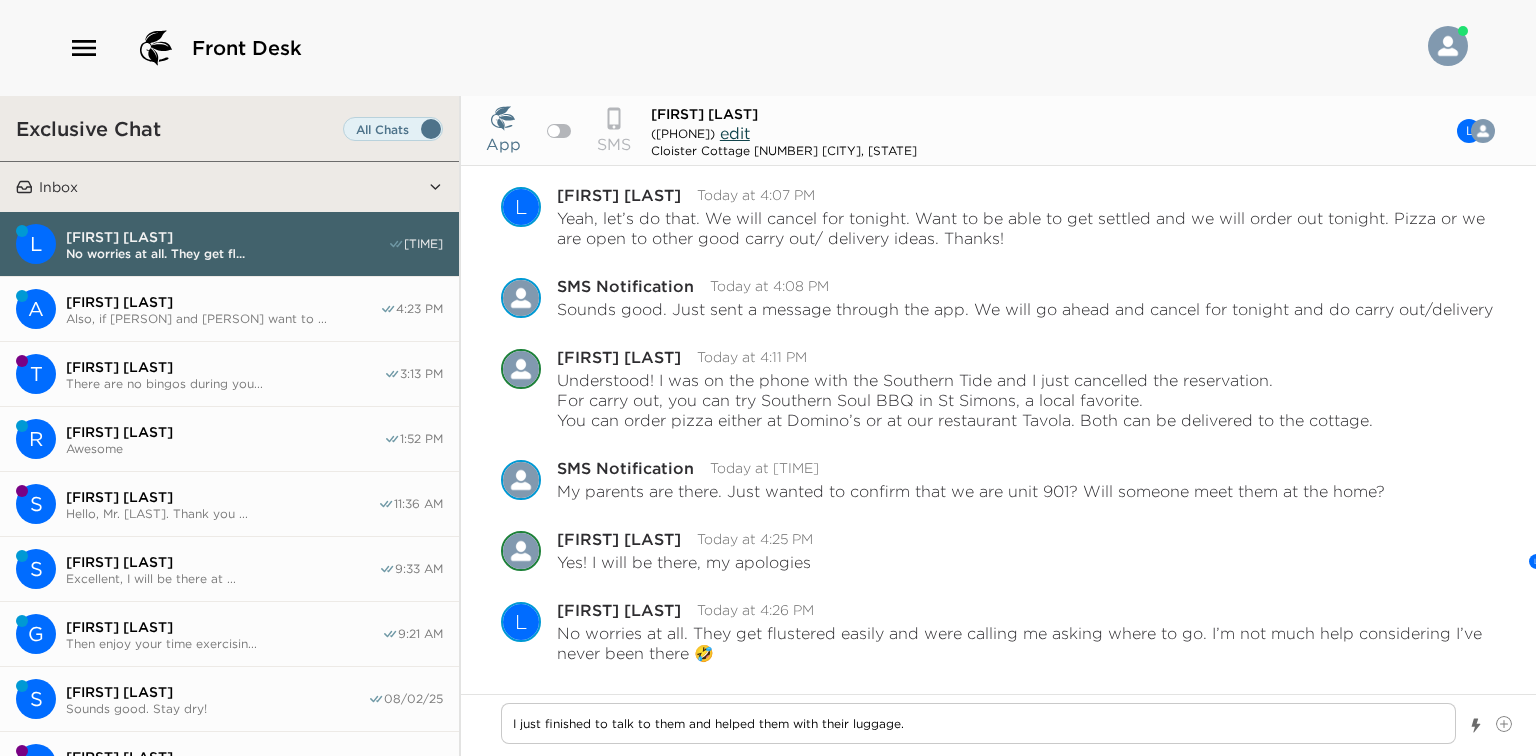 type on "x" 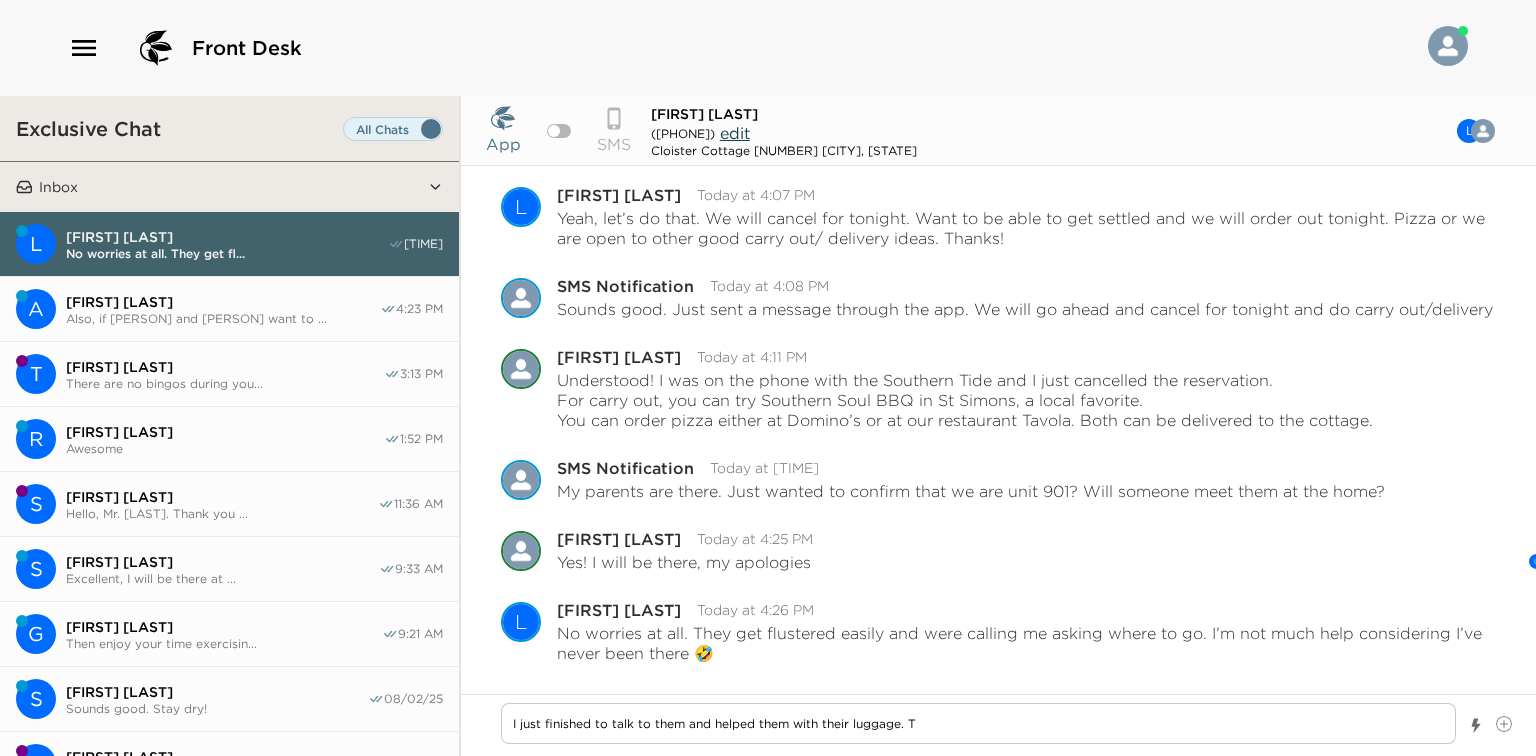 type on "x" 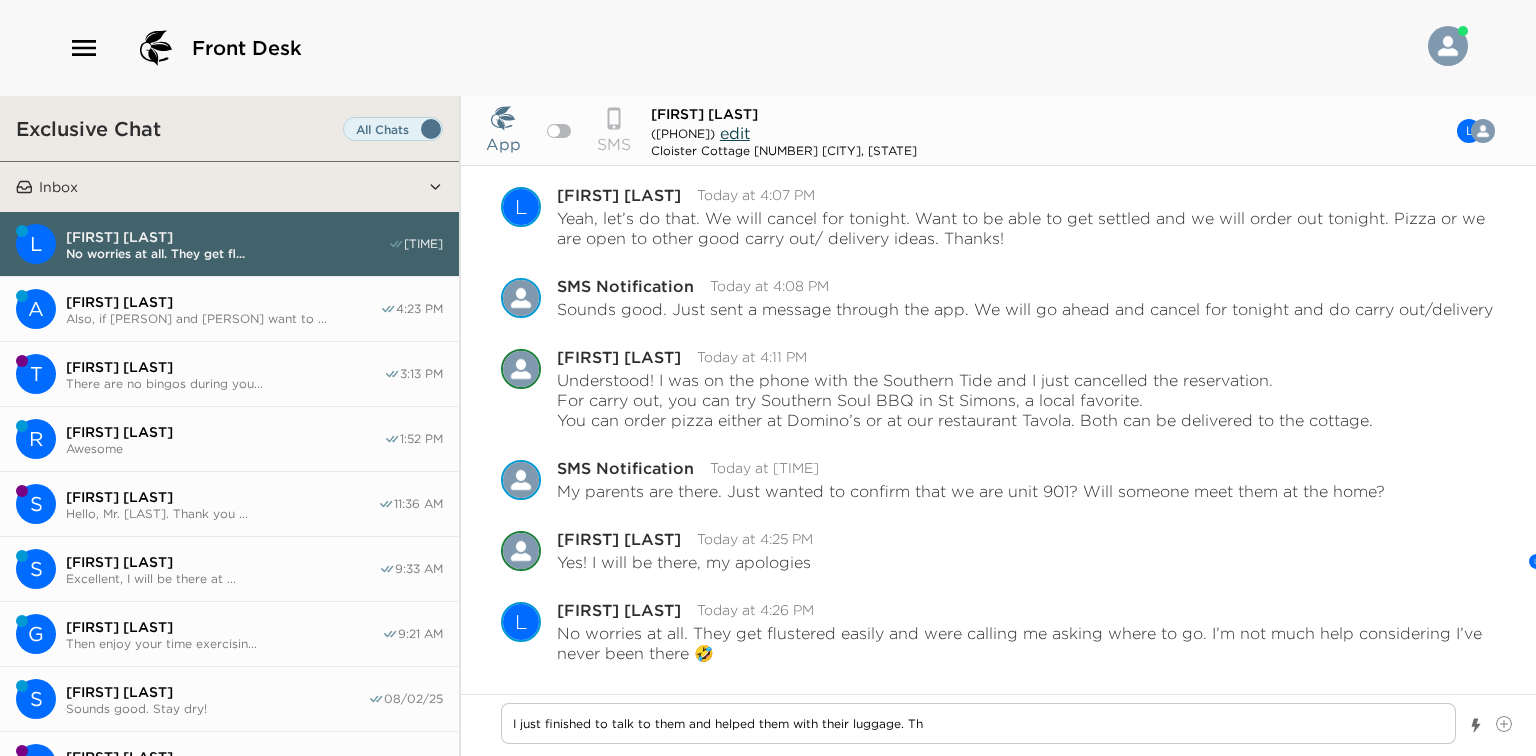 type on "I just finished to talk to them and helped them with their luggage. The" 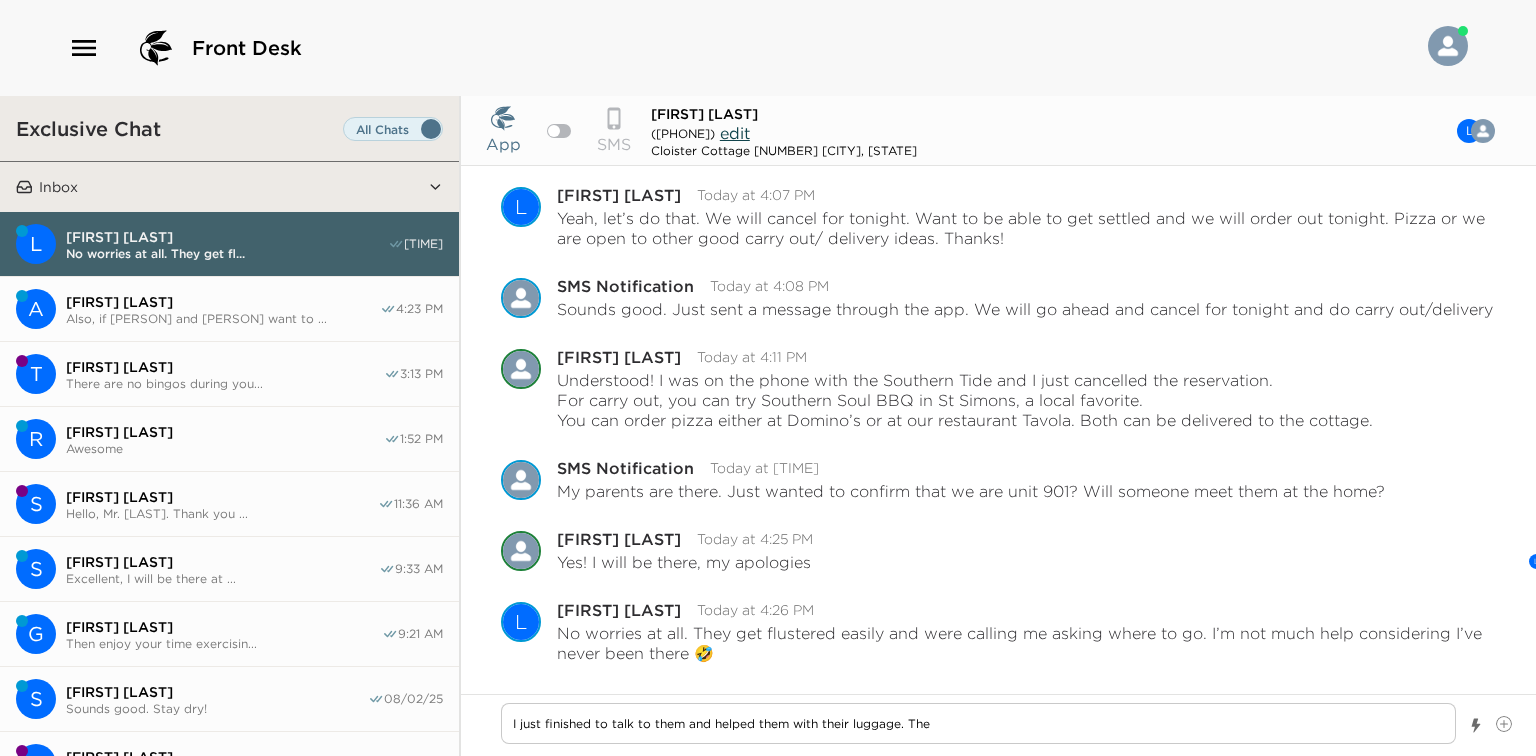 type on "I just finished to talk to them and helped them with their luggage. They" 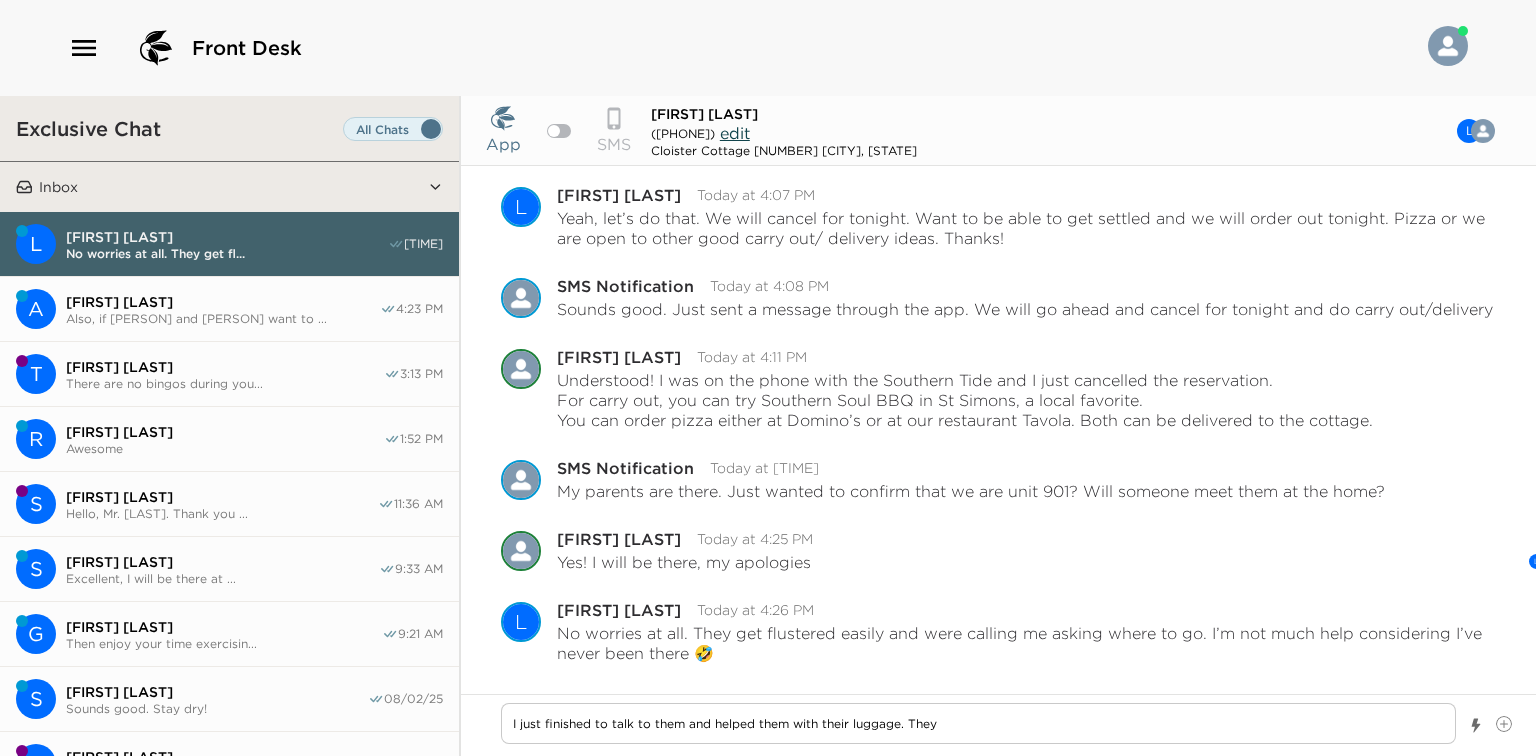 type on "I just finished to talk to them and helped them with their luggage. They" 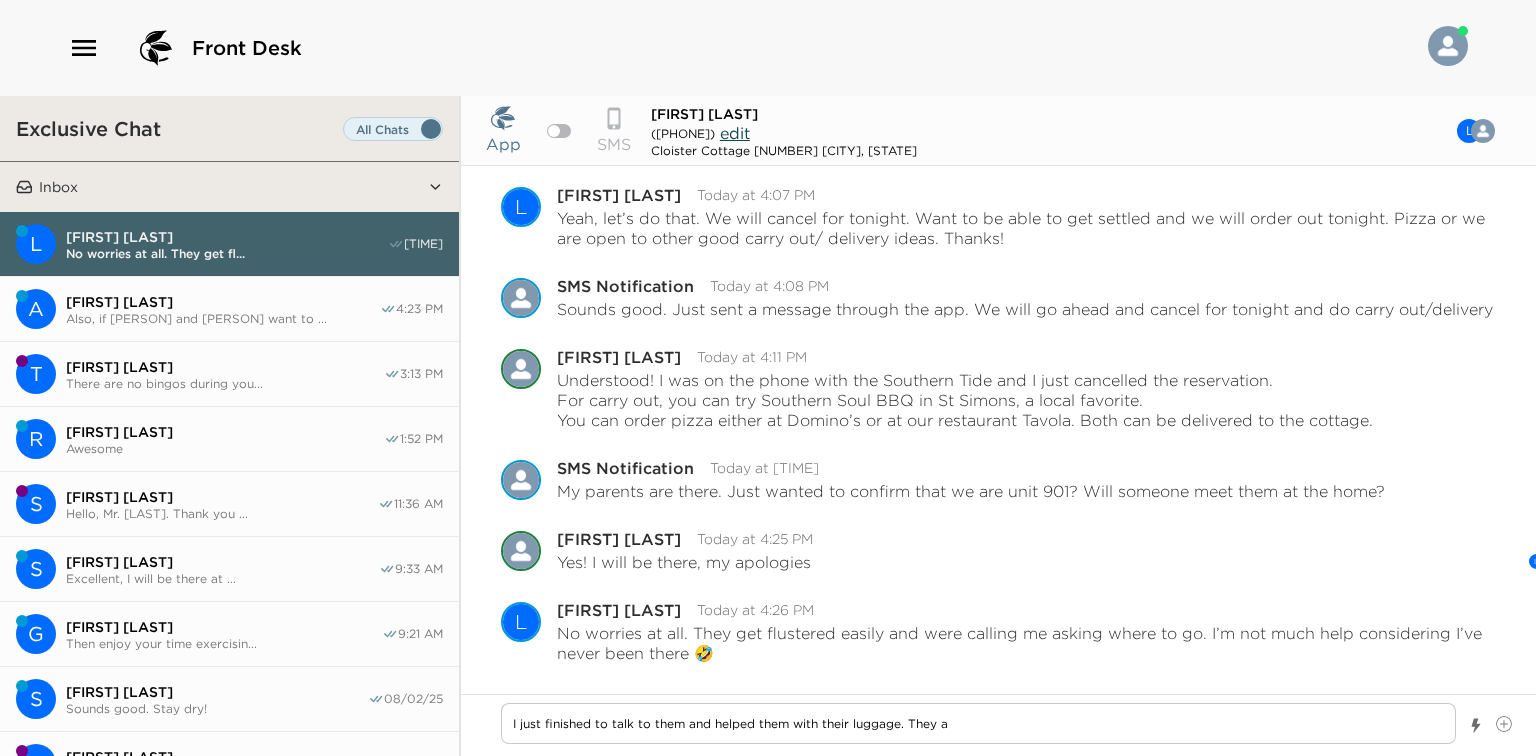 type on "I just finished to talk to them and helped them with their luggage. They ar" 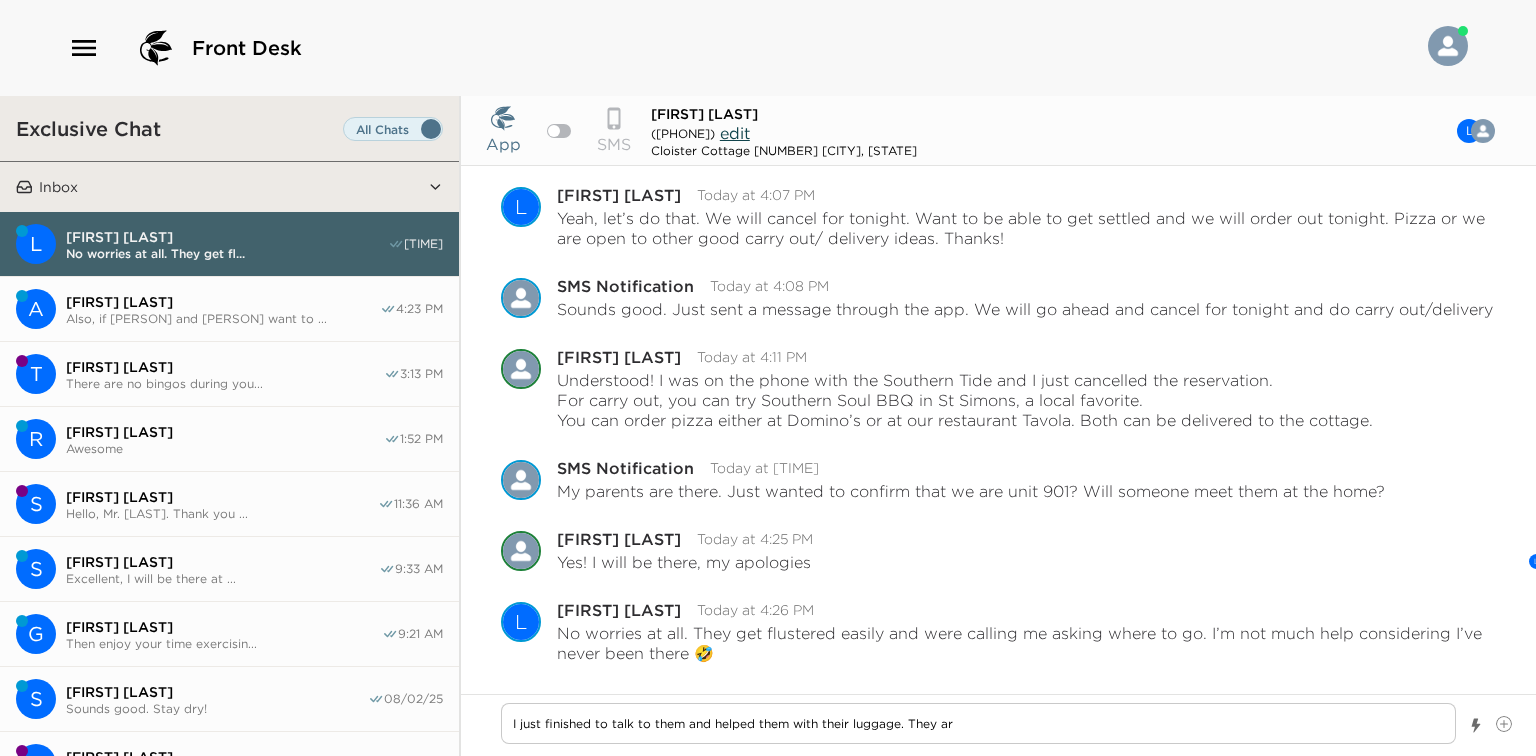type on "I just finished to talk to them and helped them with their luggage. They are" 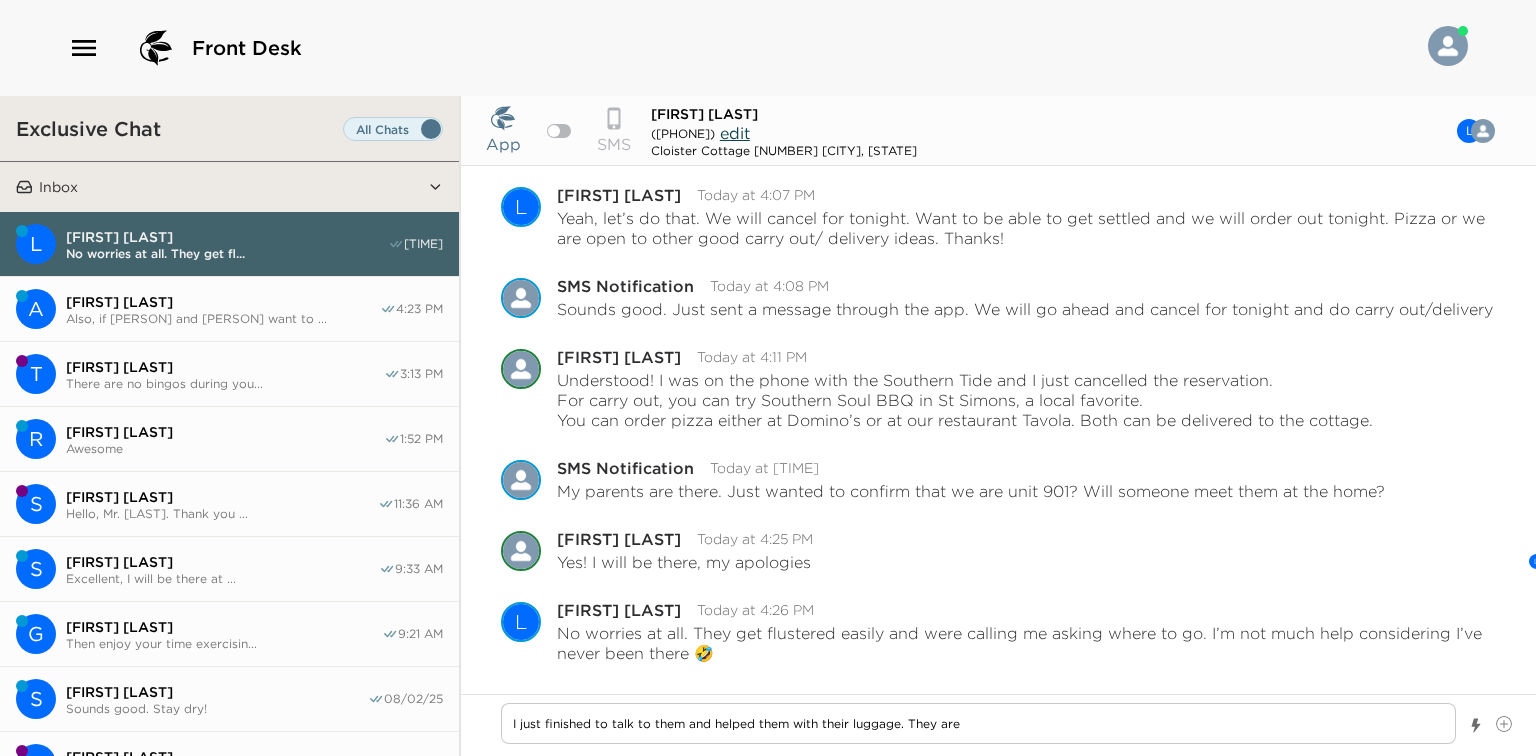 type on "I just finished to talk to them and helped them with their luggage. They are" 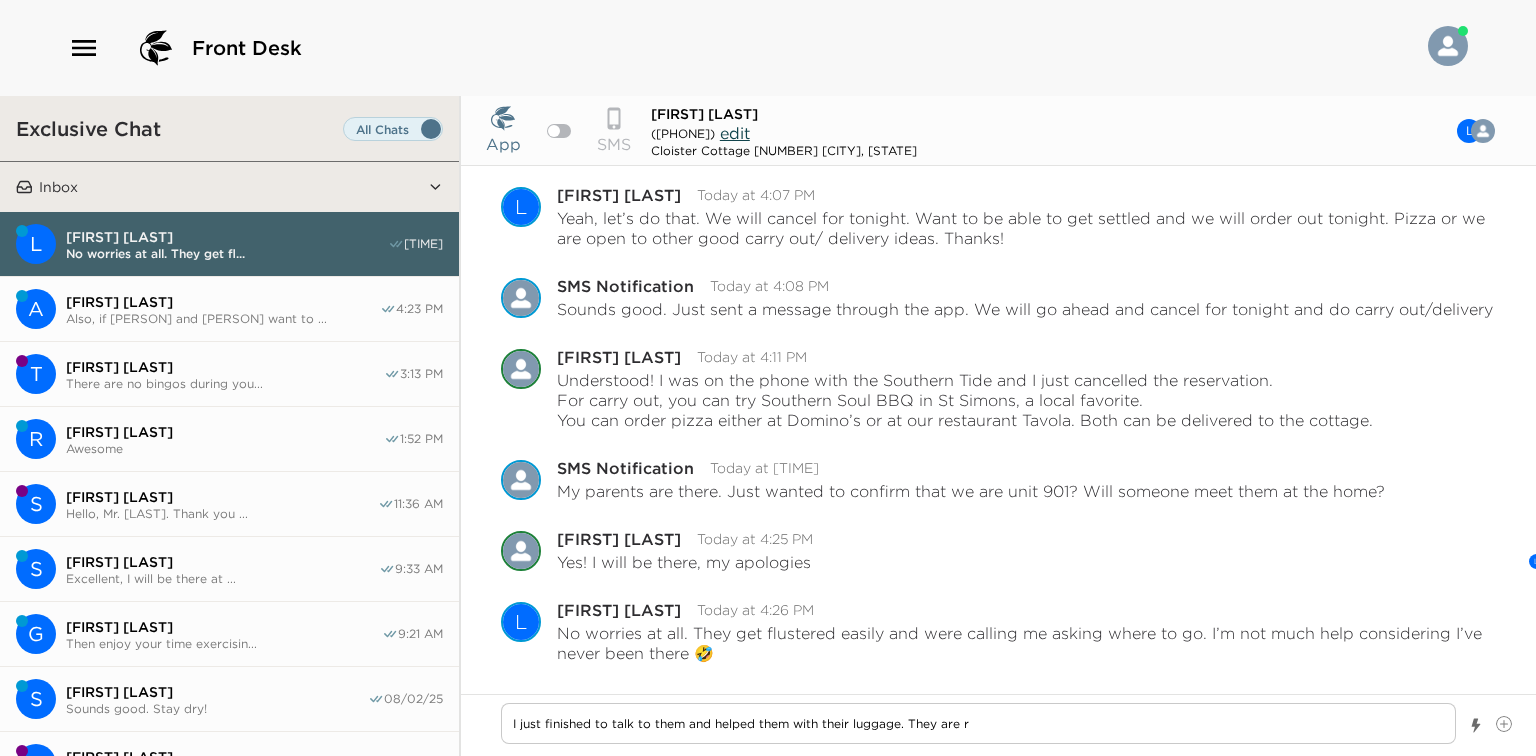 type on "I just finished to talk to them and helped them with their luggage. They are re" 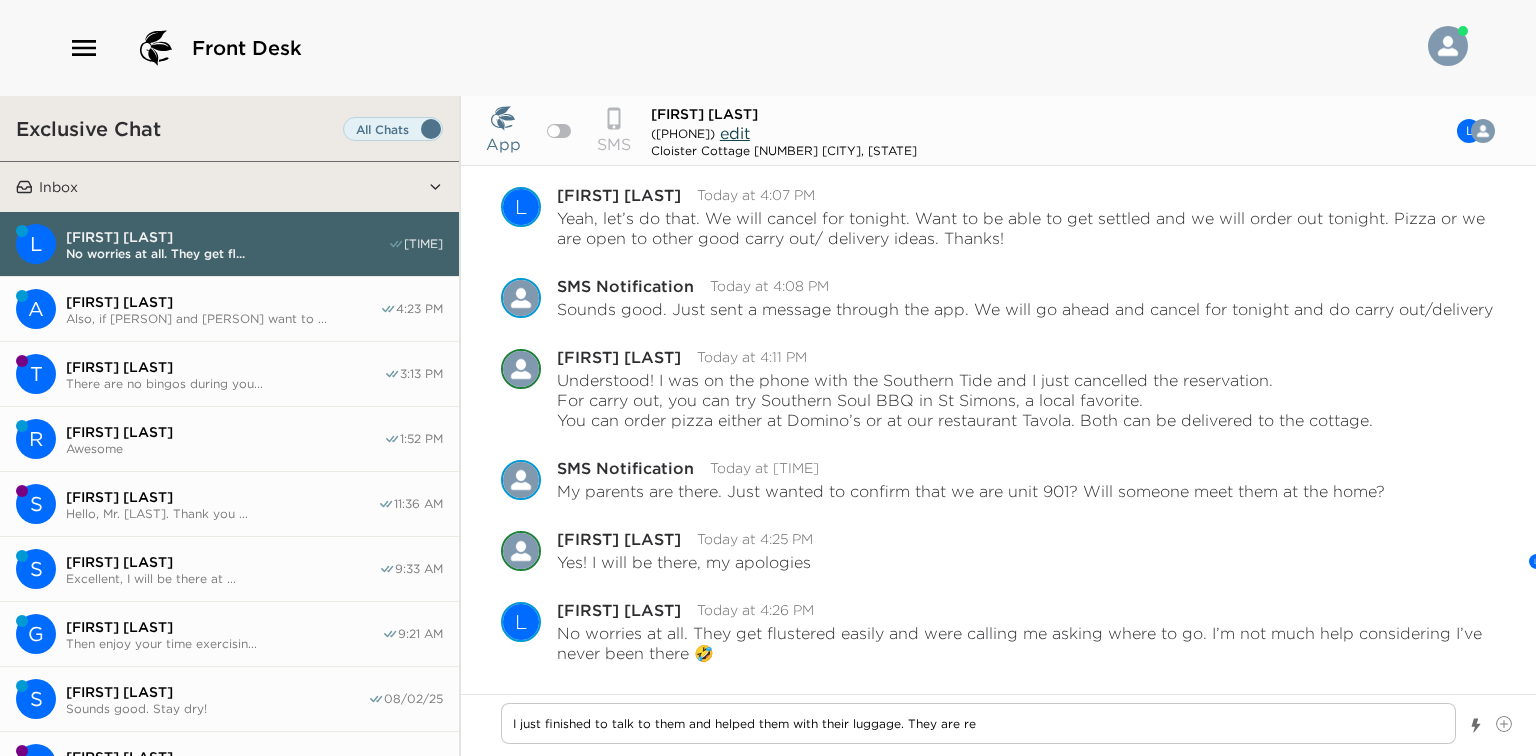 type on "x" 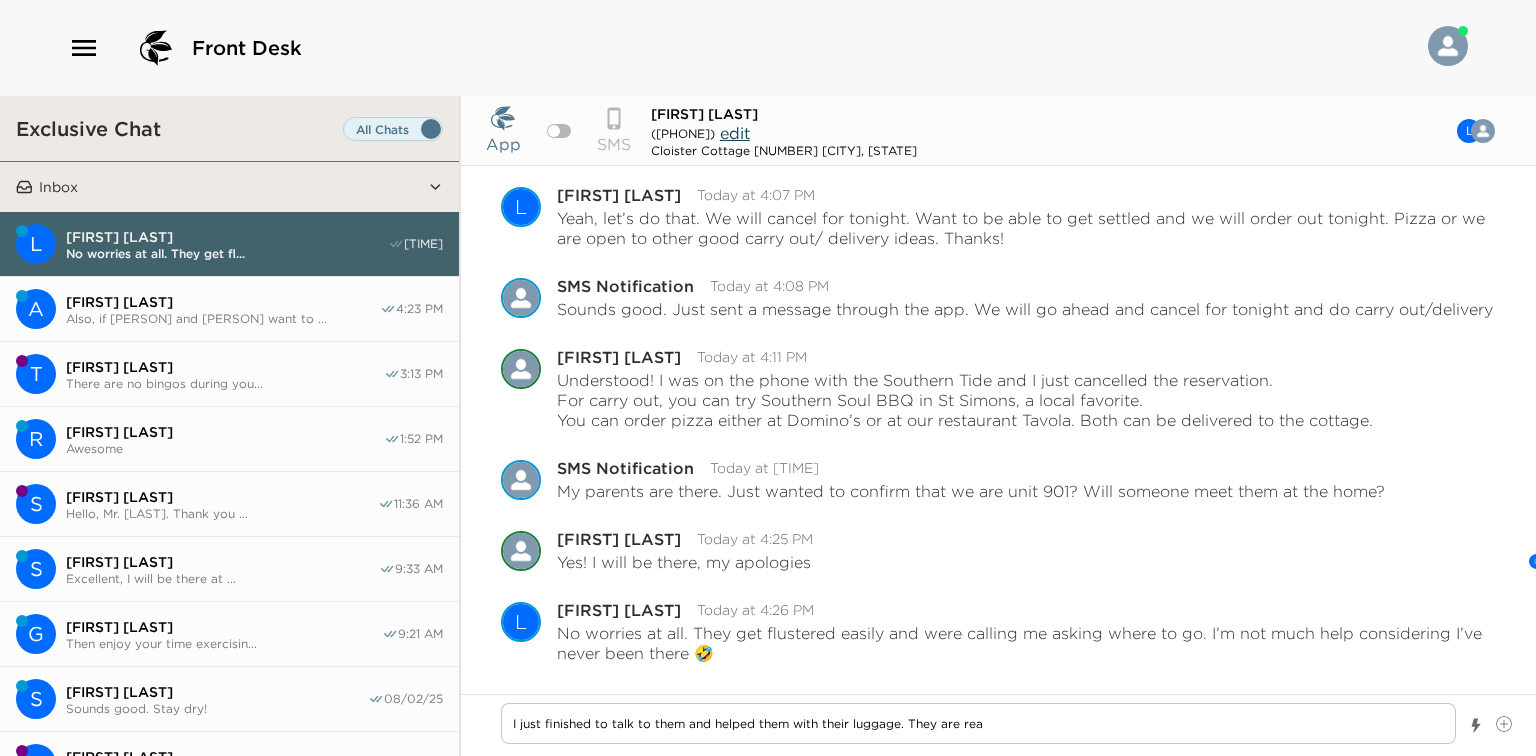 type on "I just finished to talk to them and helped them with their luggage. They are real" 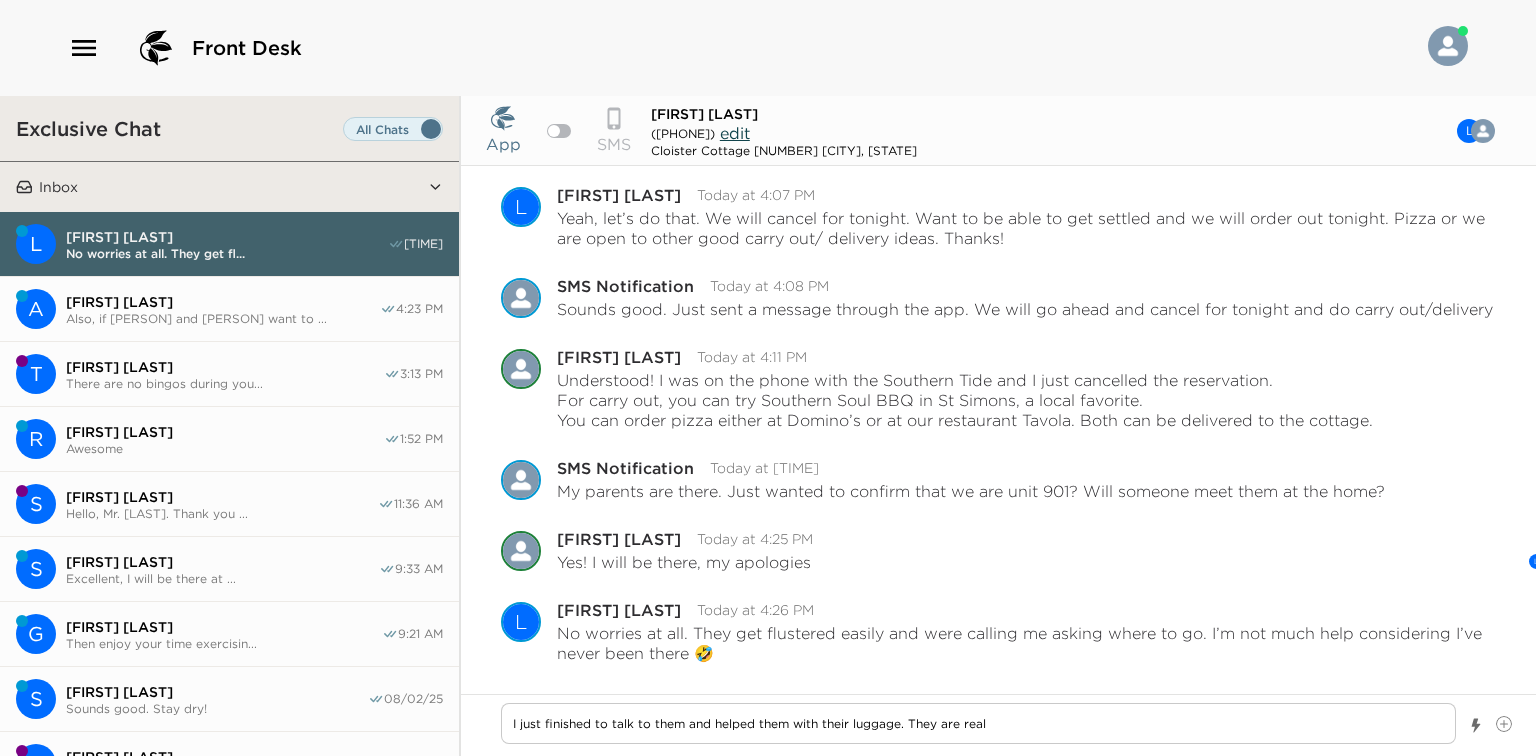 type on "I just finished to talk to them and helped them with their luggage. They are reall" 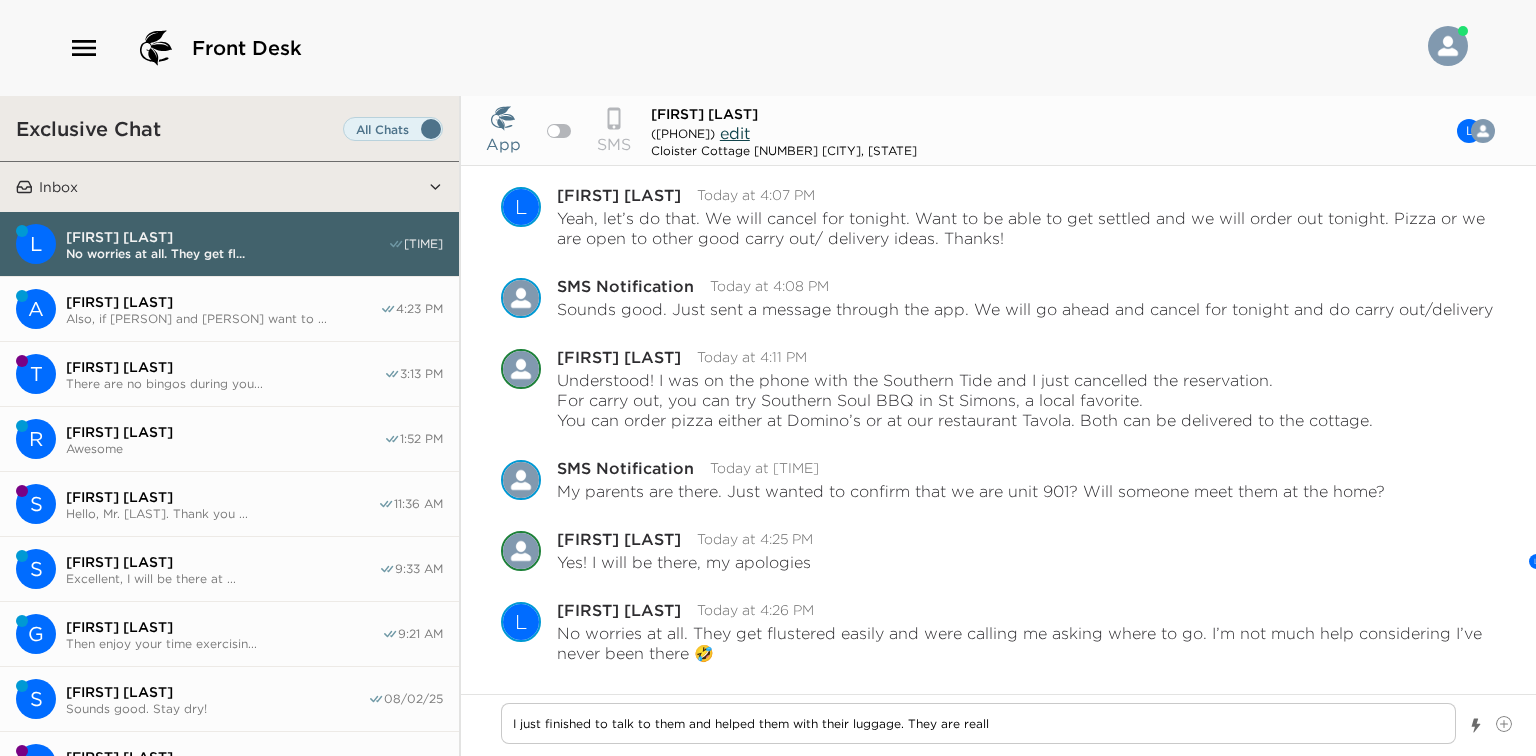 type on "I just finished to talk to them and helped them with their luggage. They are really" 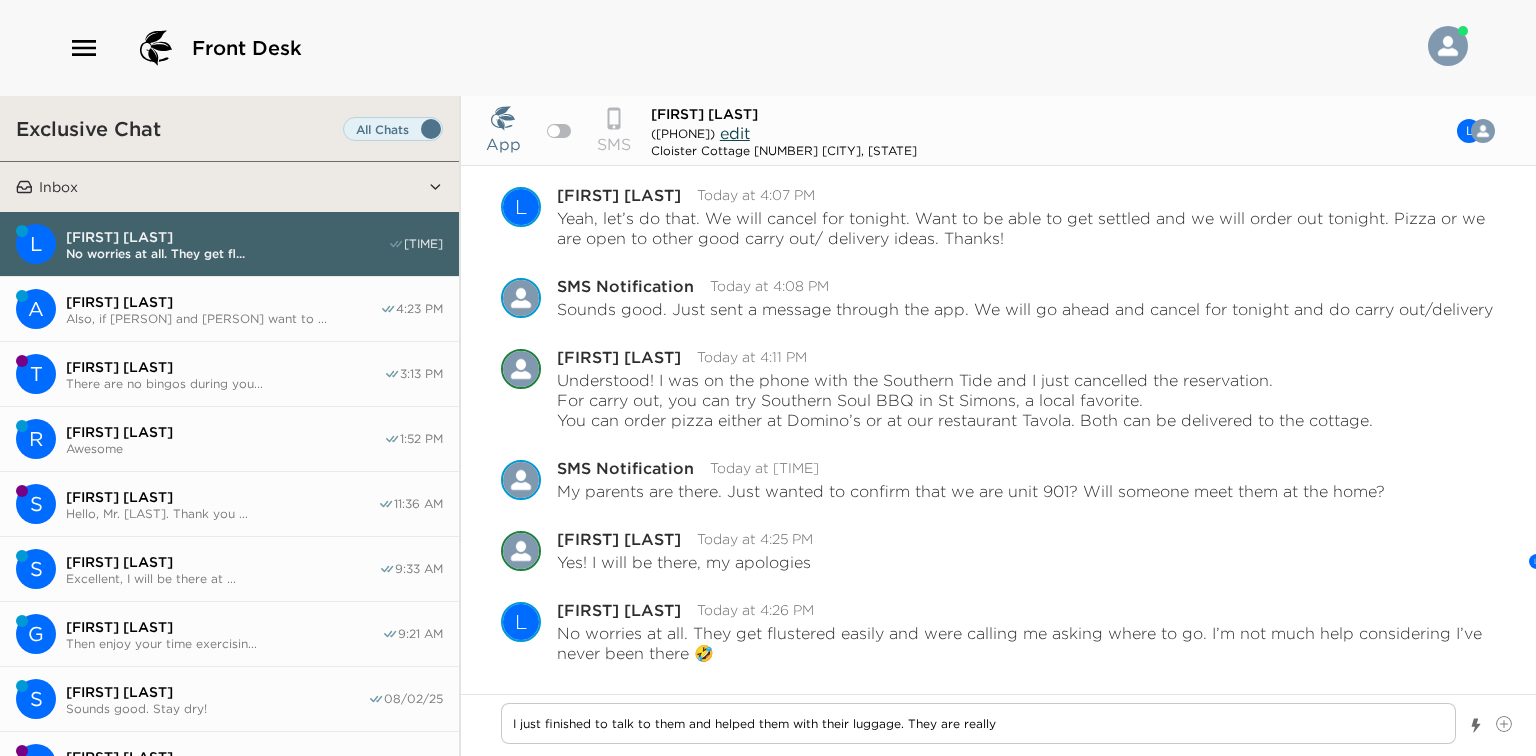 type on "I just finished to talk to them and helped them with their luggage. They are really" 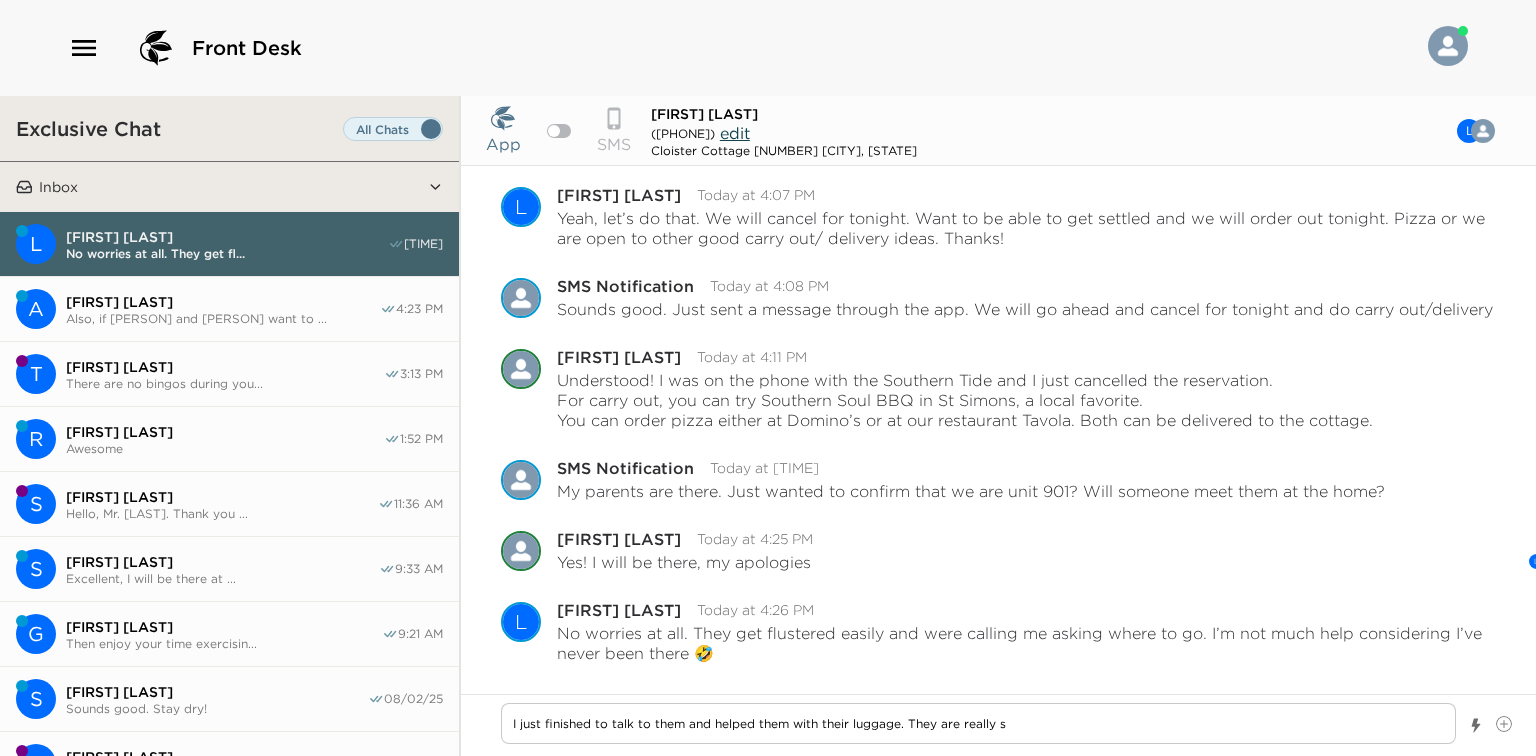 type on "I just finished to talk to them and helped them with their luggage. They are really sw" 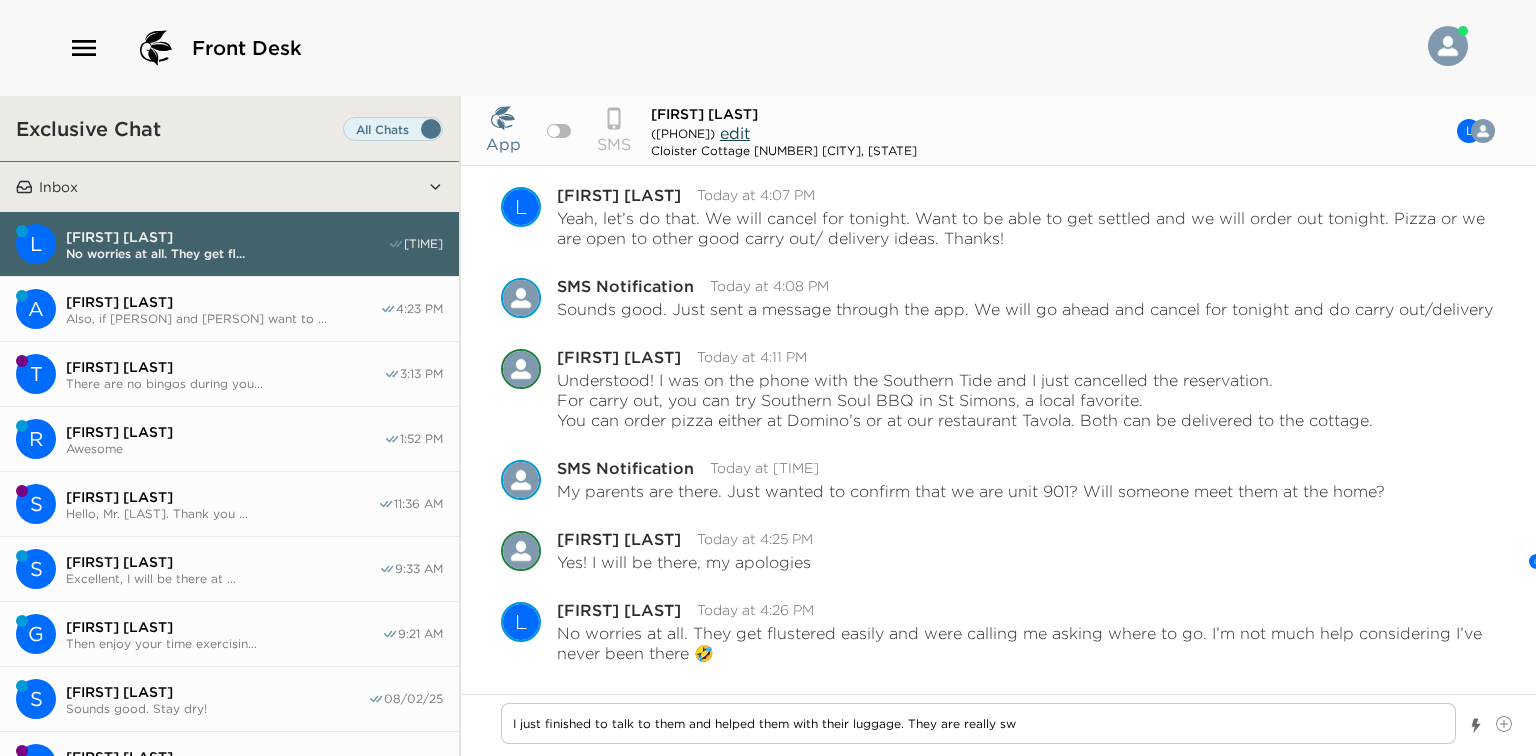 type on "I just finished to talk to them and helped them with their luggage. They are really swe" 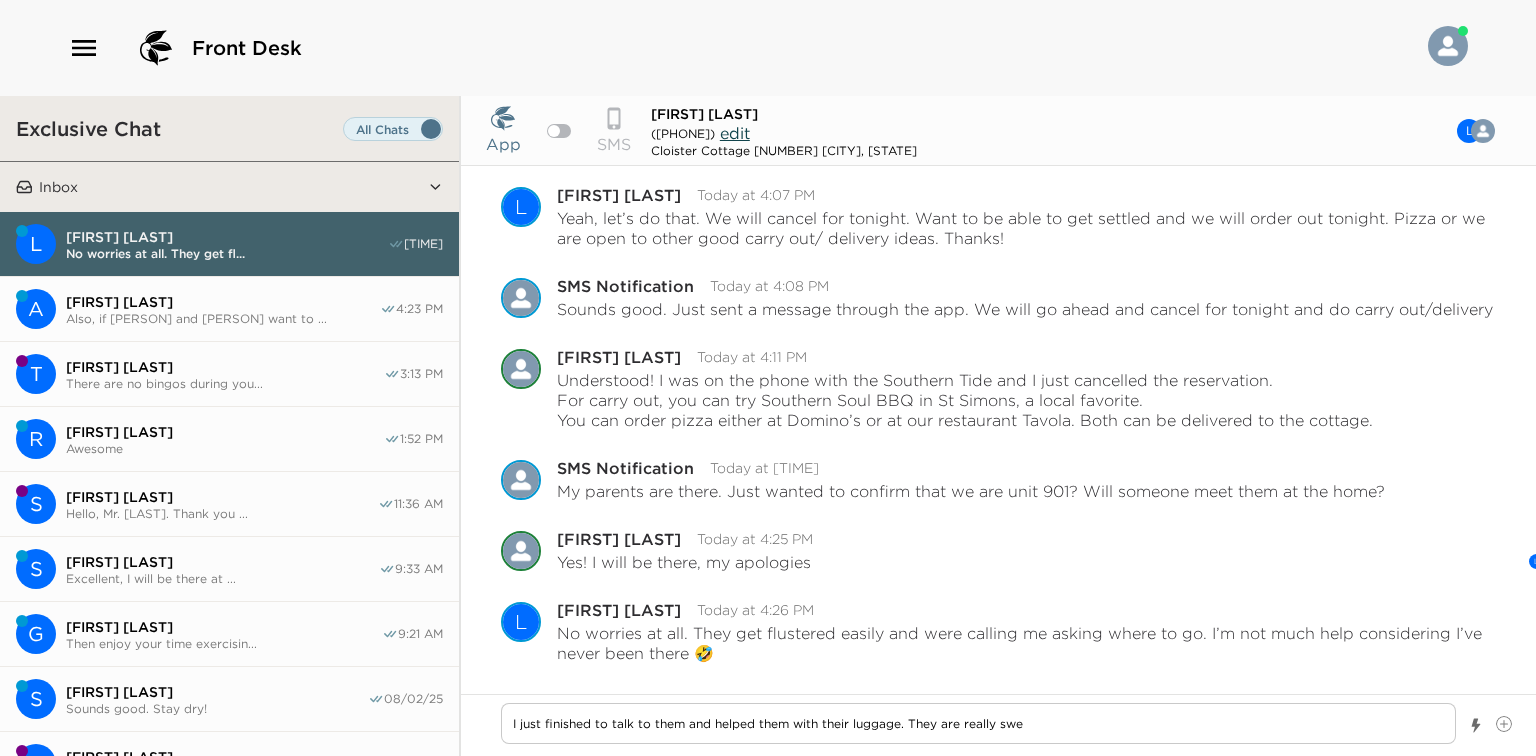 type on "I just finished to talk to them and helped them with their luggage. They are really swee" 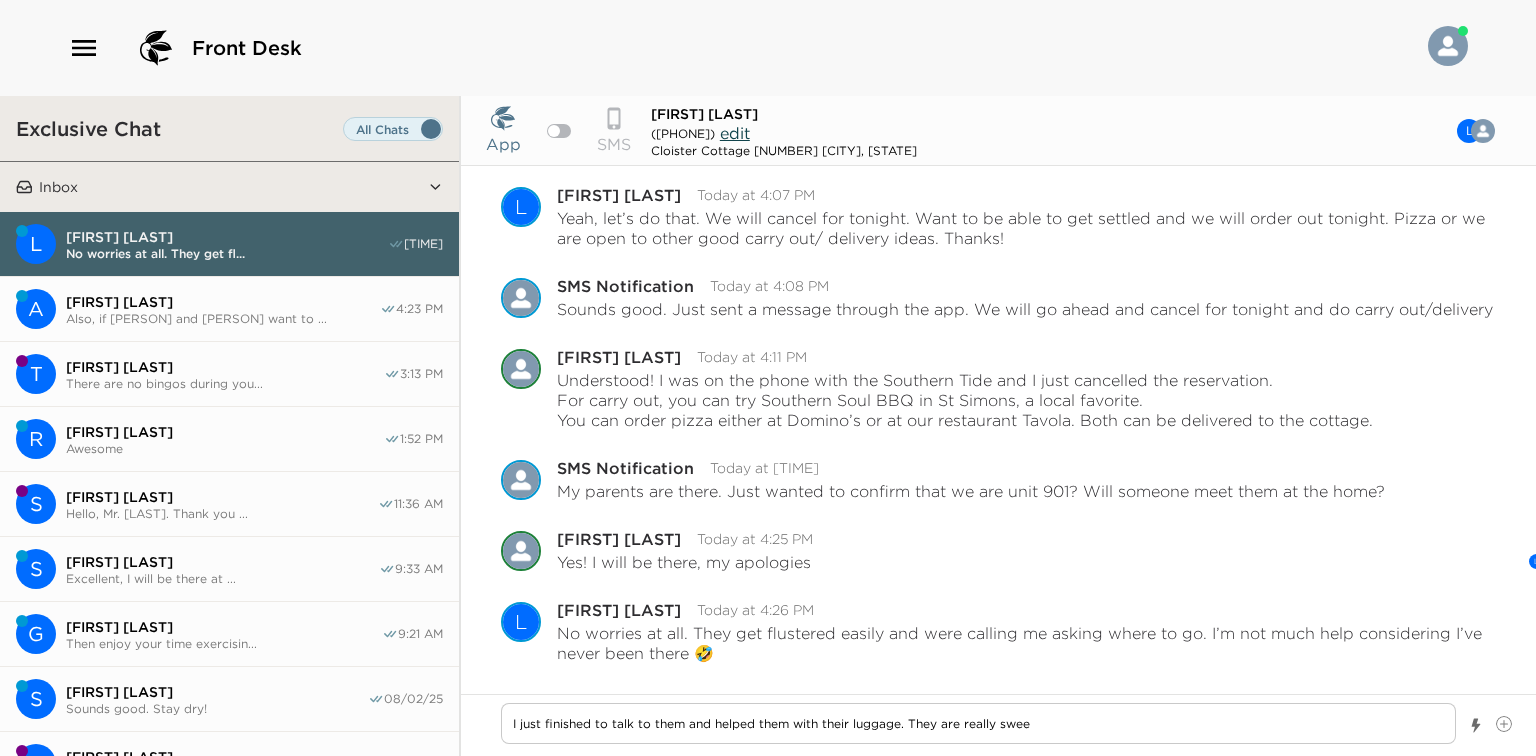 type on "I just finished to talk to them and helped them with their luggage. They are really sweet" 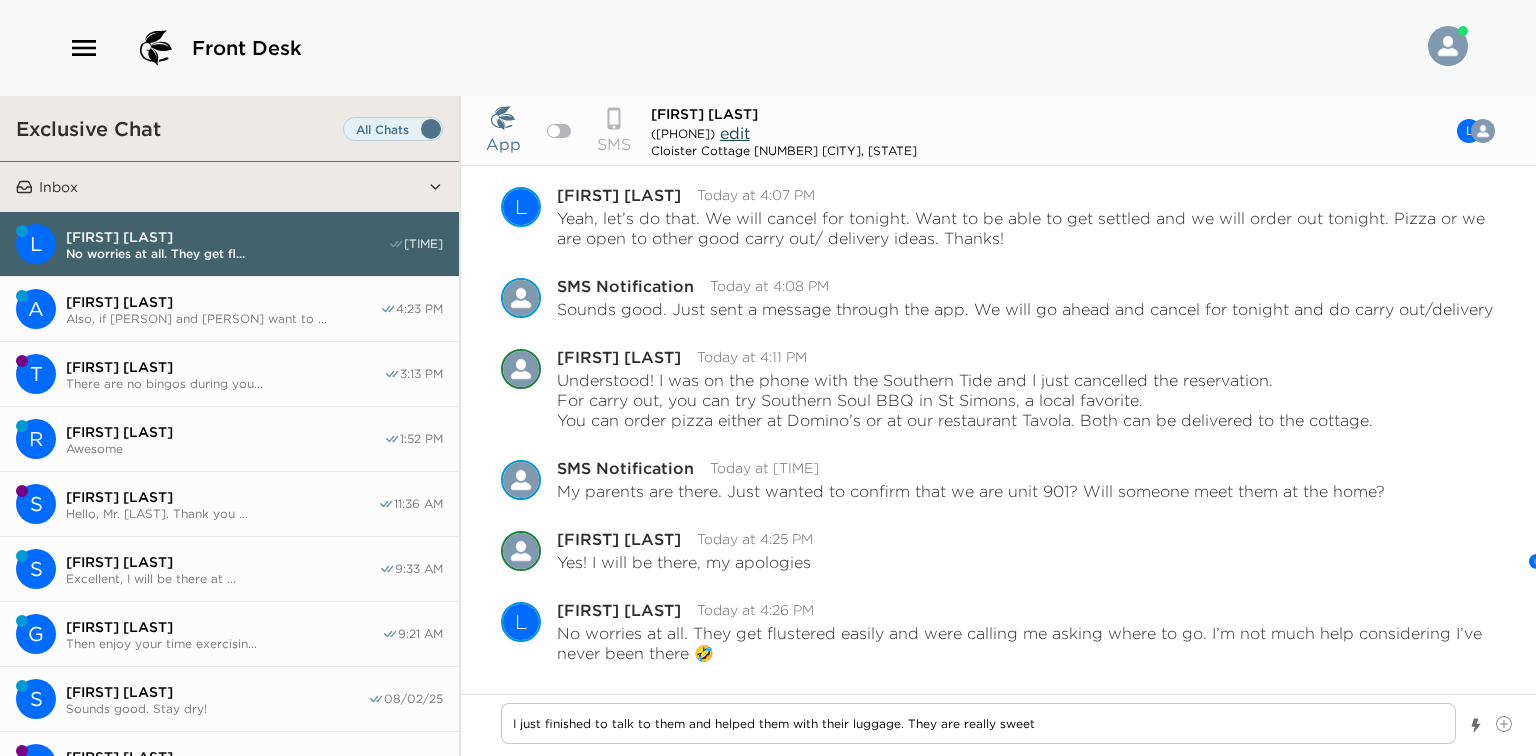 type on "I just finished to talk to them and helped them with their luggage. They are really sweet." 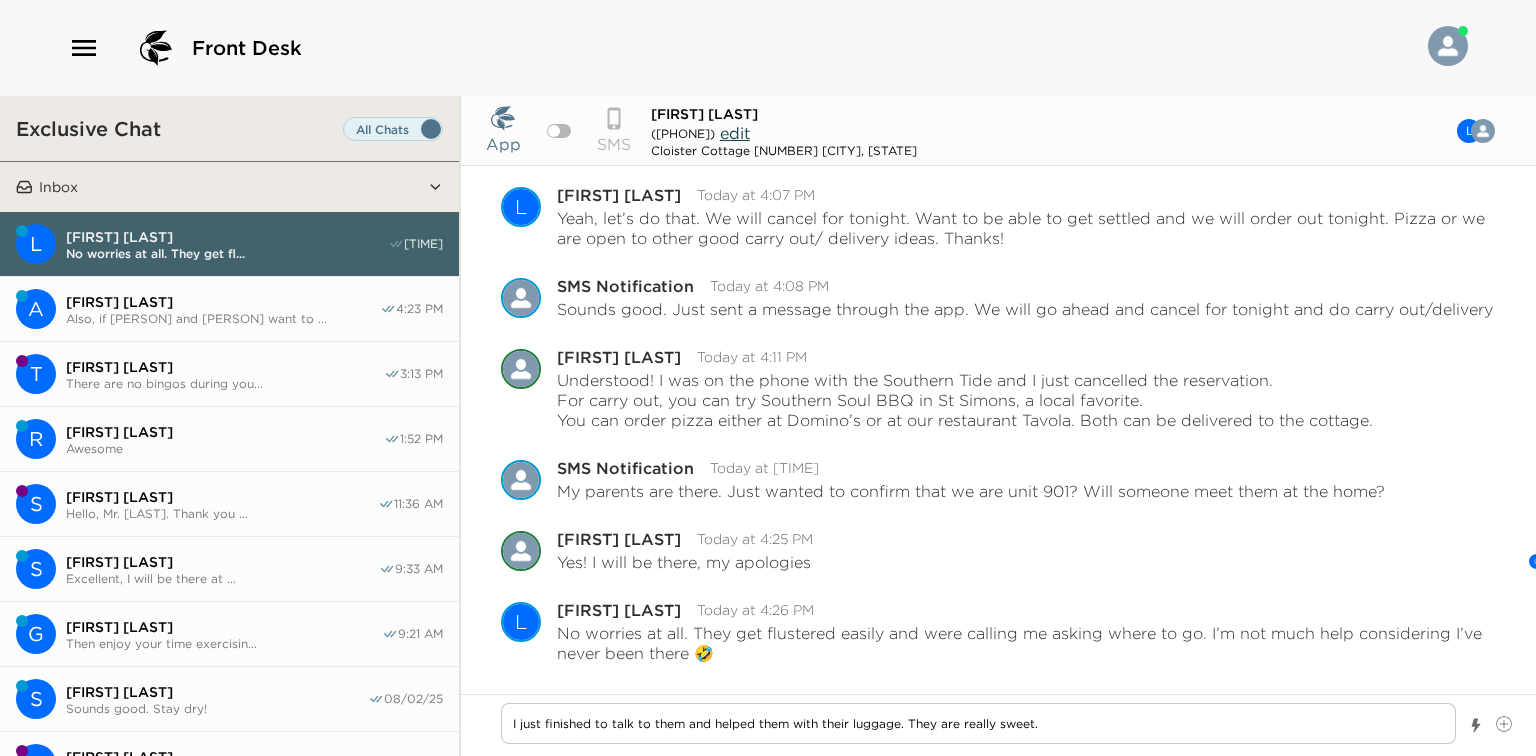 type on "x" 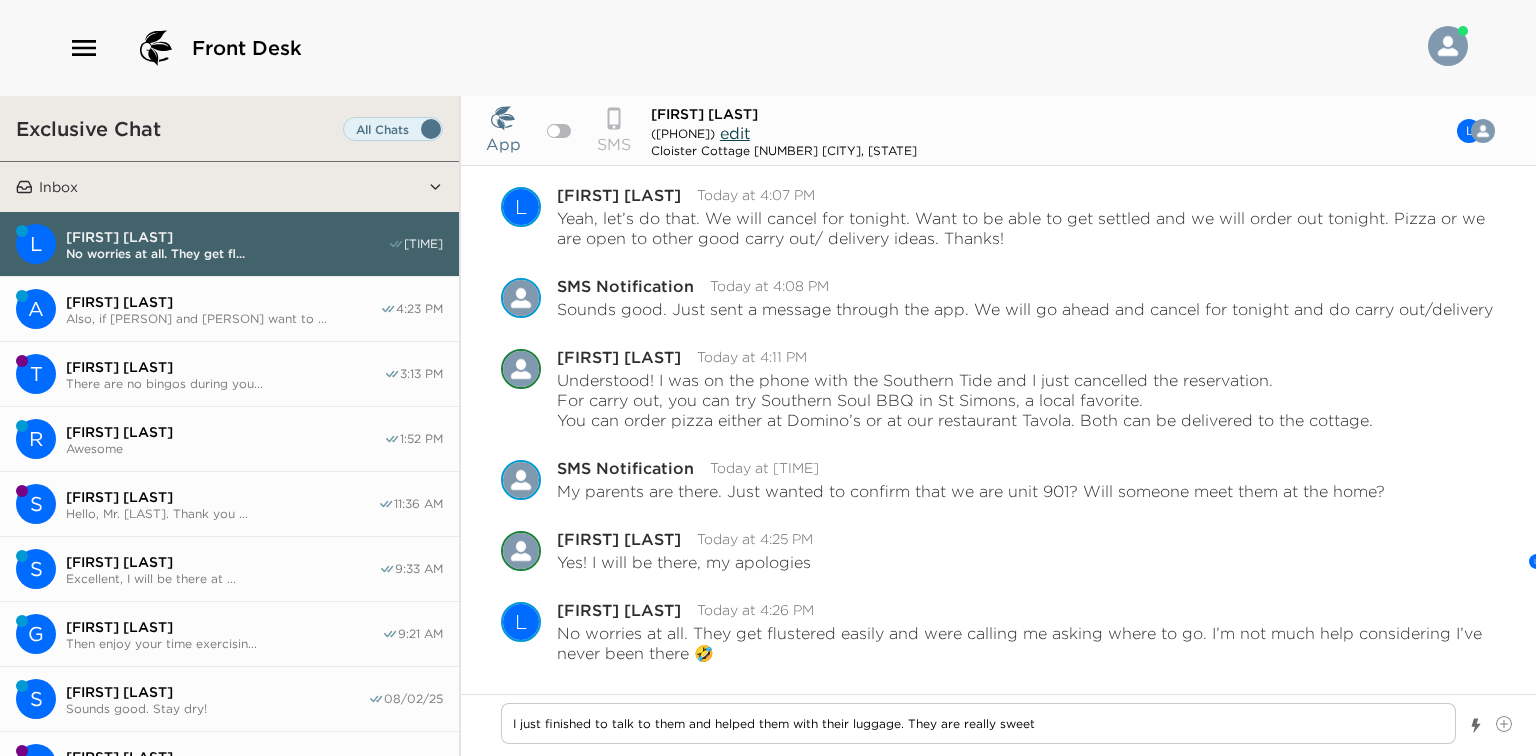 type on "x" 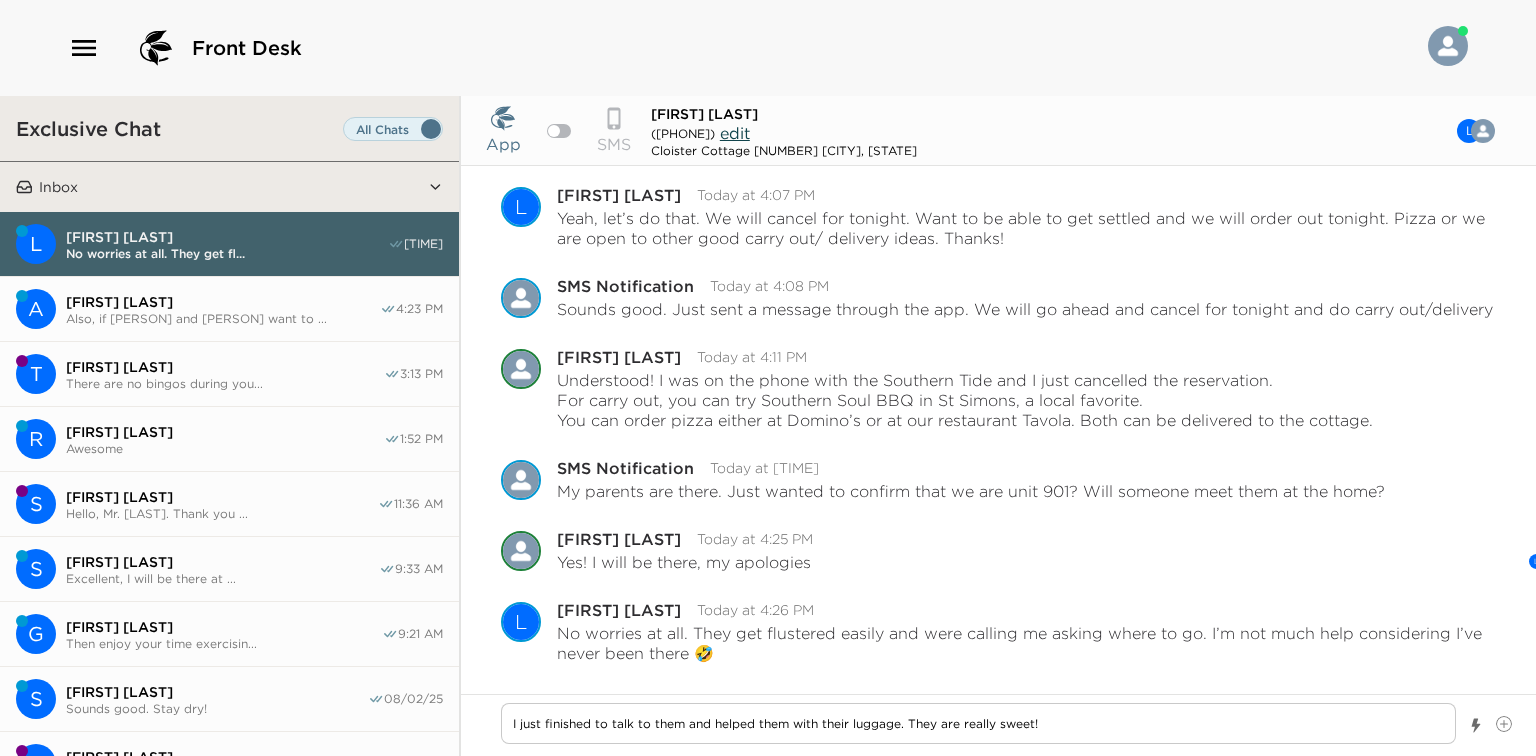 type on "I just finished to talk to them and helped them with their luggage. They are really sweet!" 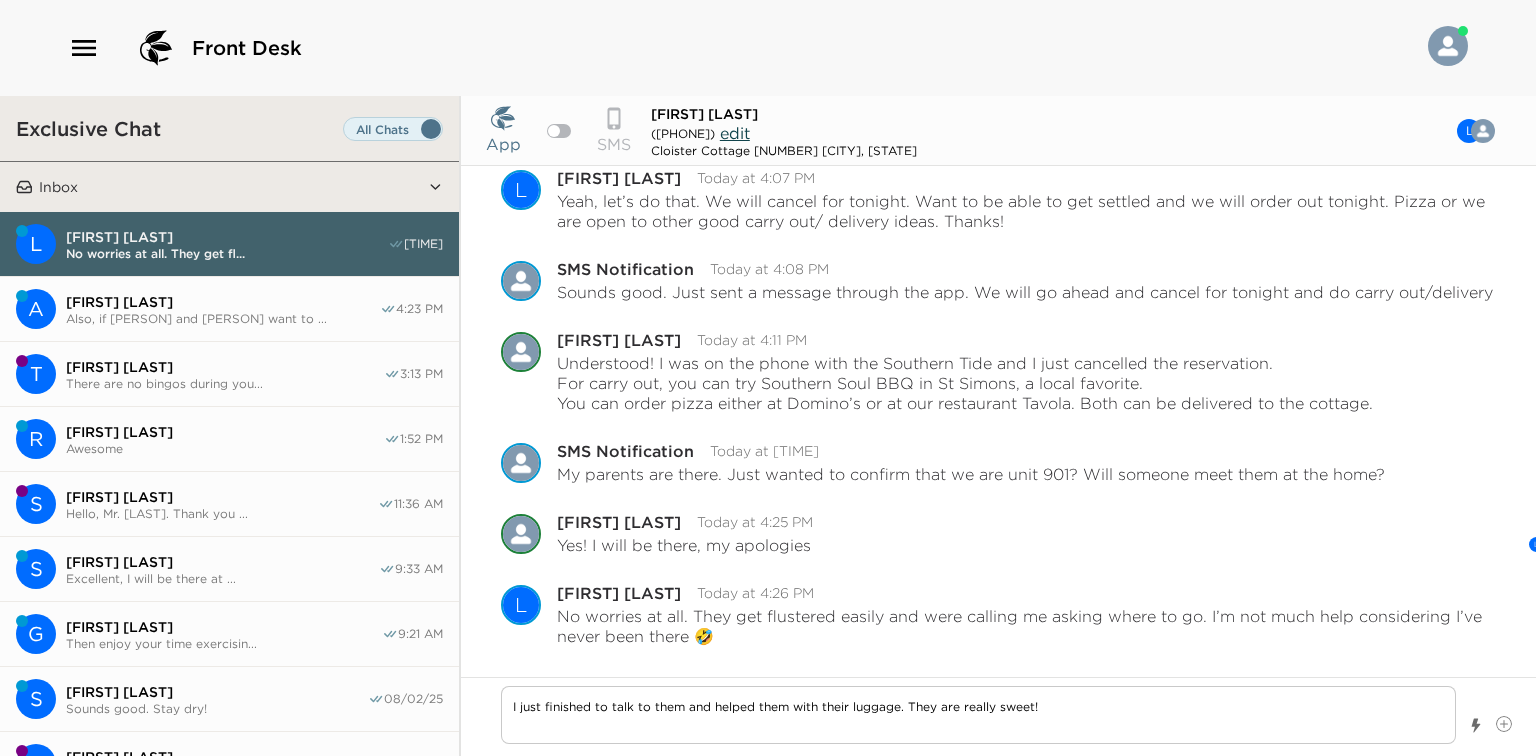 type on "x" 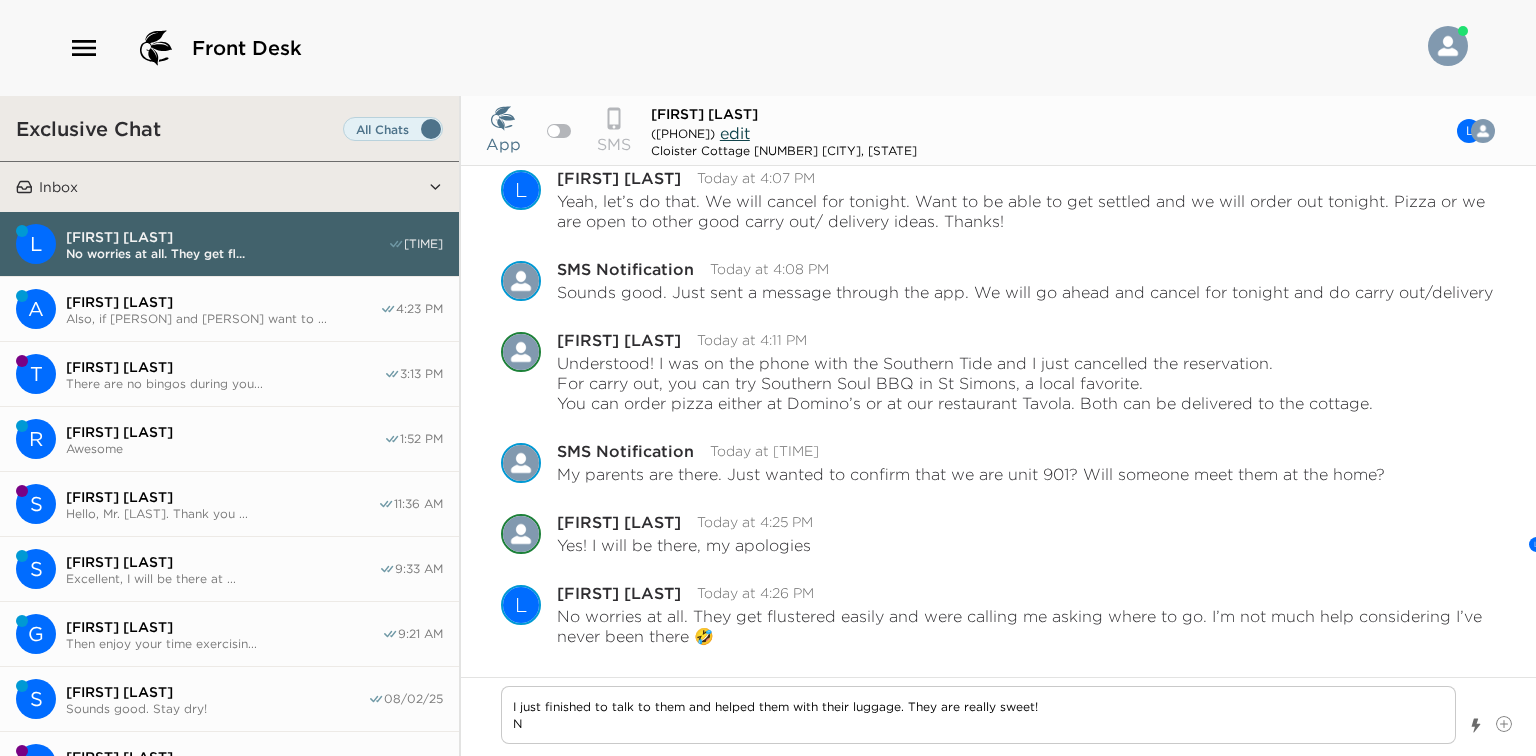 type on "x" 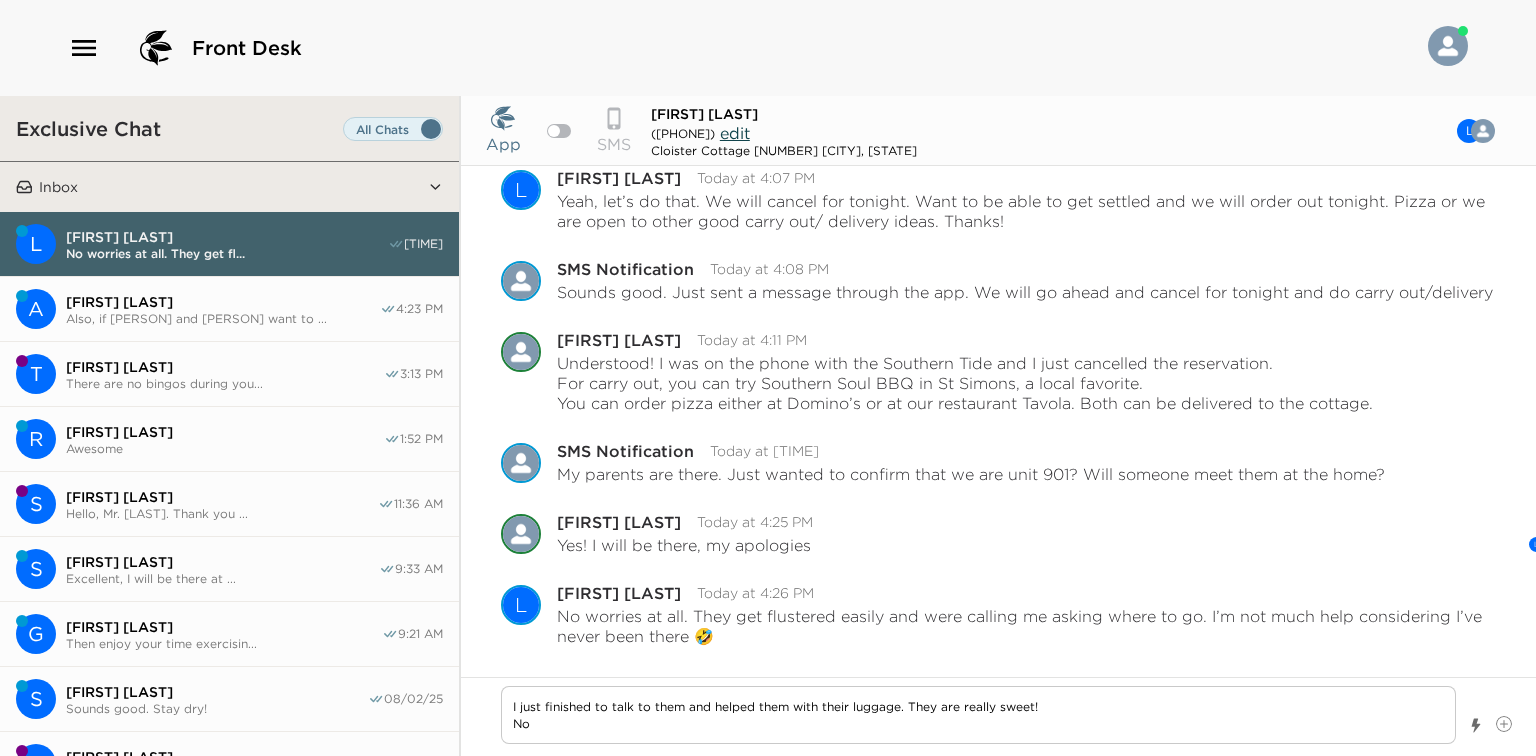 type on "I just finished to talk to them and helped them with their luggage. They are really sweet!
Now" 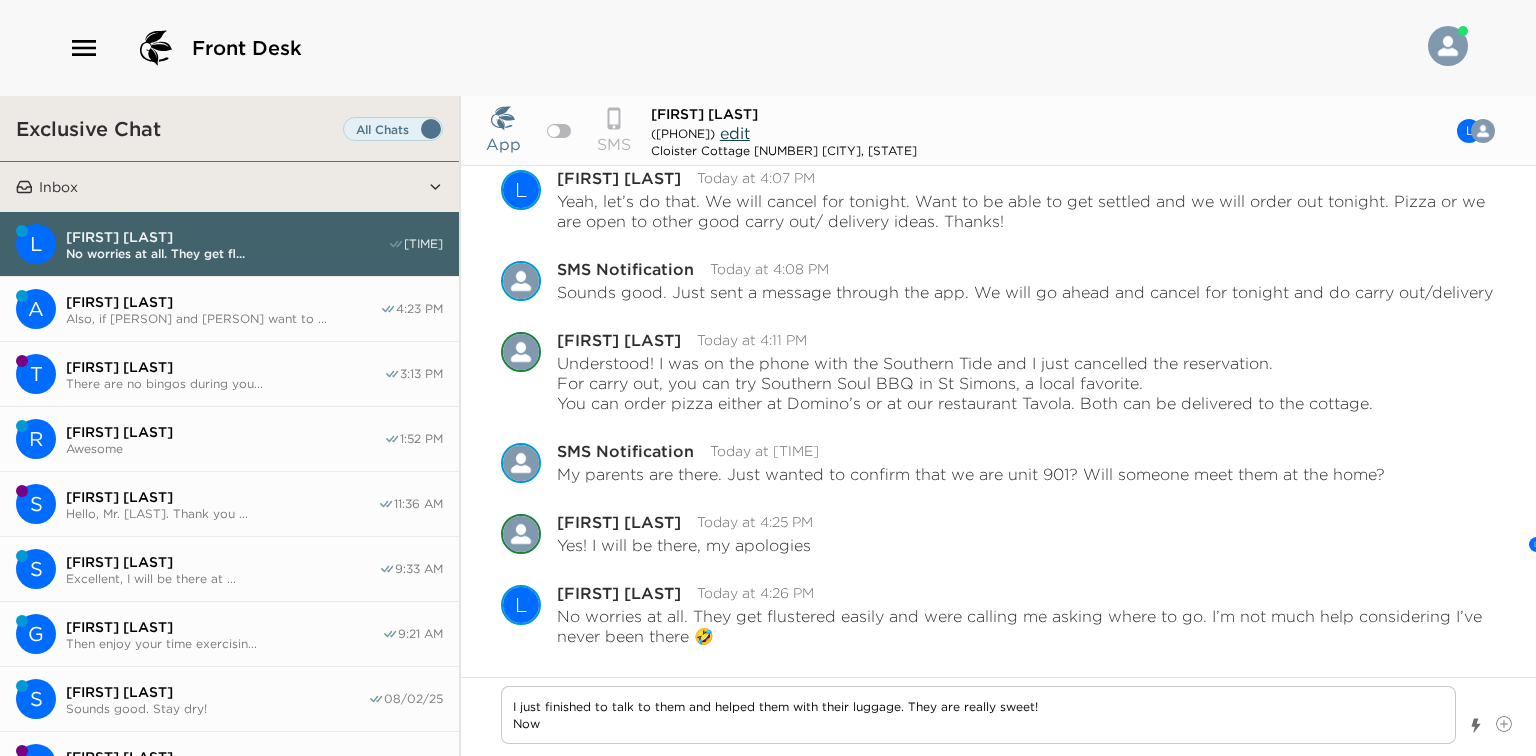 type on "I just finished to talk to them and helped them with their luggage. They are really sweet!
Now" 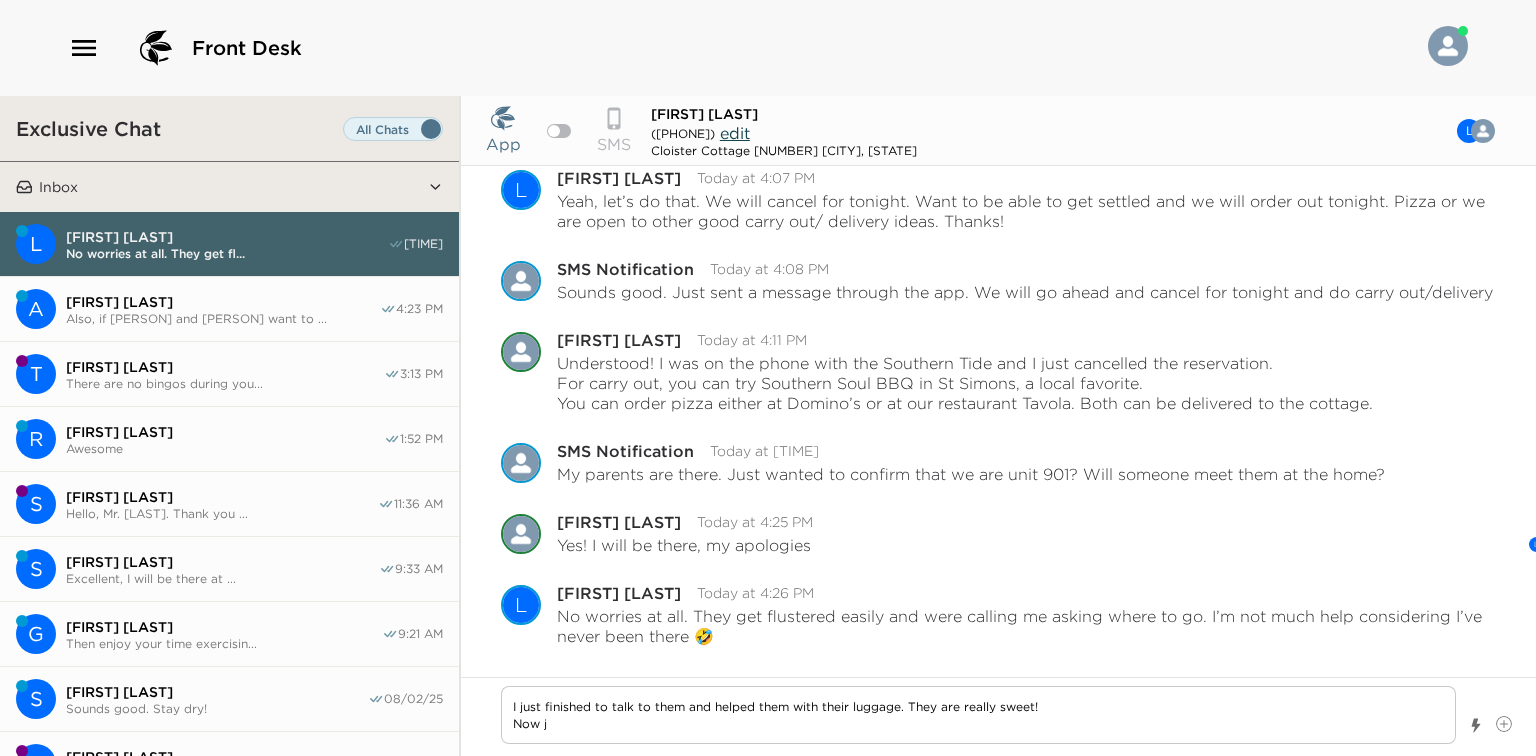 type on "x" 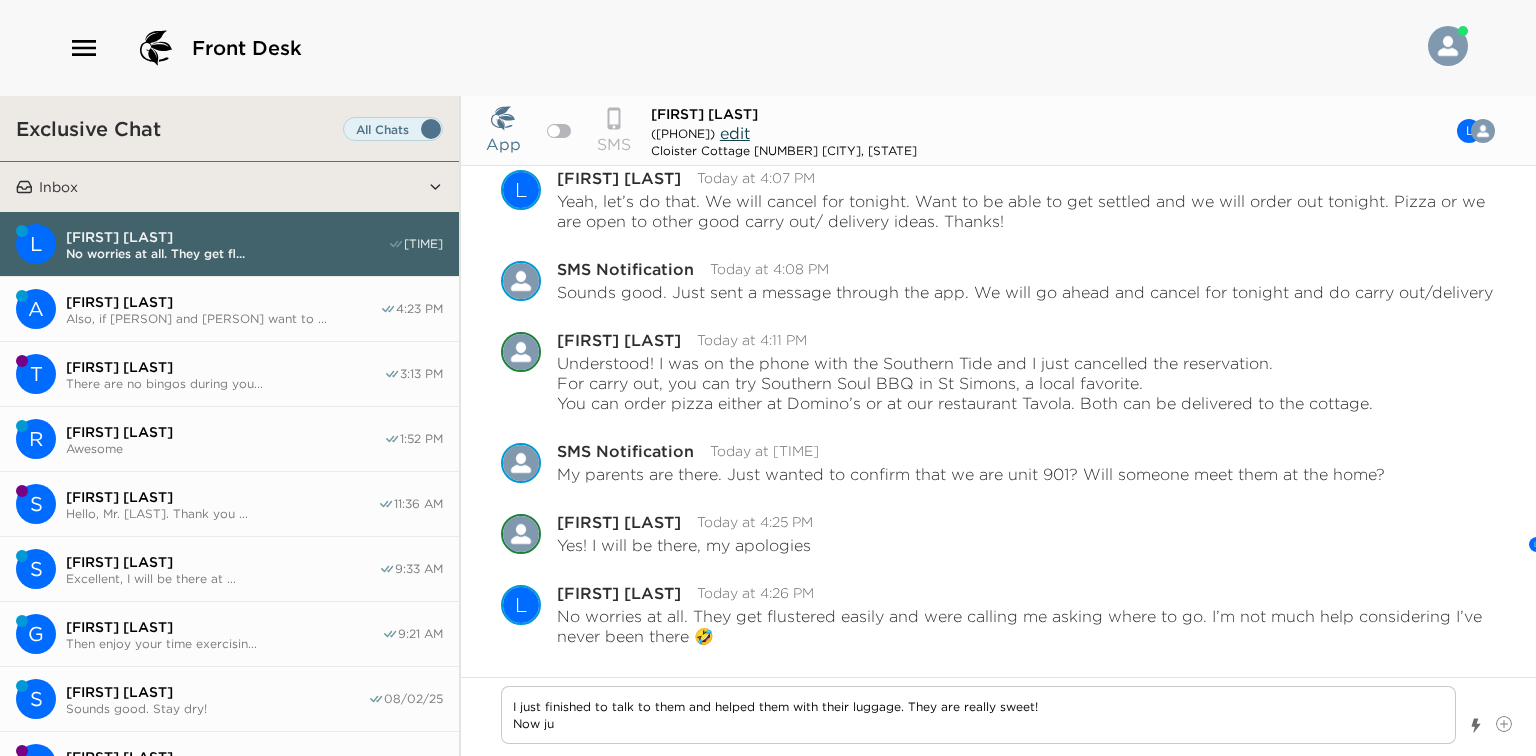 type on "I just finished to talk to them and helped them with their luggage. They are really sweet!
Now jus" 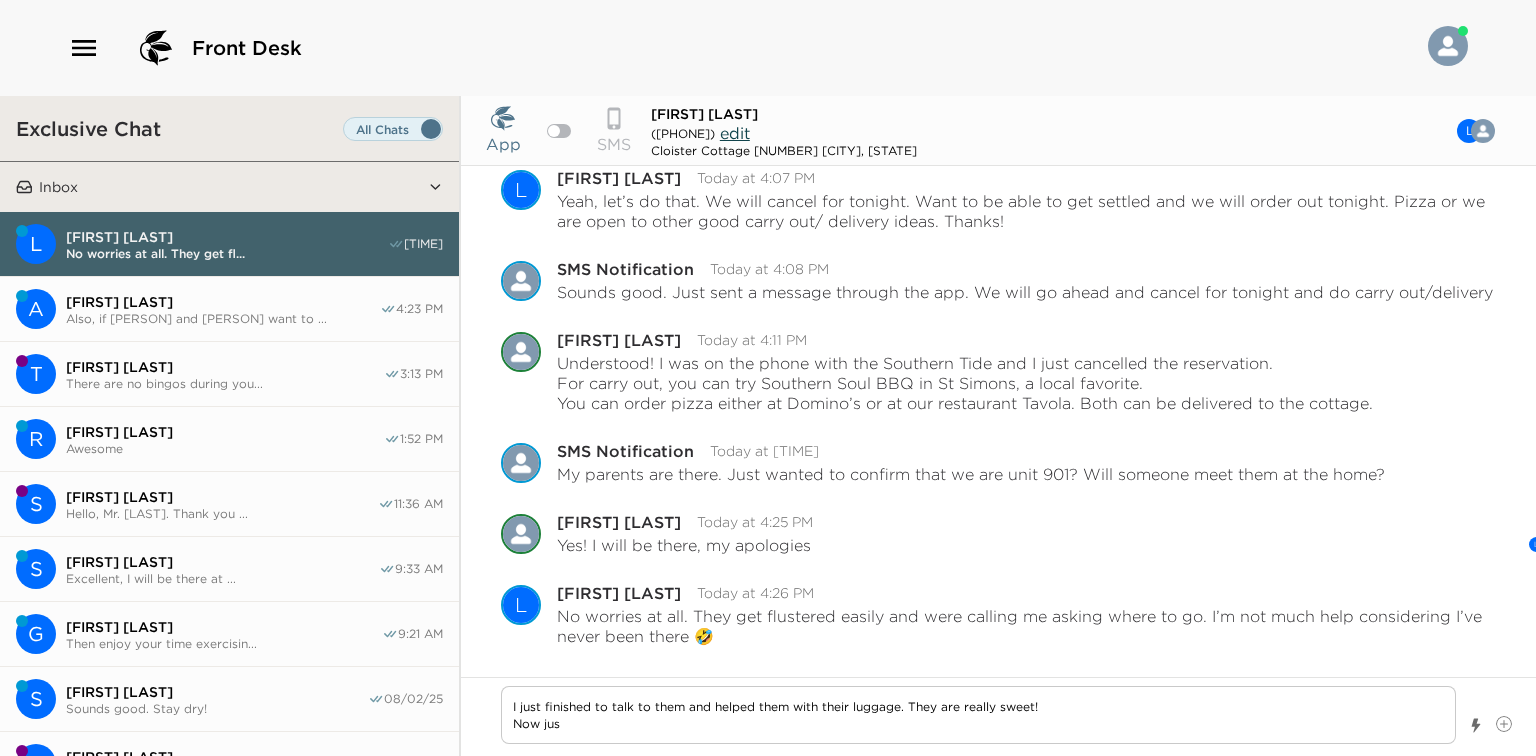type 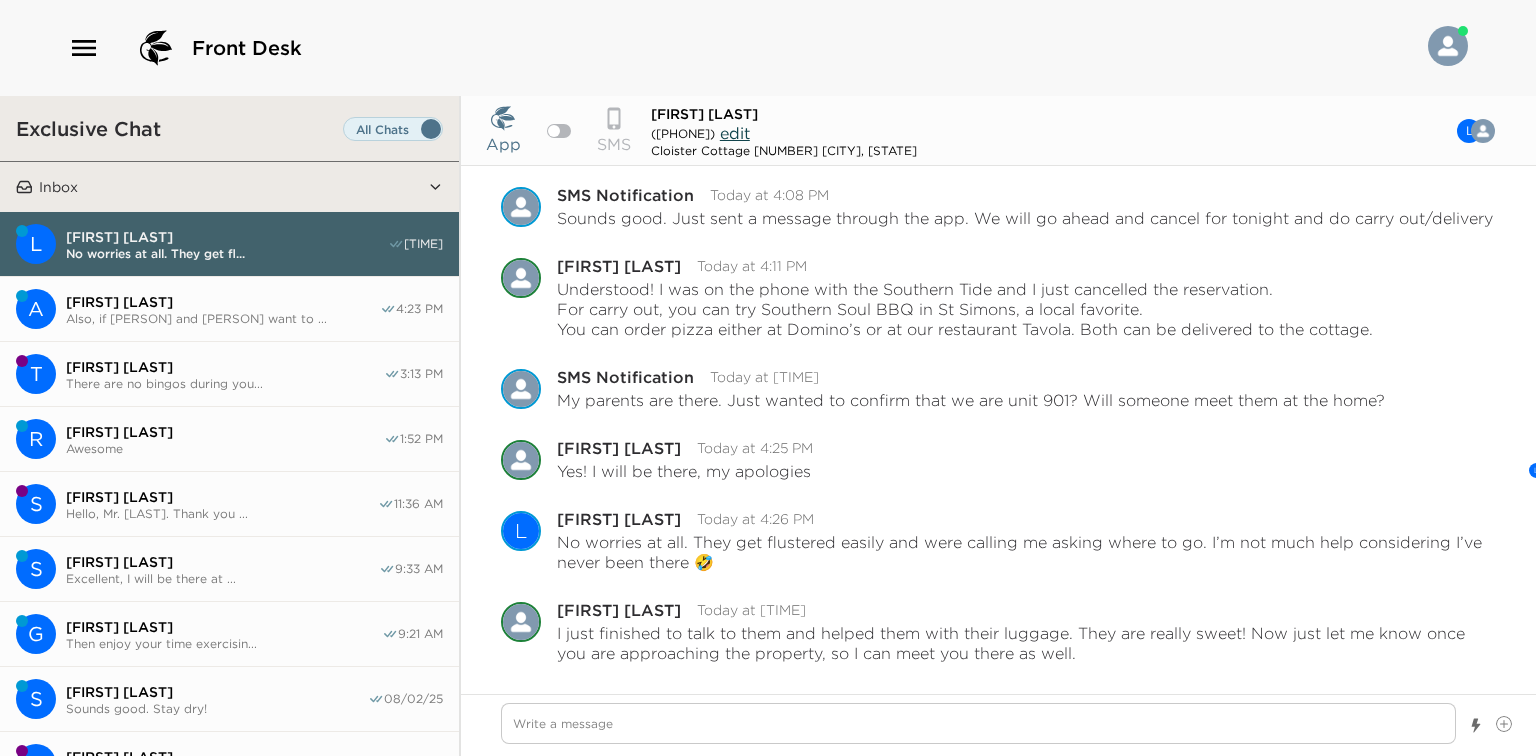 scroll, scrollTop: 557, scrollLeft: 0, axis: vertical 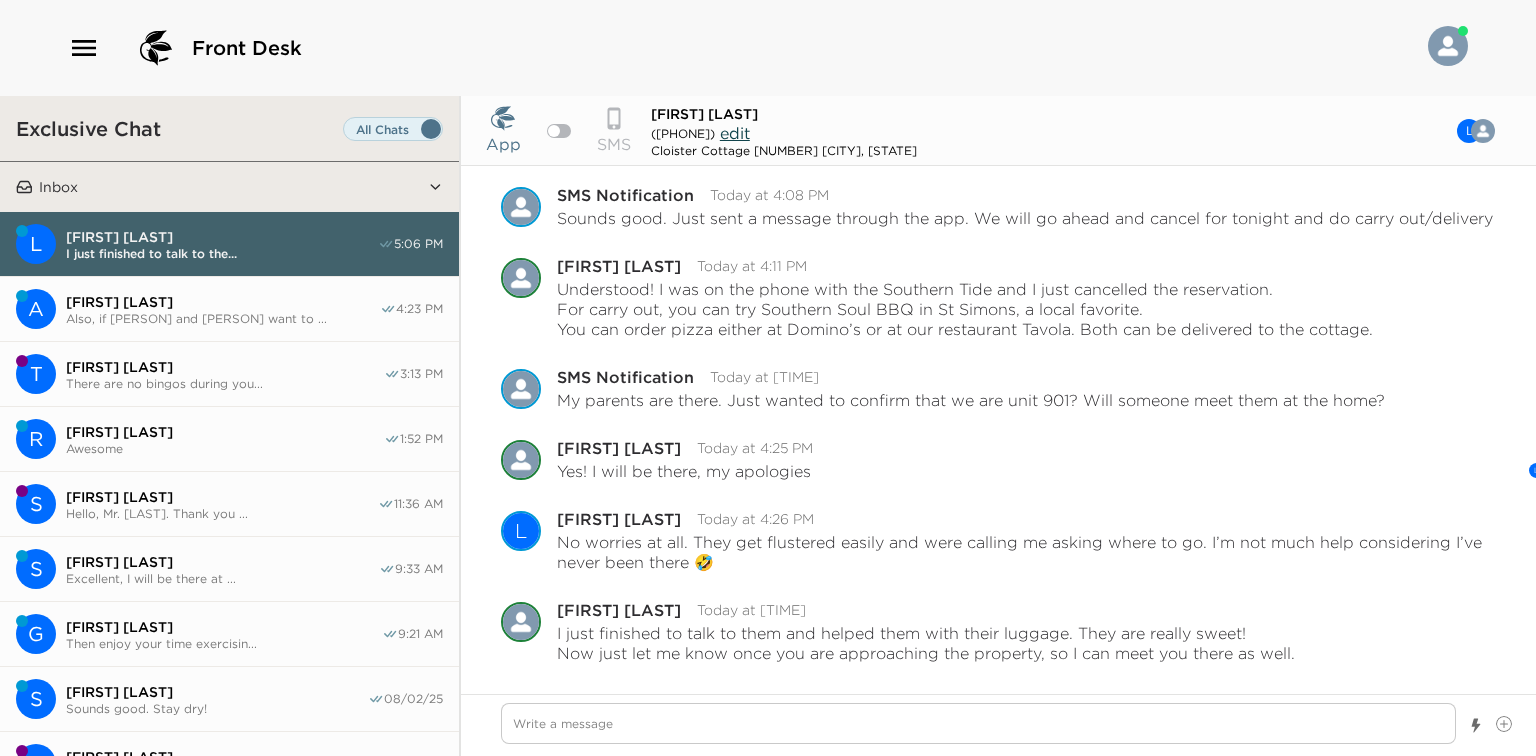 click on "Awesome" at bounding box center [225, 448] 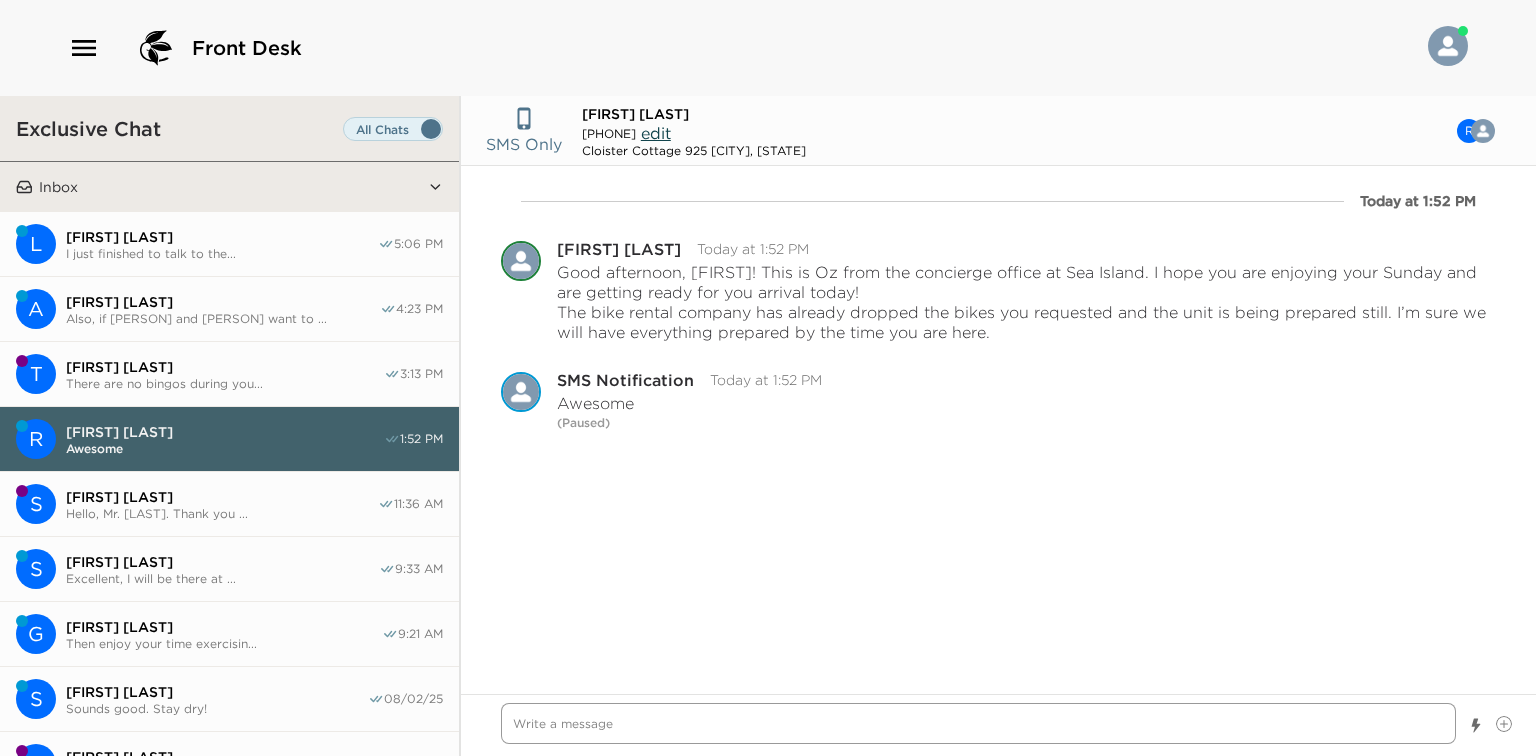 click at bounding box center (978, 723) 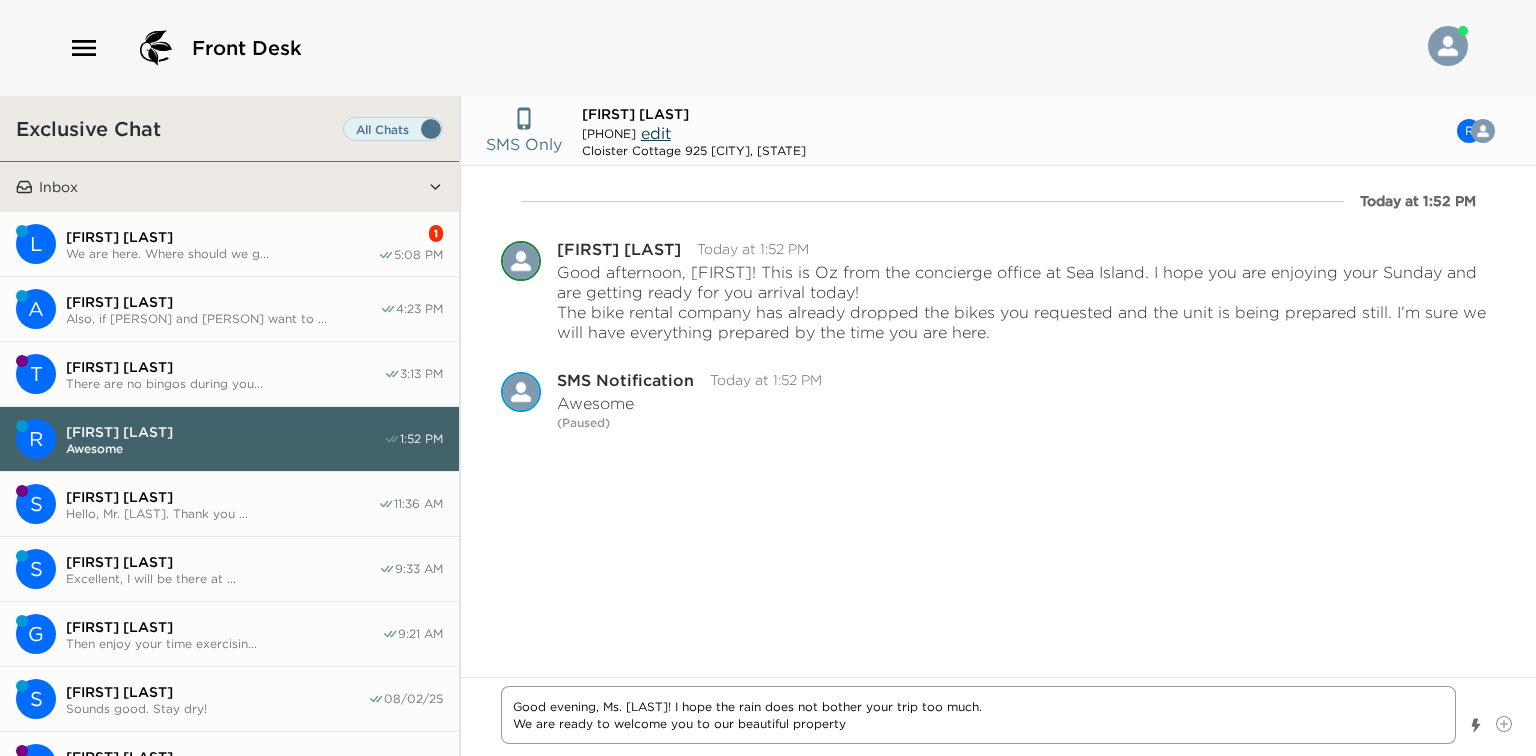 click on "Good evening, Ms. [LAST]! I hope the rain does not bother your trip too much.
We are ready to welcome you to our beautiful property" at bounding box center (978, 715) 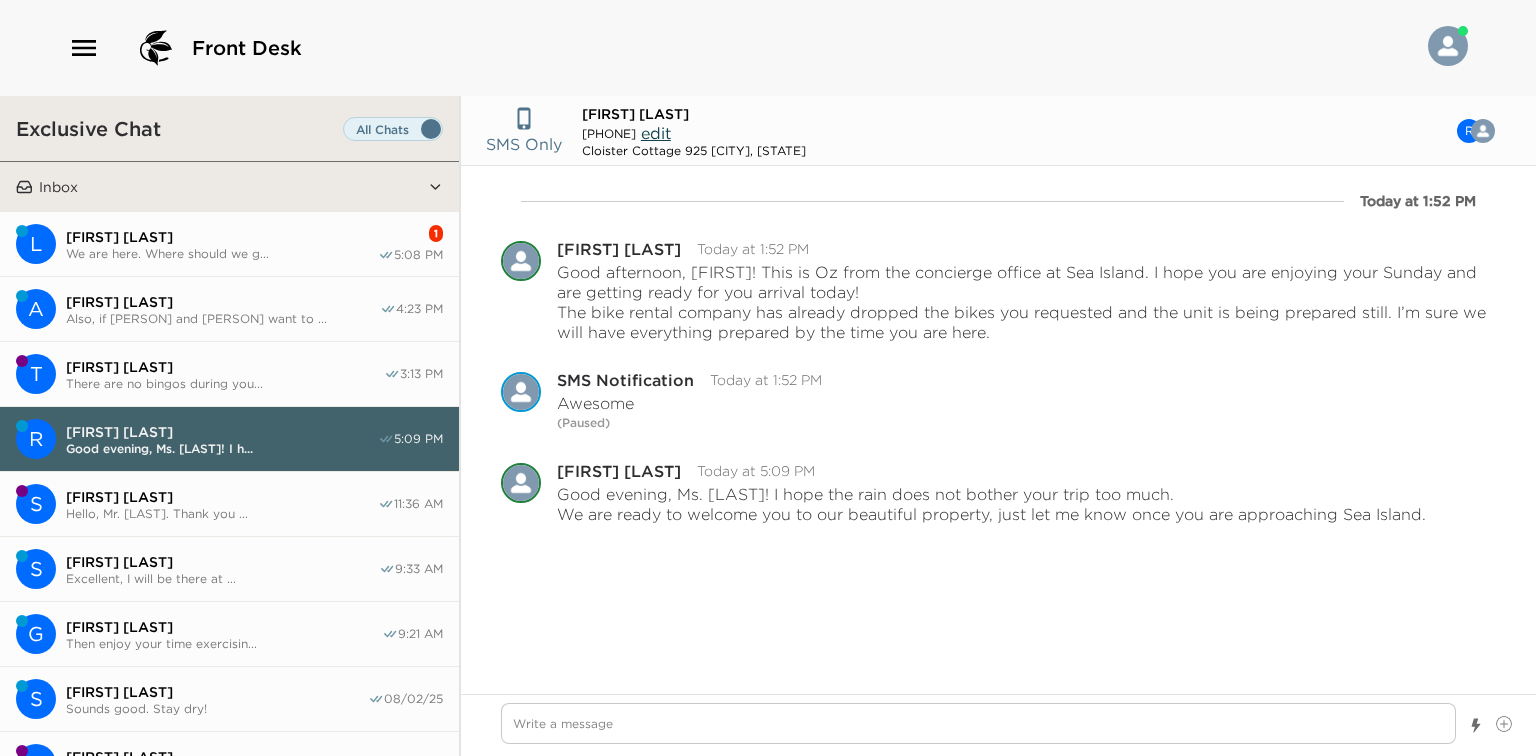 click on "[FIRST] [LAST]" at bounding box center [222, 237] 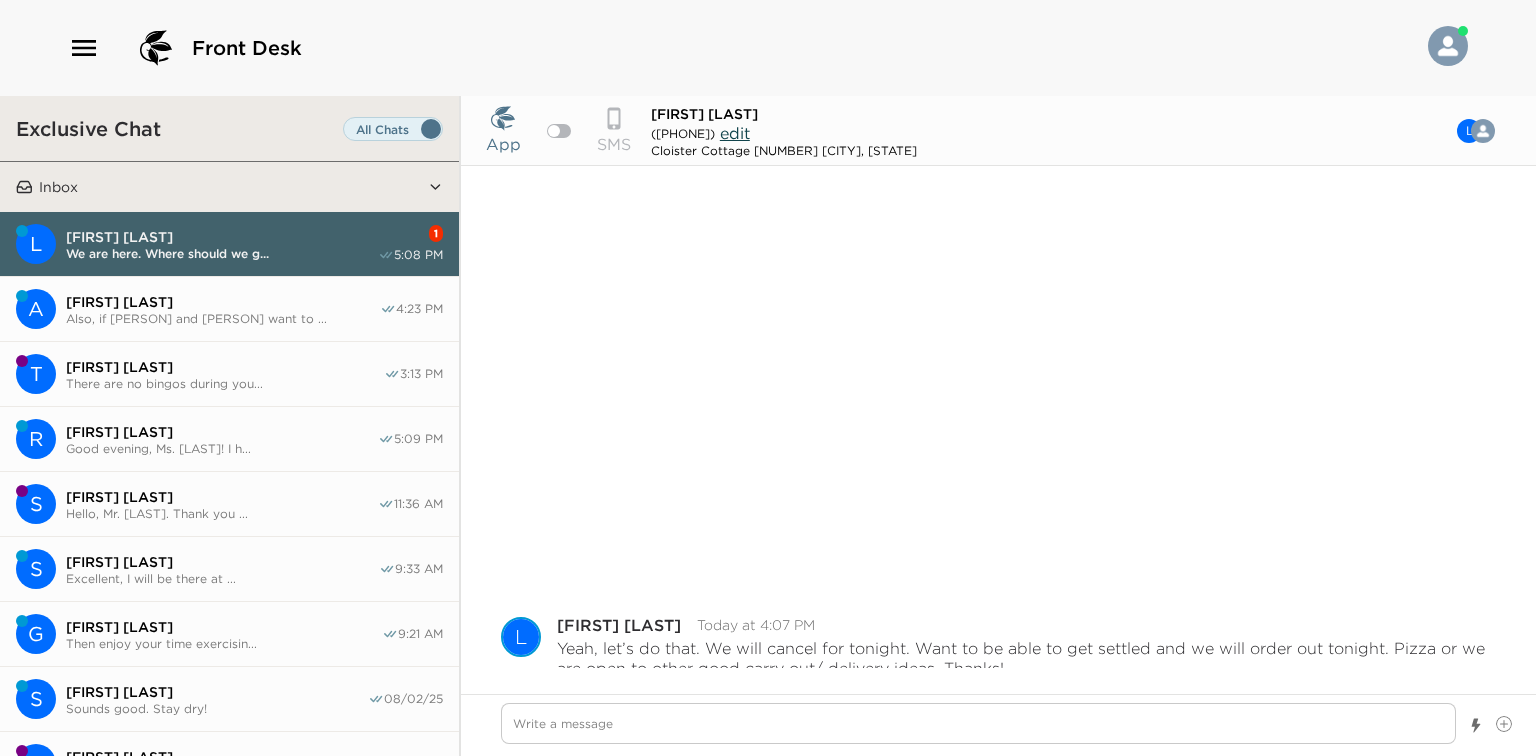 scroll, scrollTop: 611, scrollLeft: 0, axis: vertical 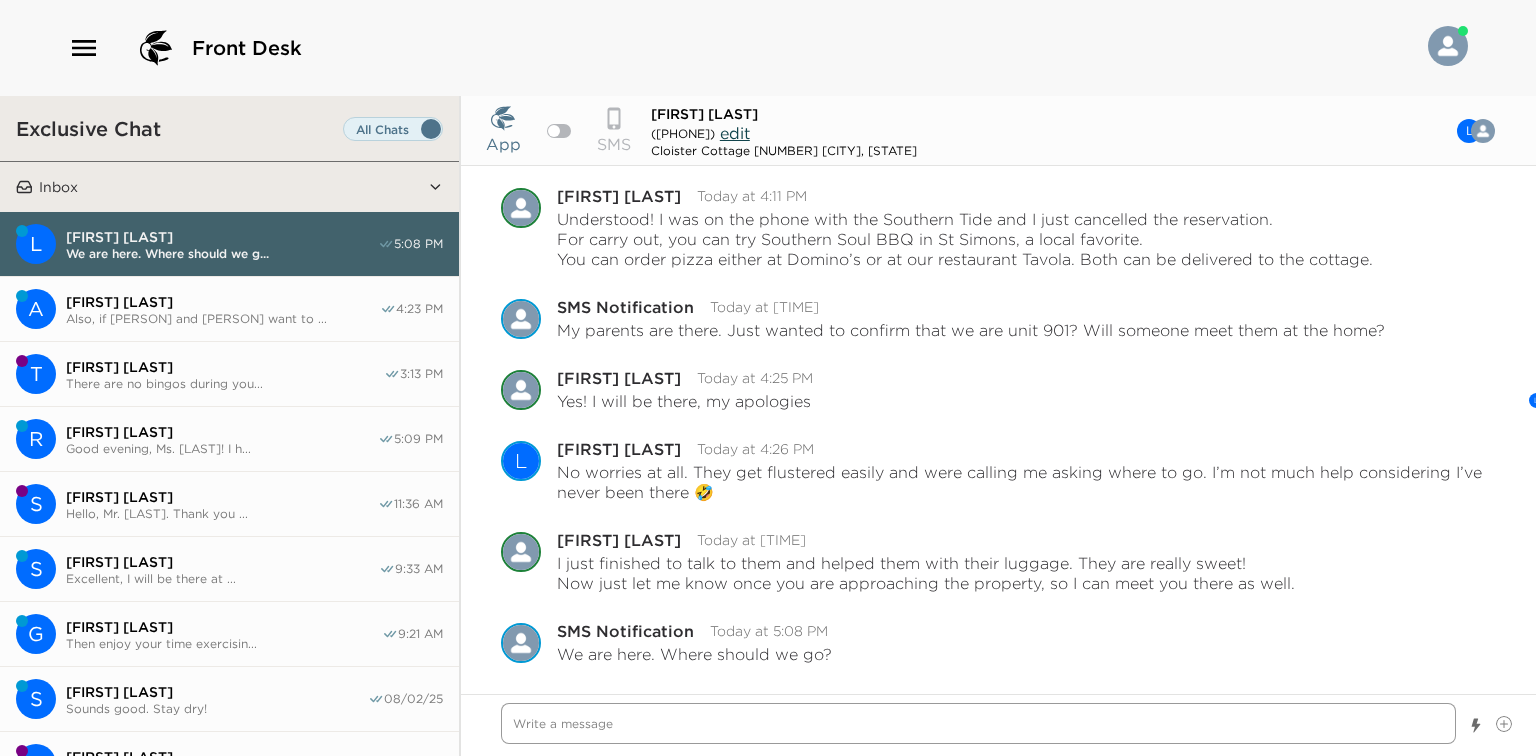 click at bounding box center [978, 723] 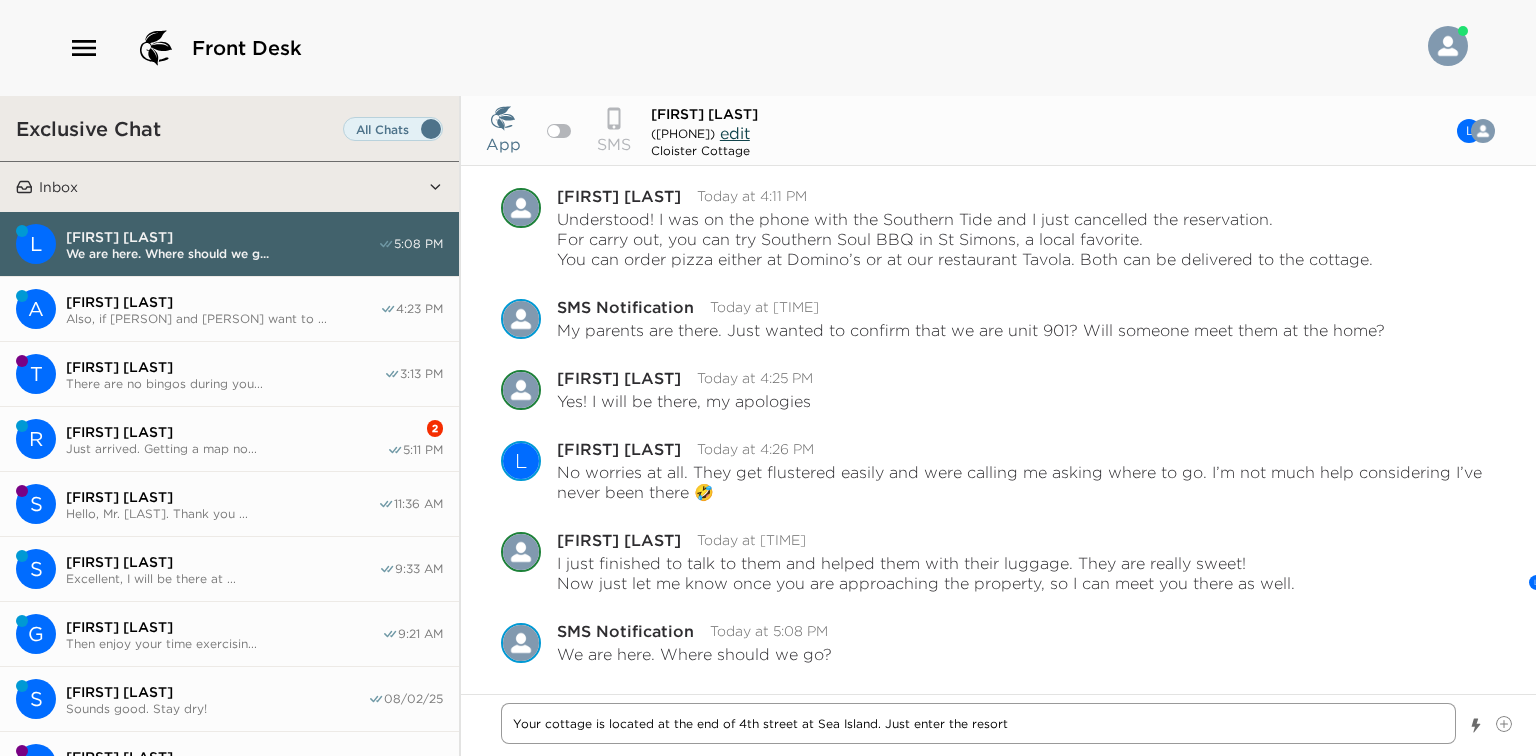 drag, startPoint x: 1028, startPoint y: 725, endPoint x: 486, endPoint y: 725, distance: 542 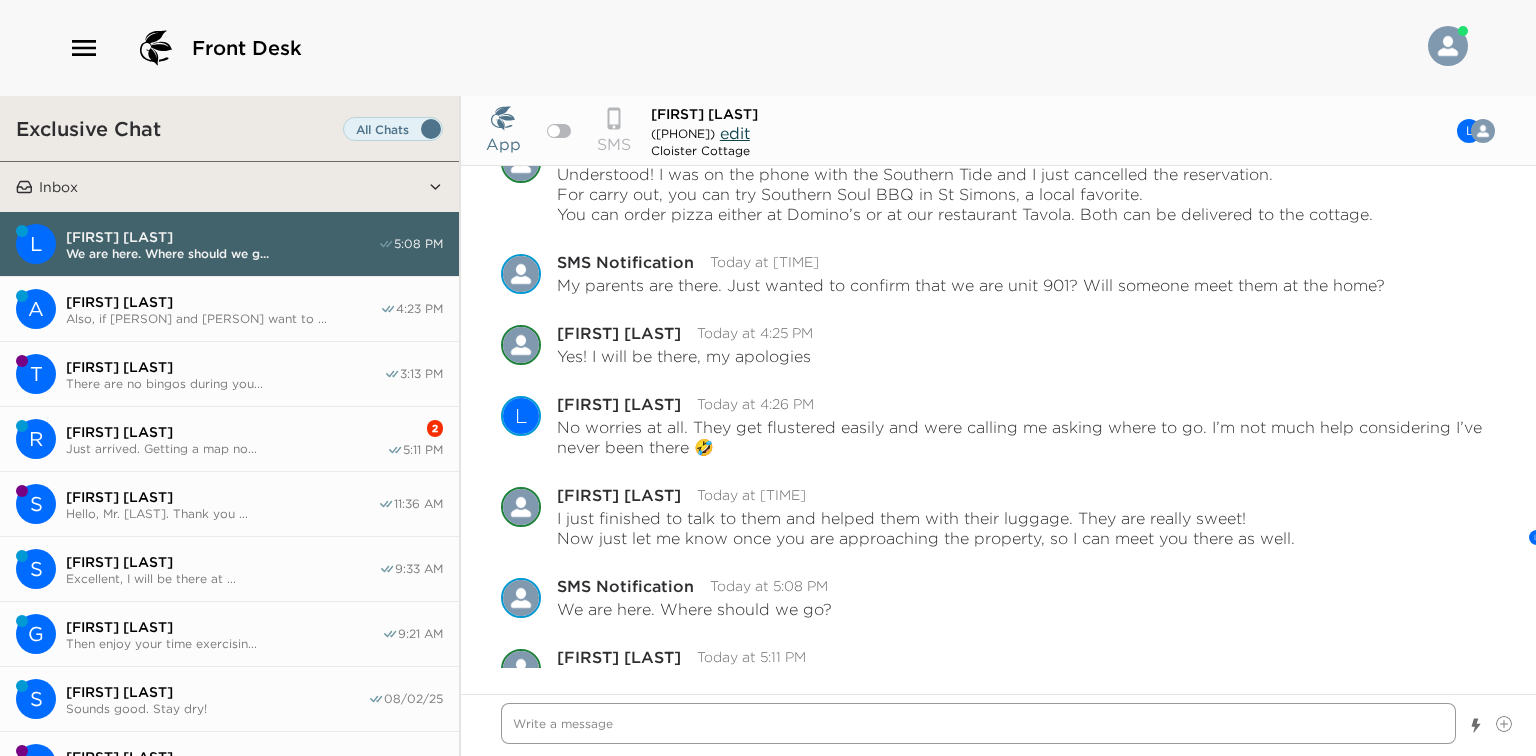 scroll, scrollTop: 682, scrollLeft: 0, axis: vertical 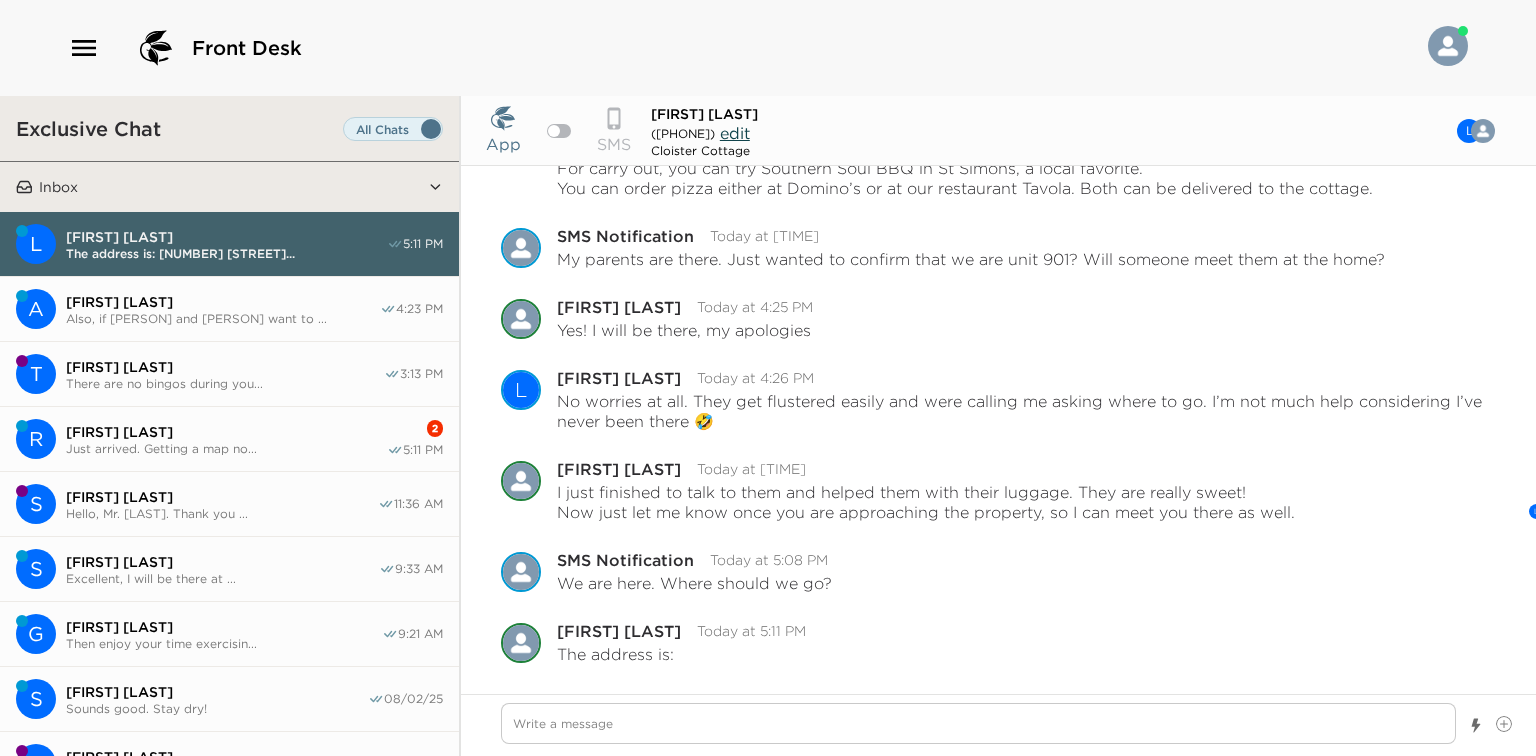 click on "R [LAST] Just arrived. Getting a map no... [TIME]" at bounding box center [229, 439] 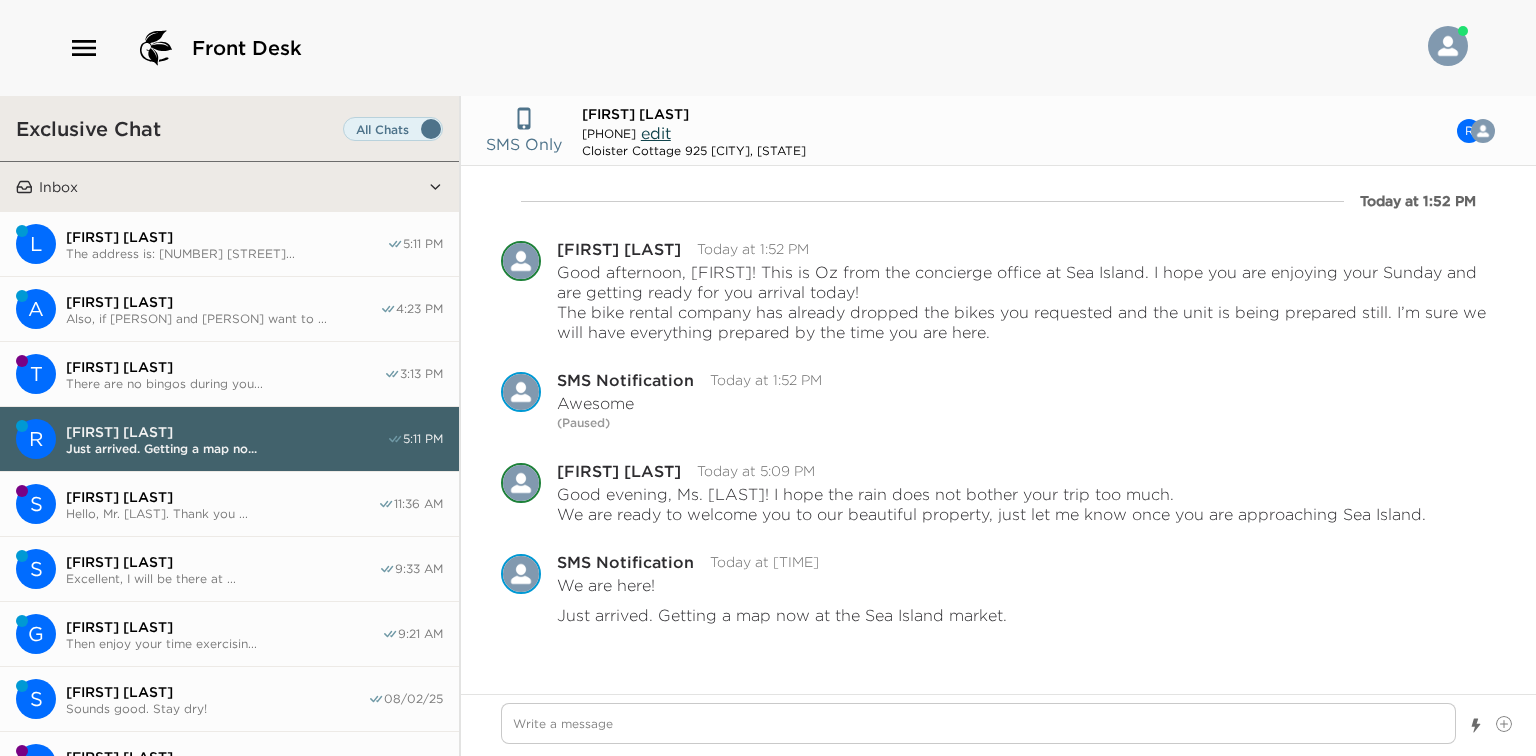 click on "Just arrived. Getting a map no..." at bounding box center [226, 448] 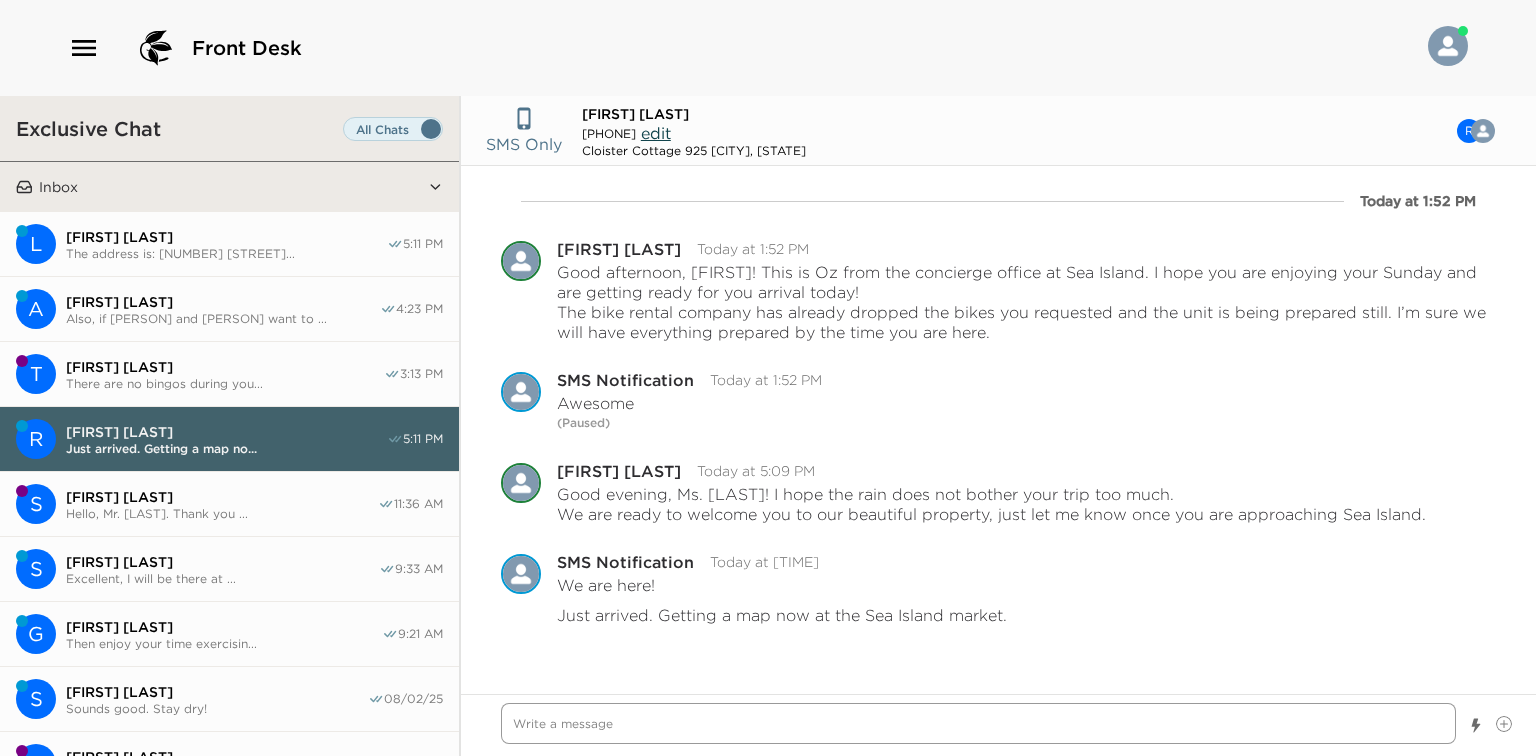 click at bounding box center (978, 723) 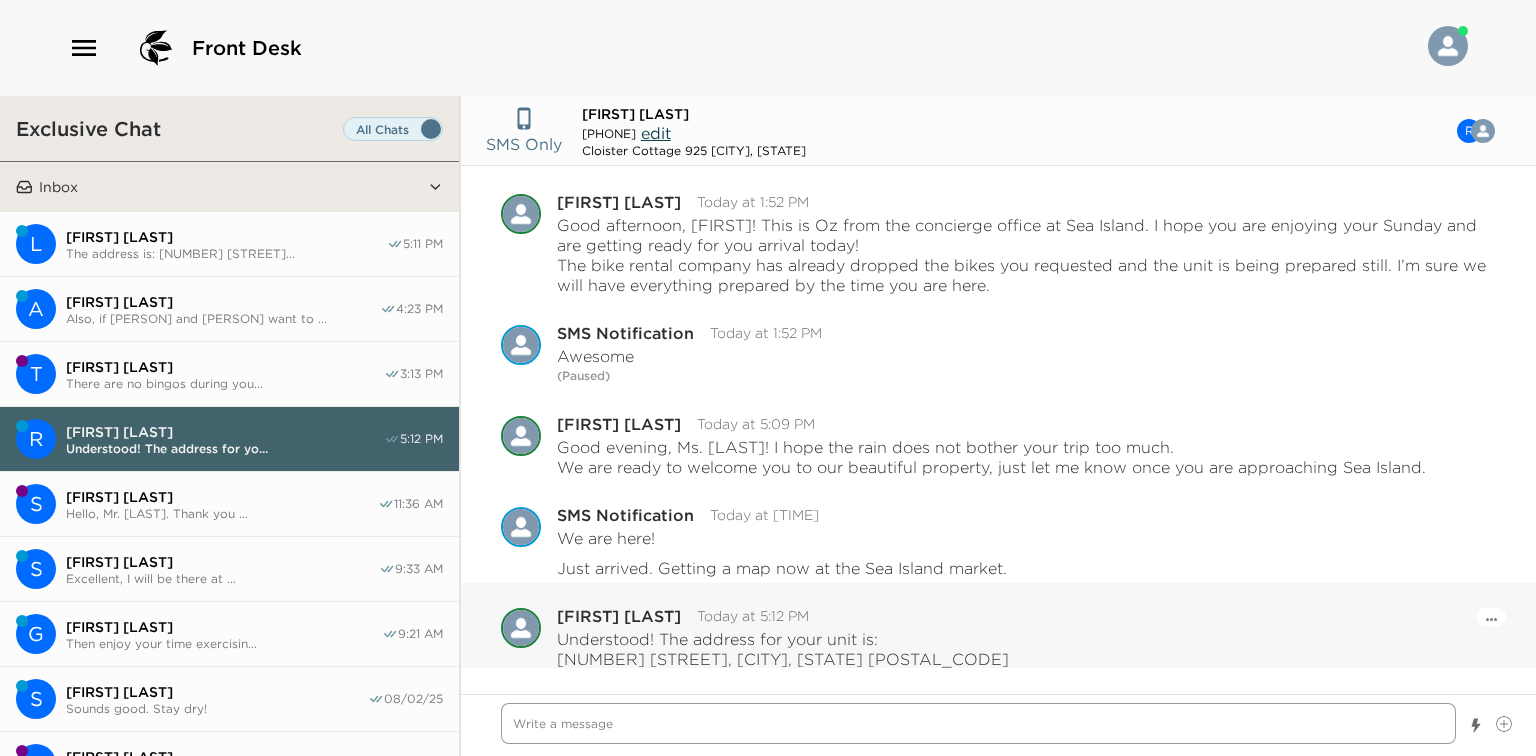 scroll, scrollTop: 51, scrollLeft: 0, axis: vertical 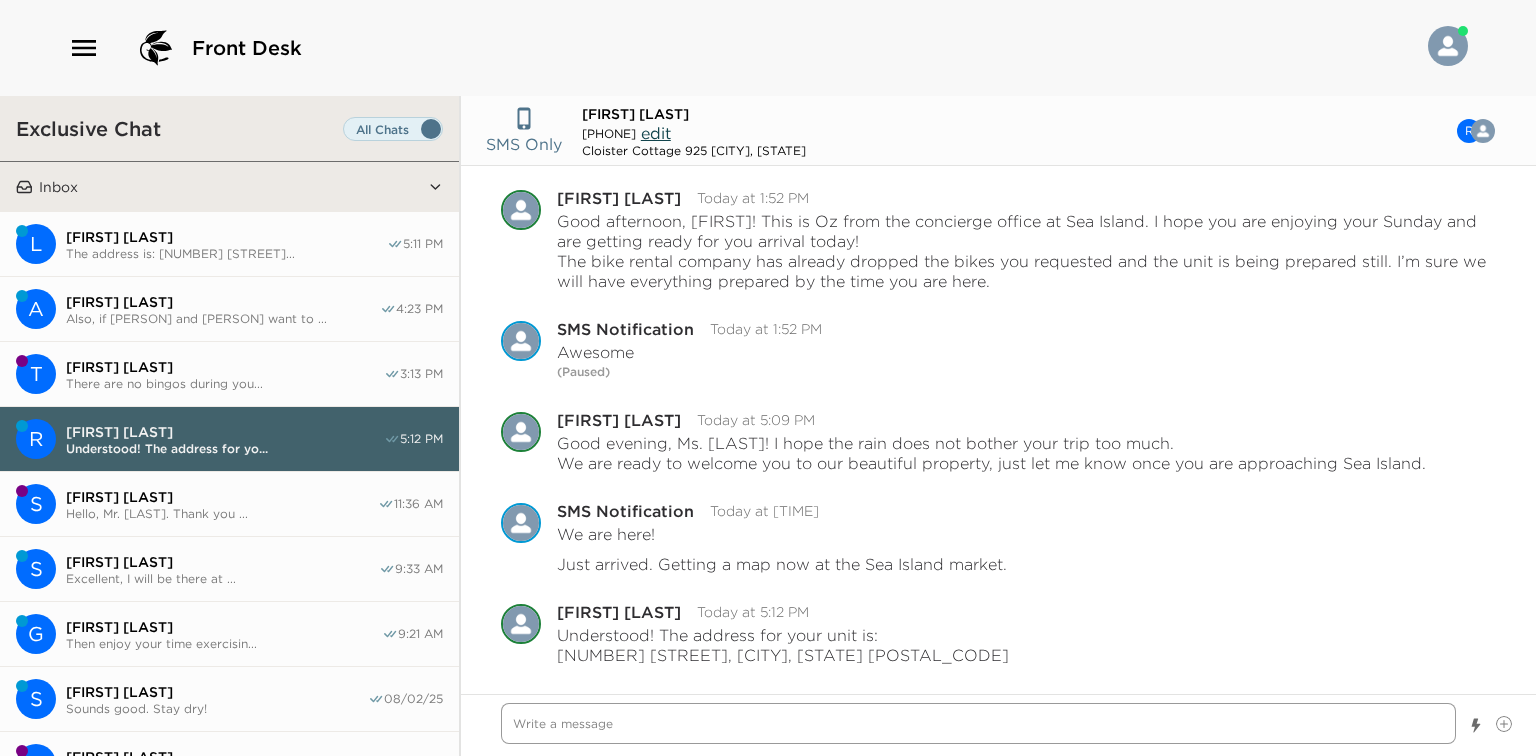 click at bounding box center [978, 723] 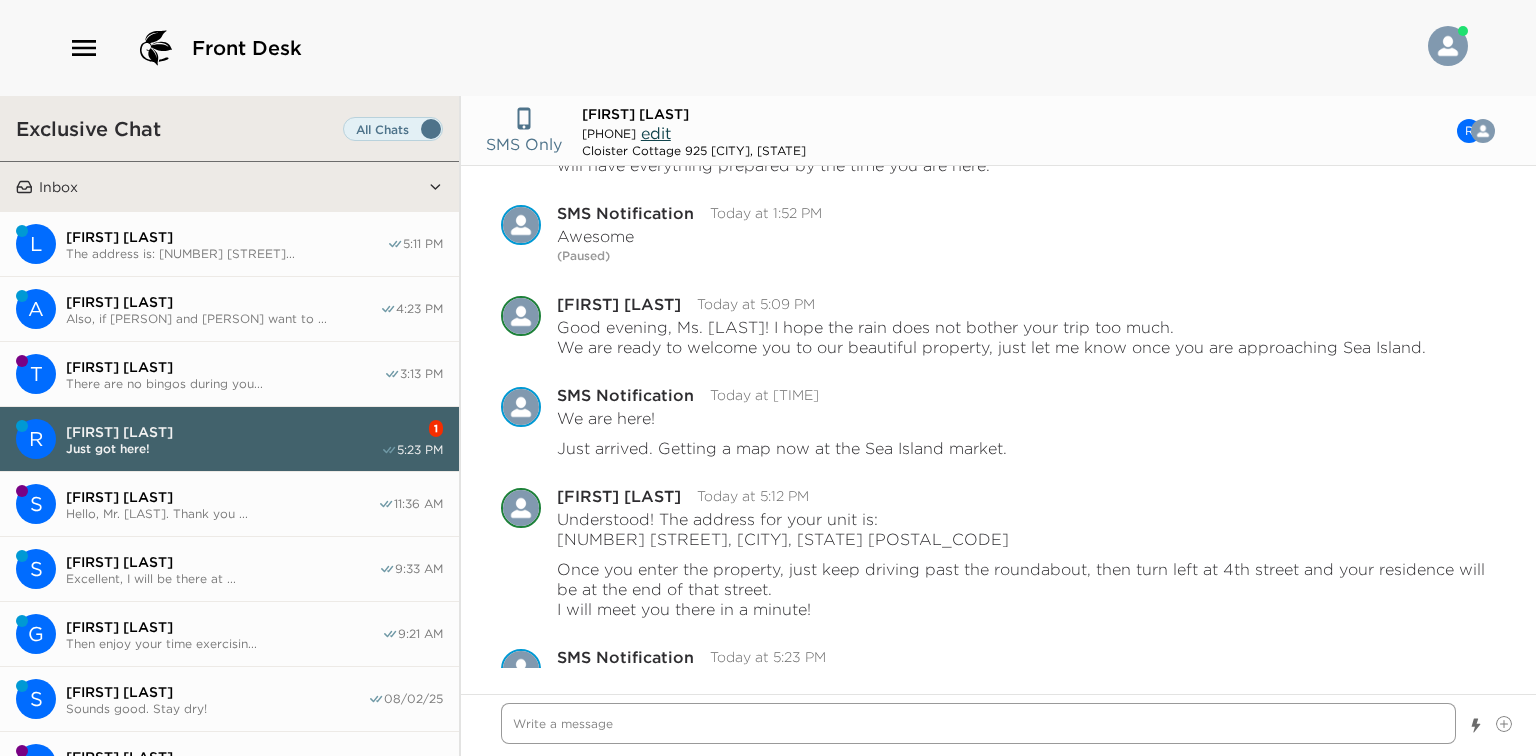 scroll, scrollTop: 192, scrollLeft: 0, axis: vertical 